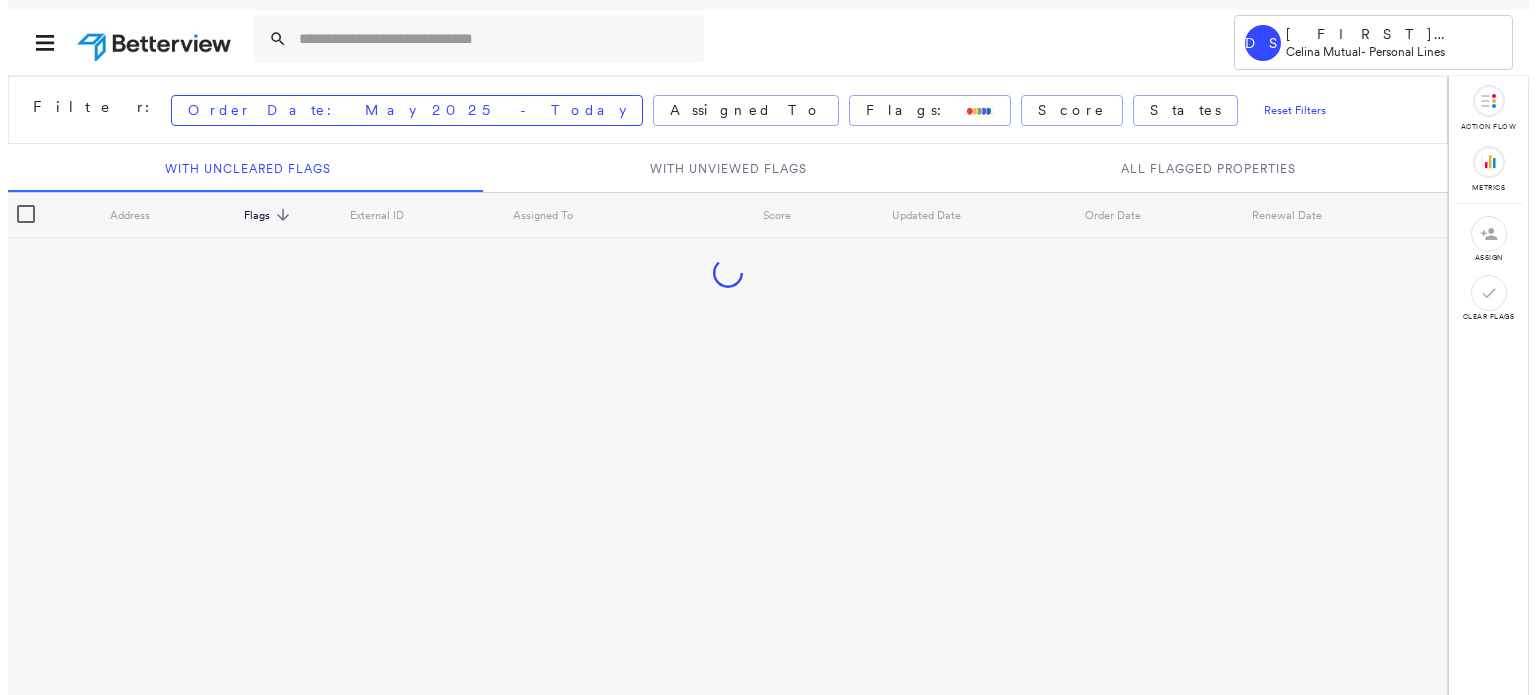 scroll, scrollTop: 0, scrollLeft: 0, axis: both 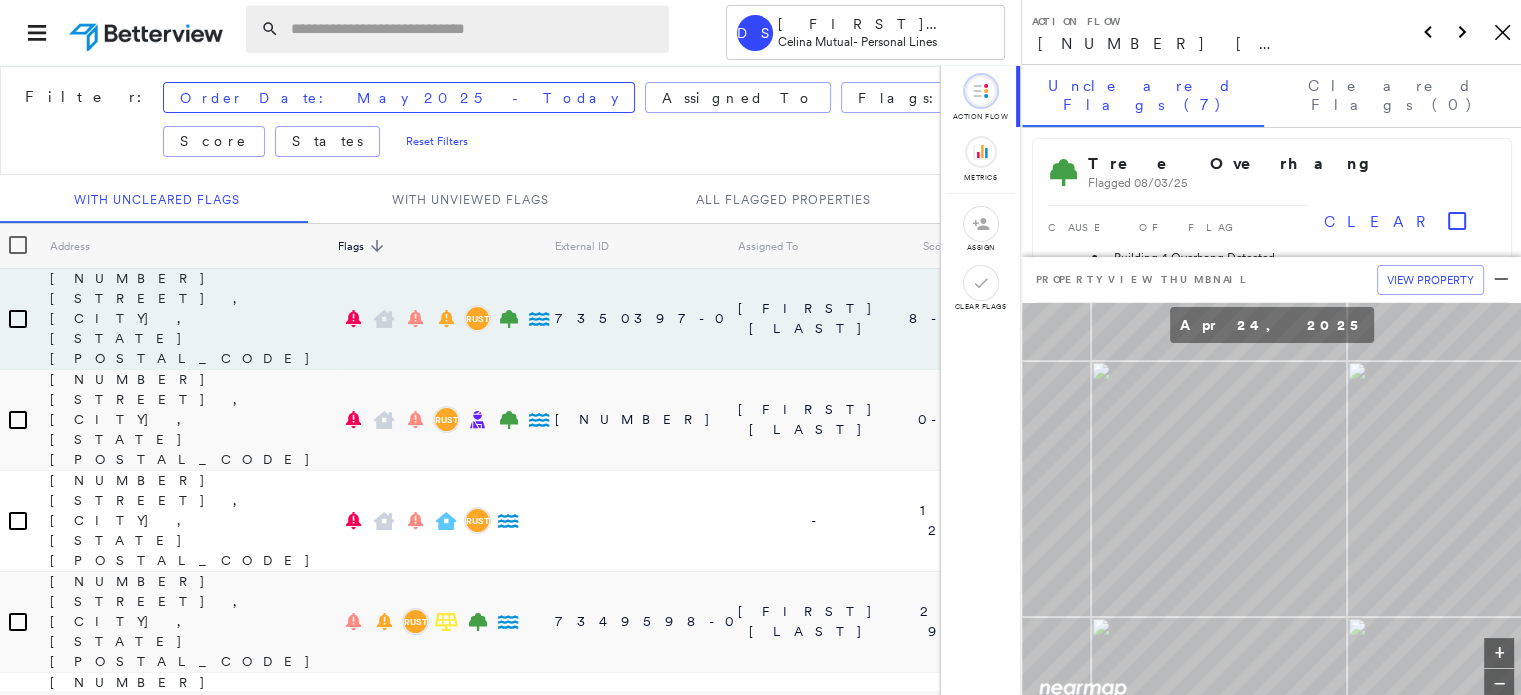 click at bounding box center [474, 29] 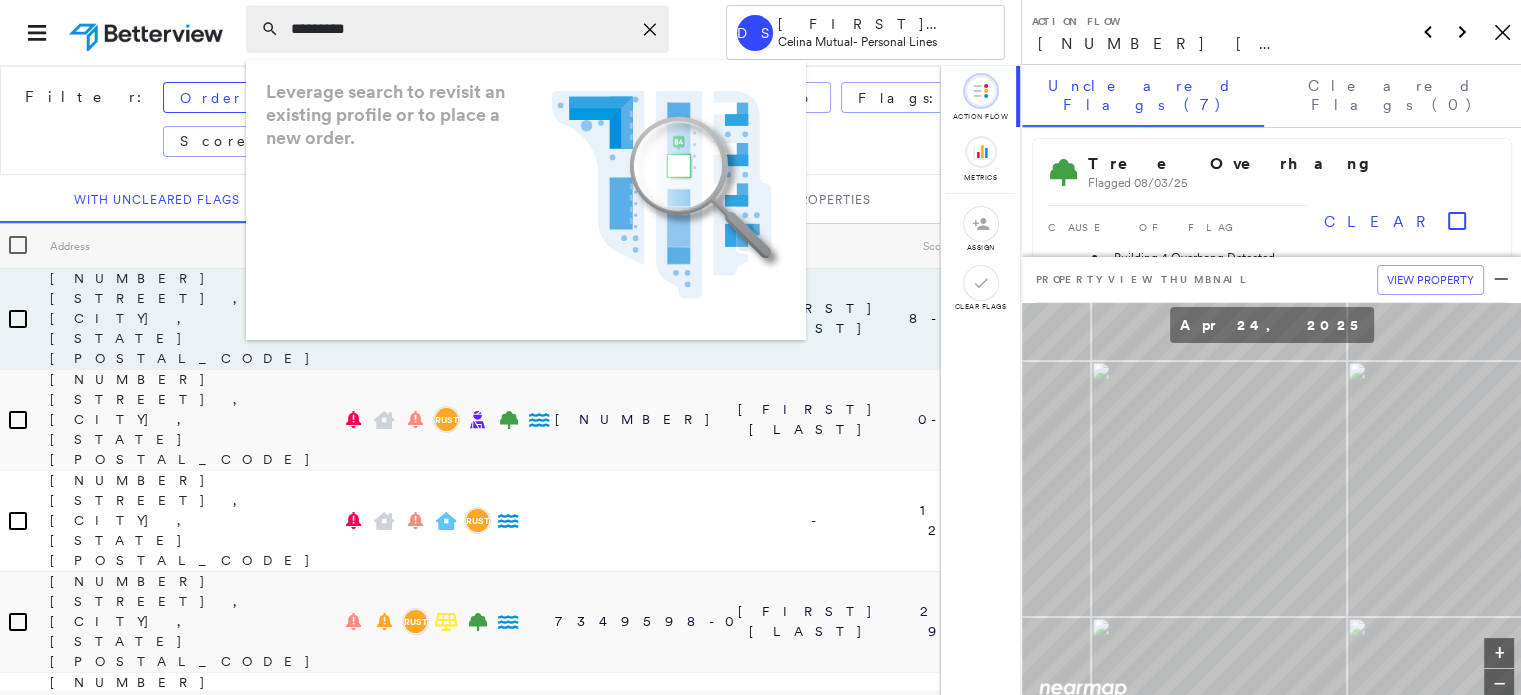 type on "*********" 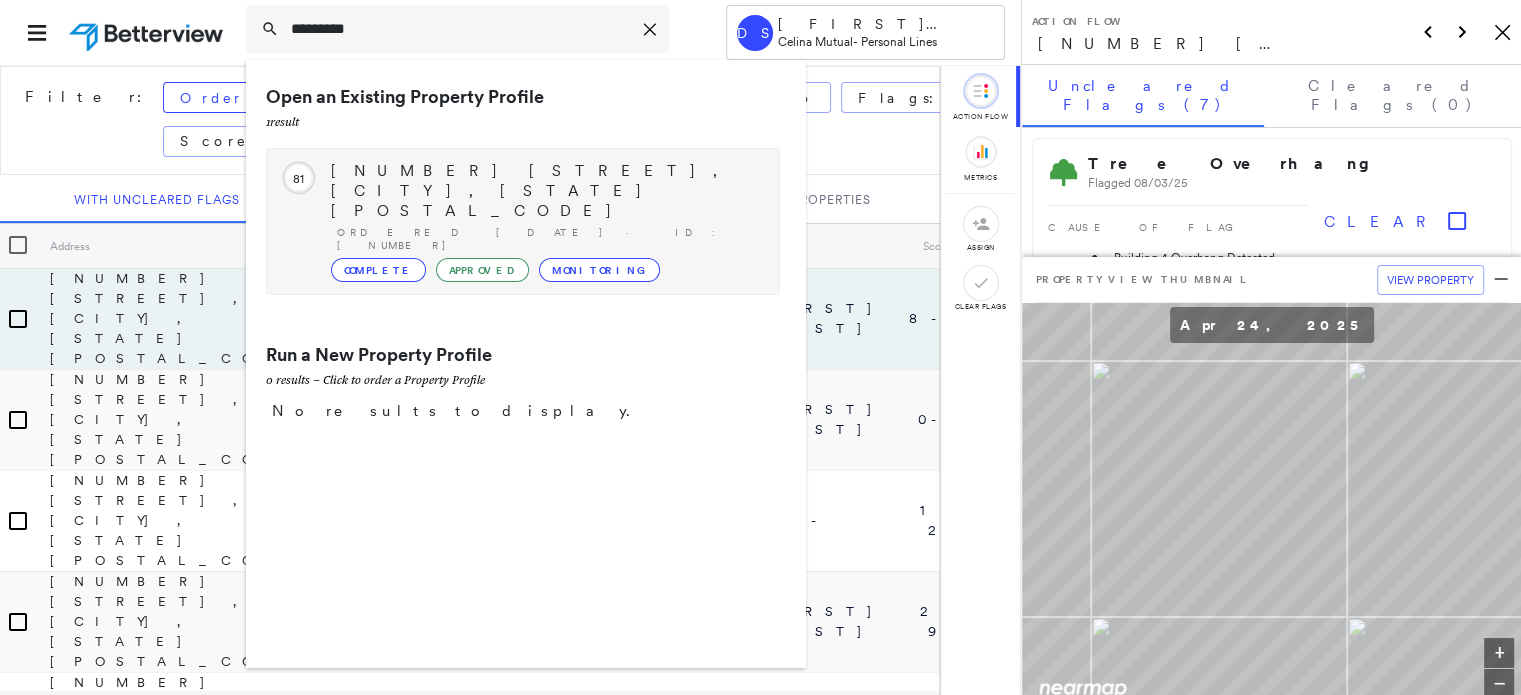 click on "Complete" at bounding box center [378, 270] 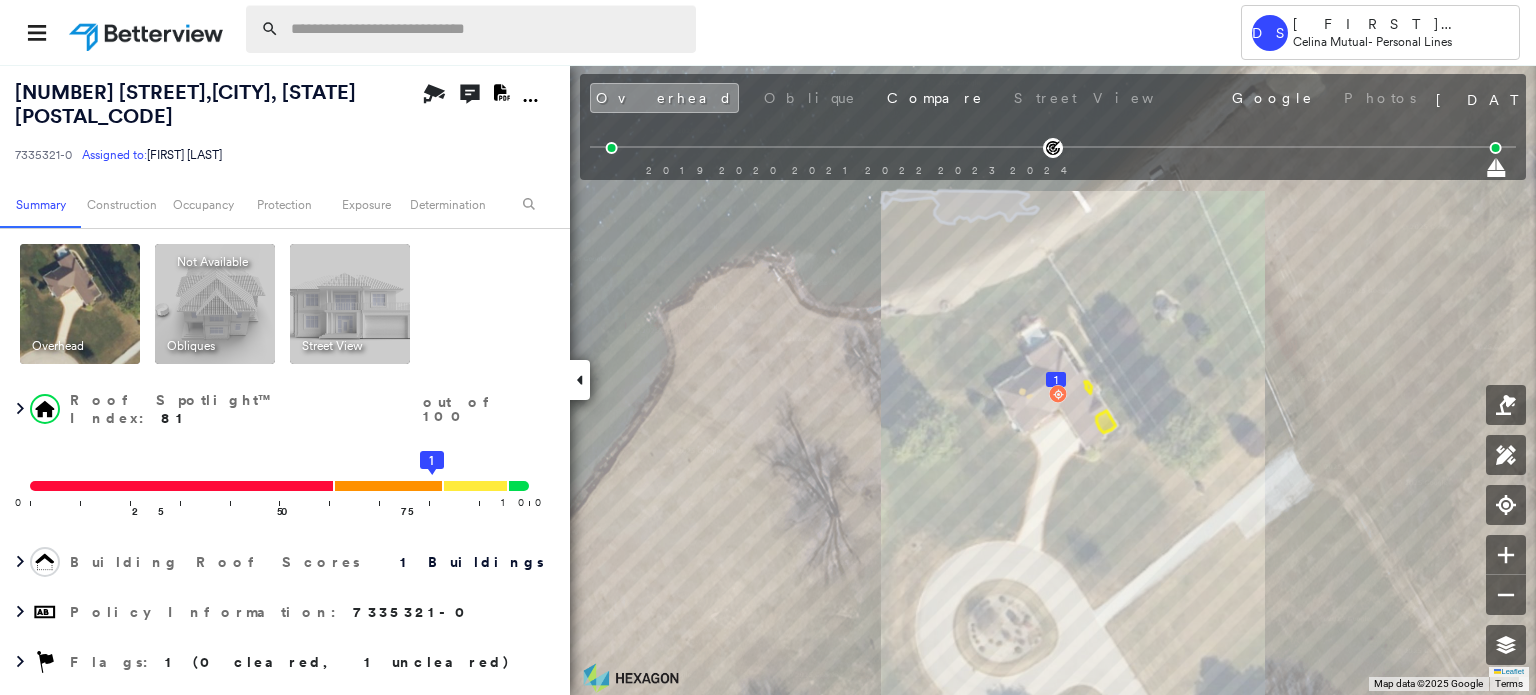 click at bounding box center [487, 29] 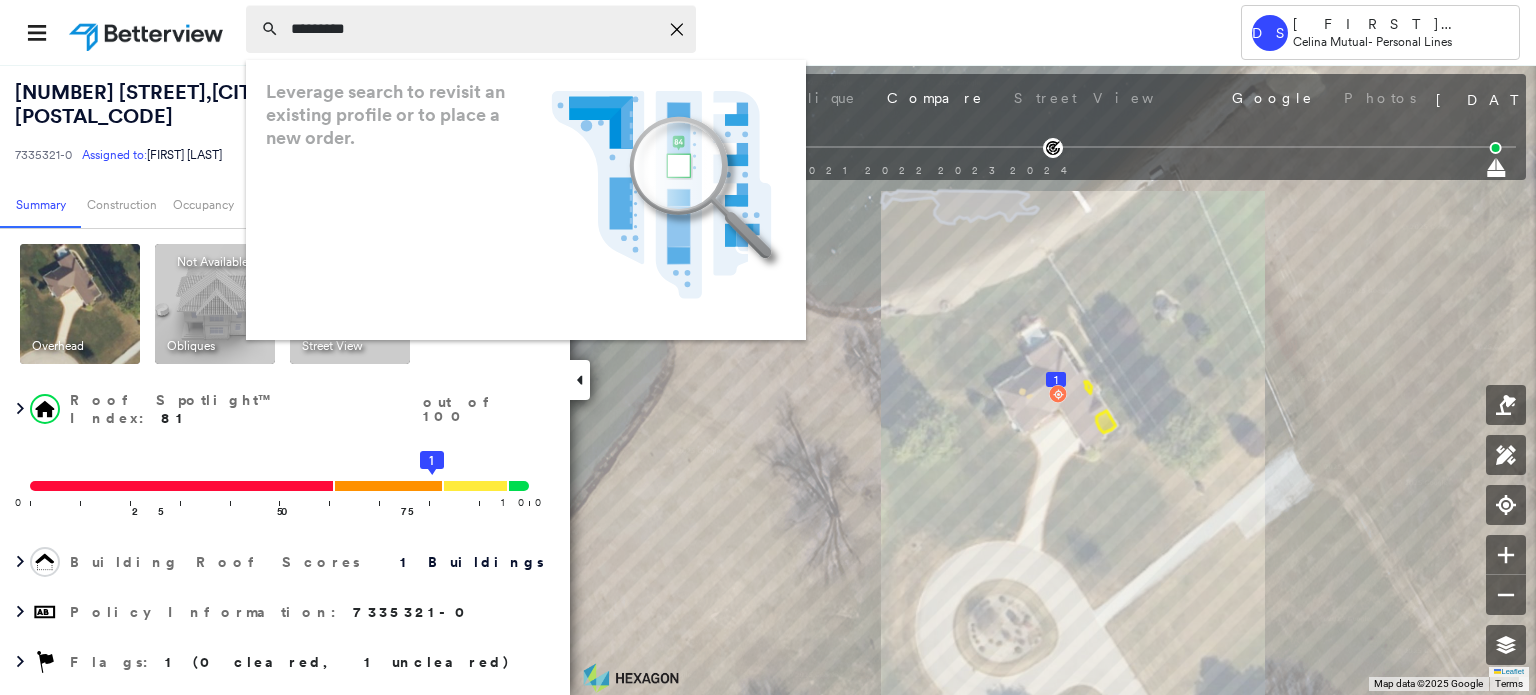 type on "*********" 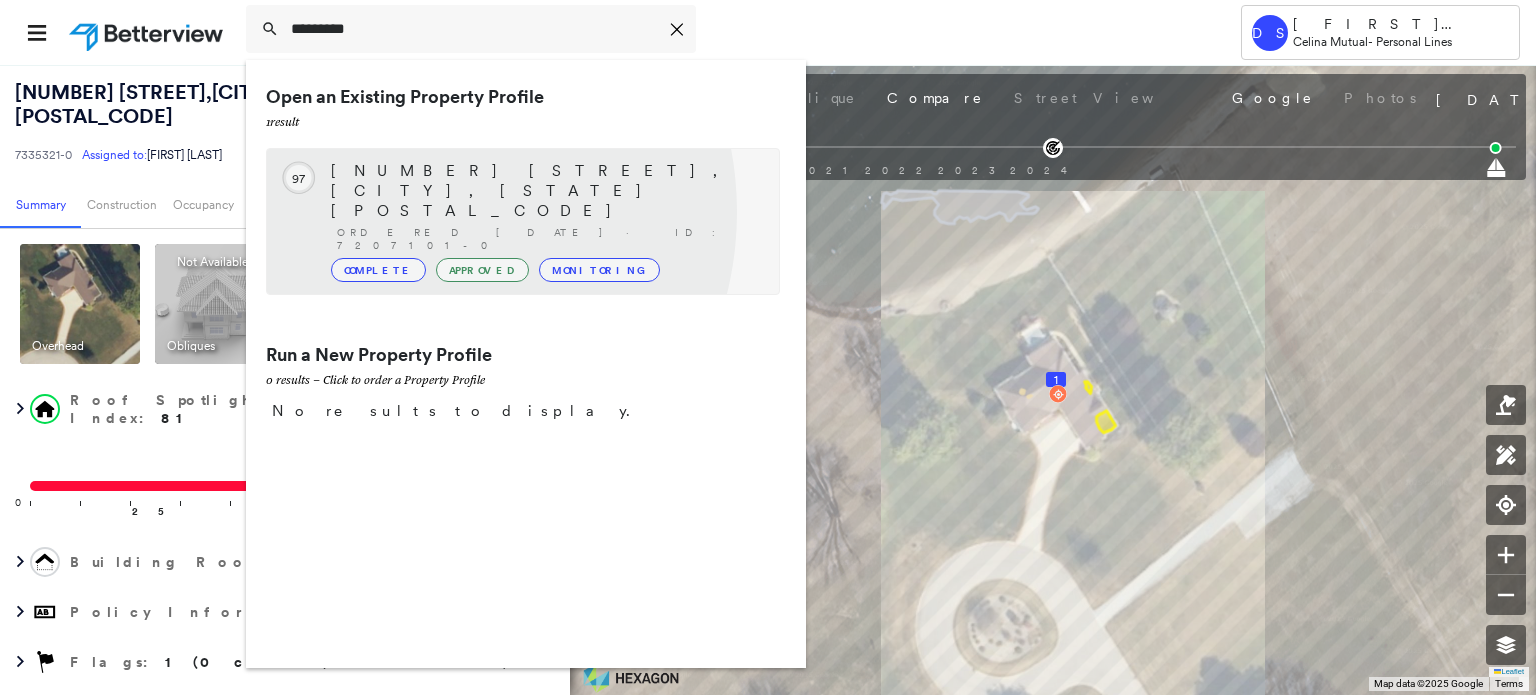 click on "Complete" at bounding box center [378, 270] 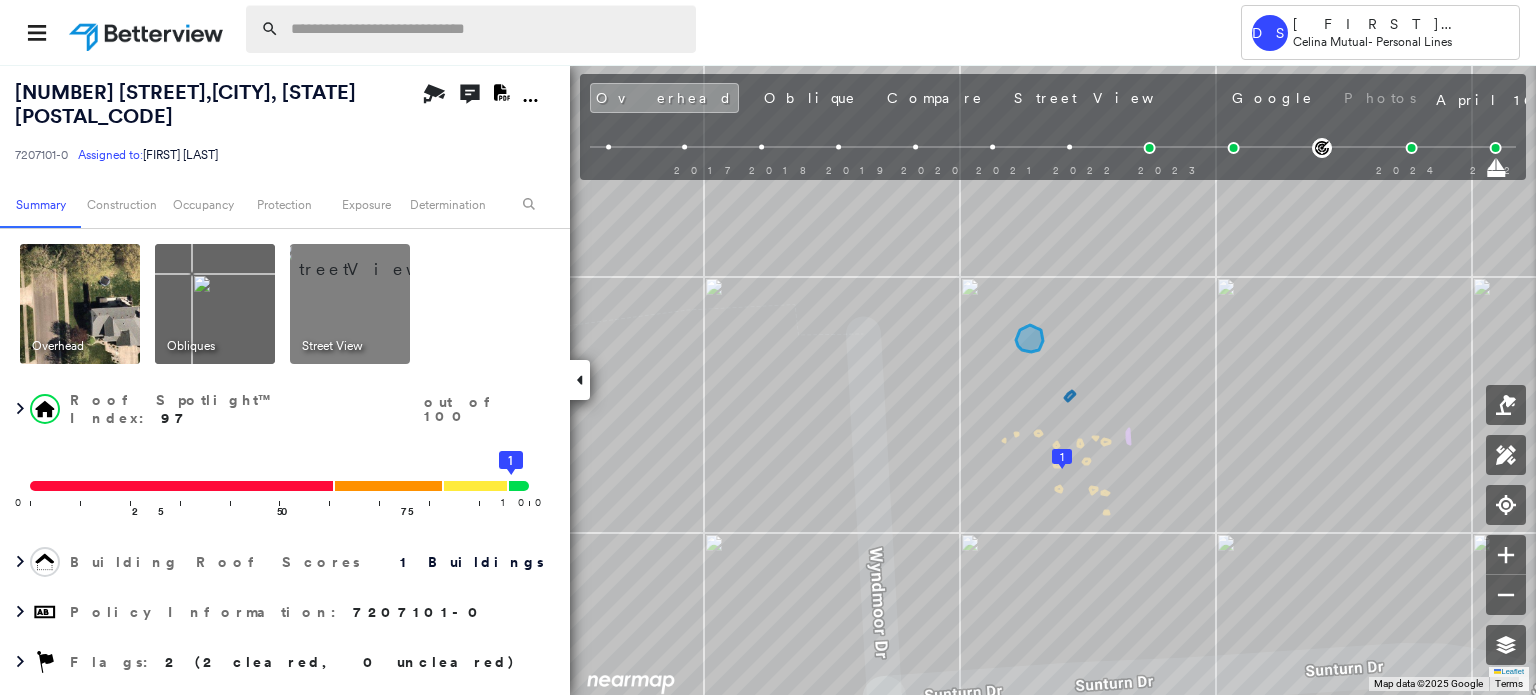 click at bounding box center (487, 29) 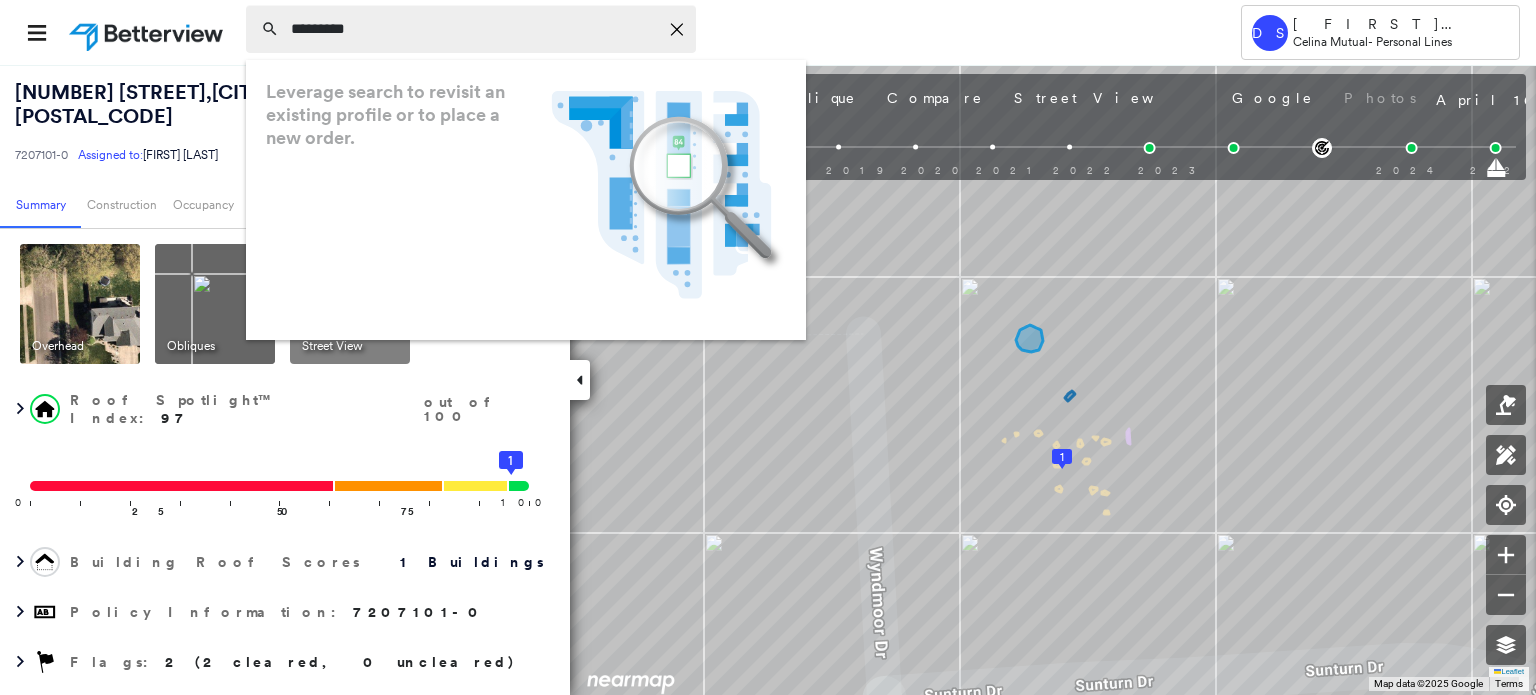 type on "*********" 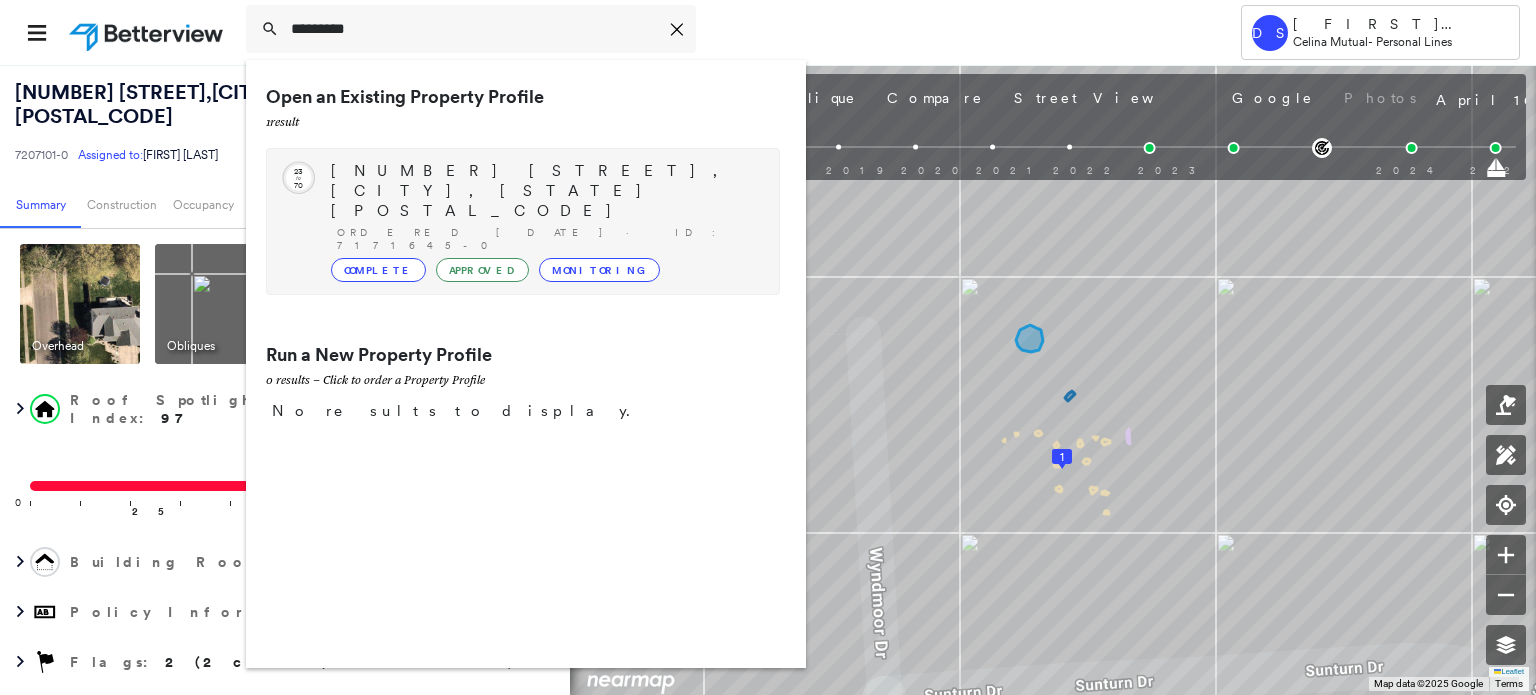 click on "Complete" at bounding box center (378, 270) 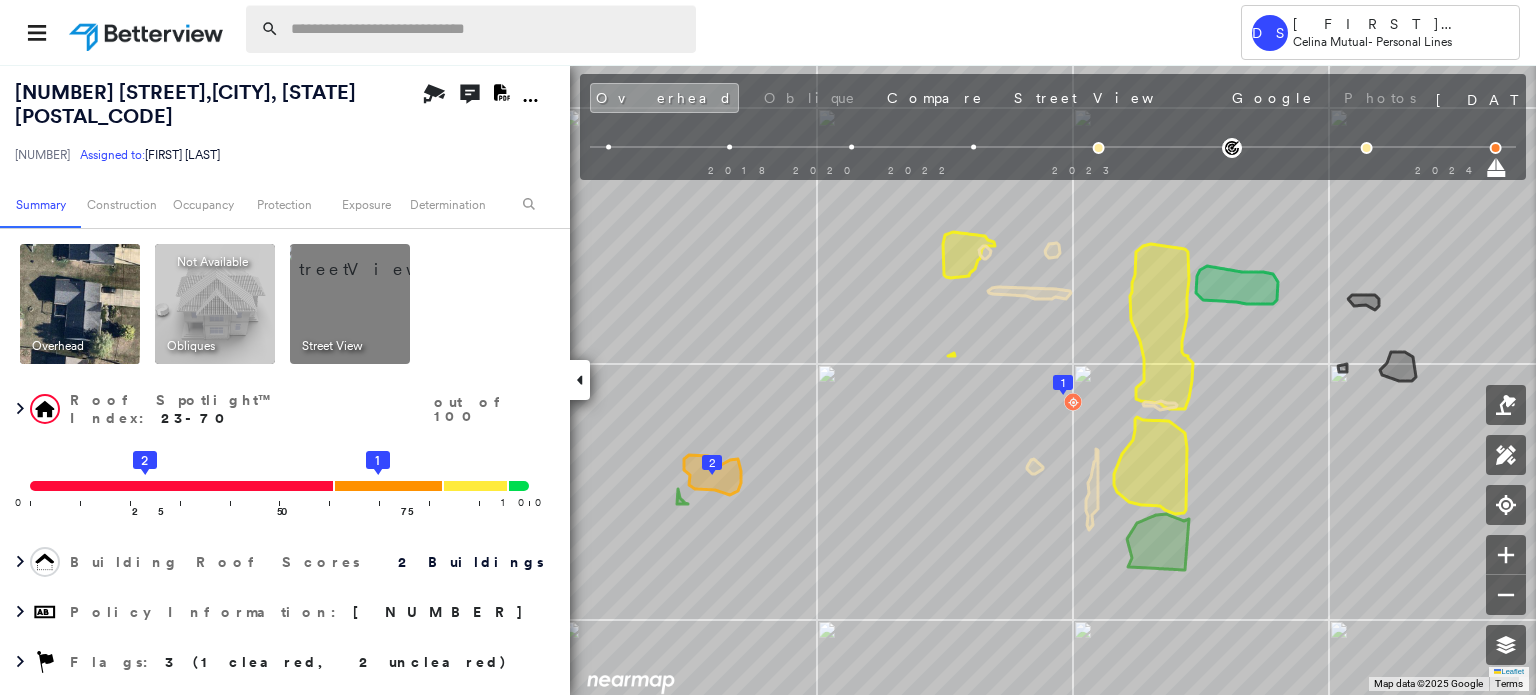 click at bounding box center (487, 29) 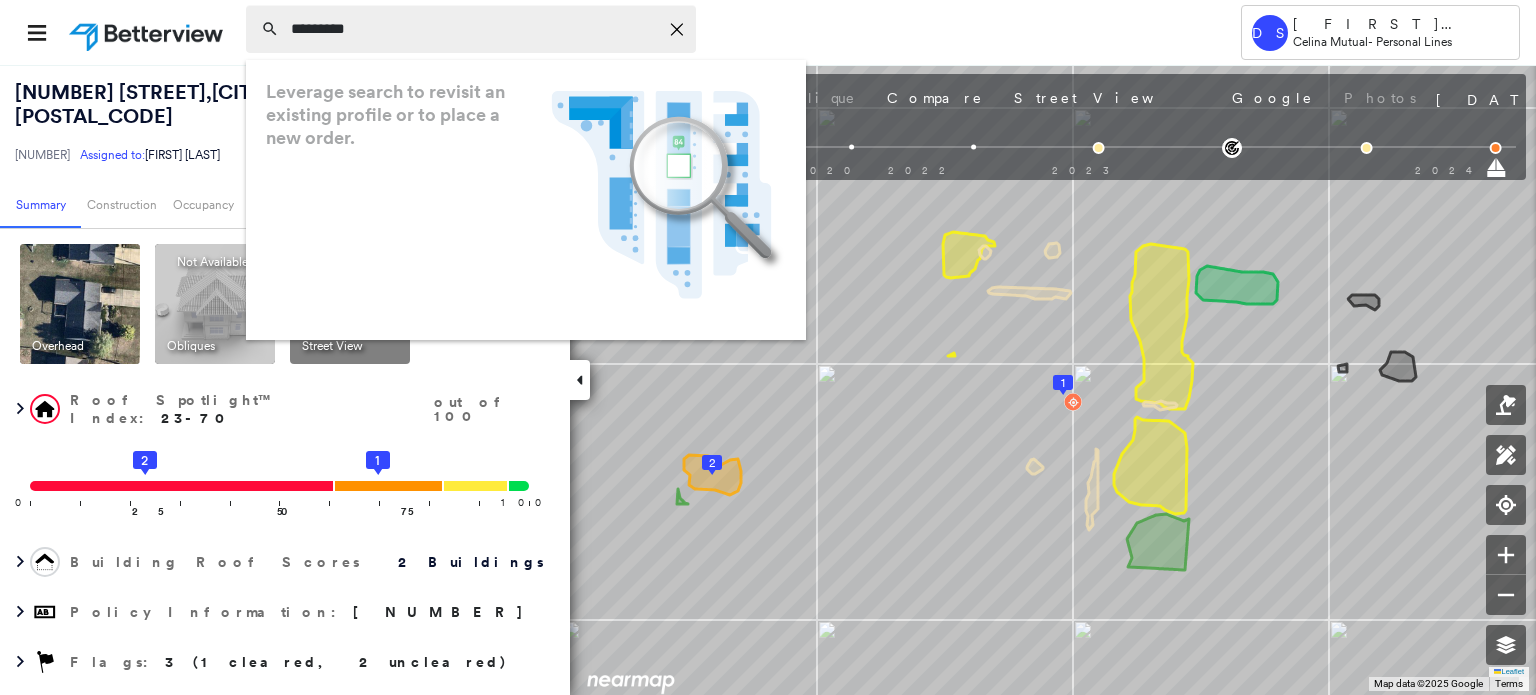 type on "*********" 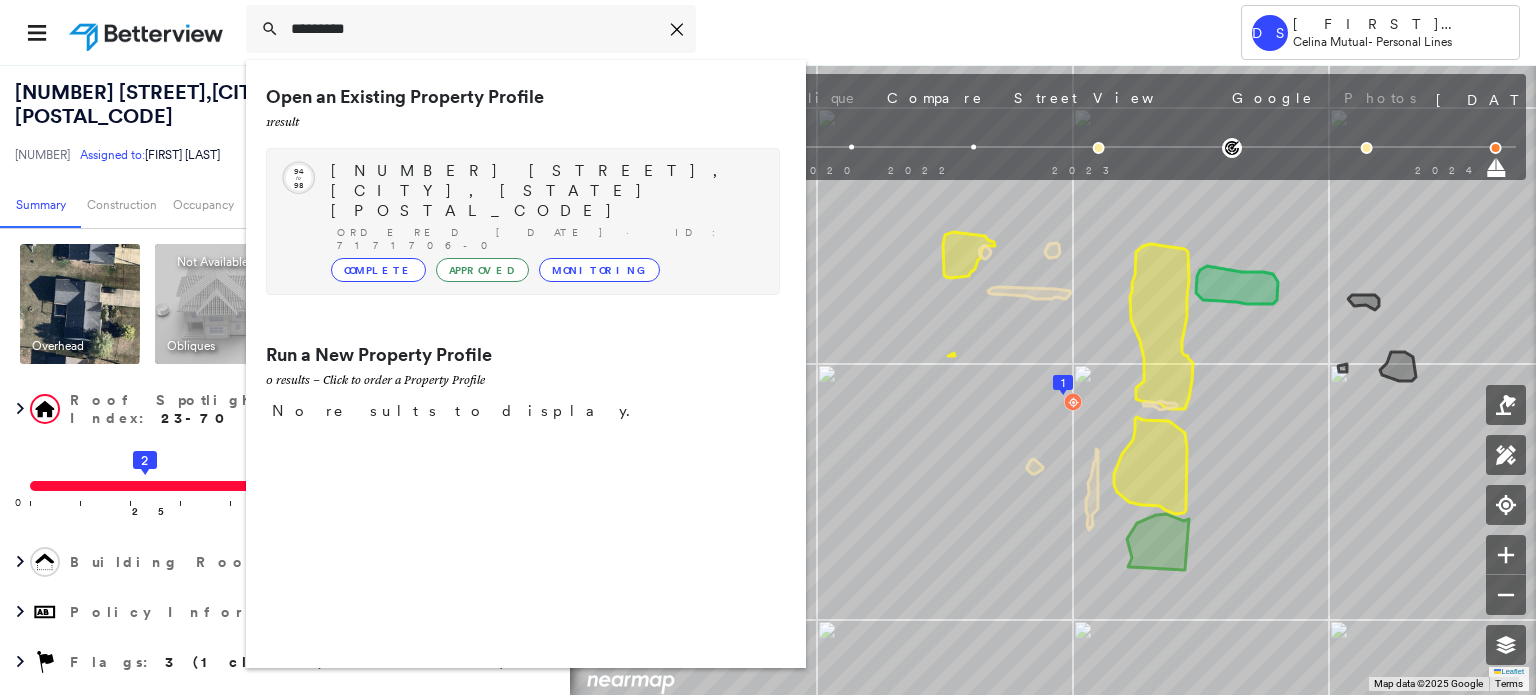 click on "Complete" at bounding box center (378, 270) 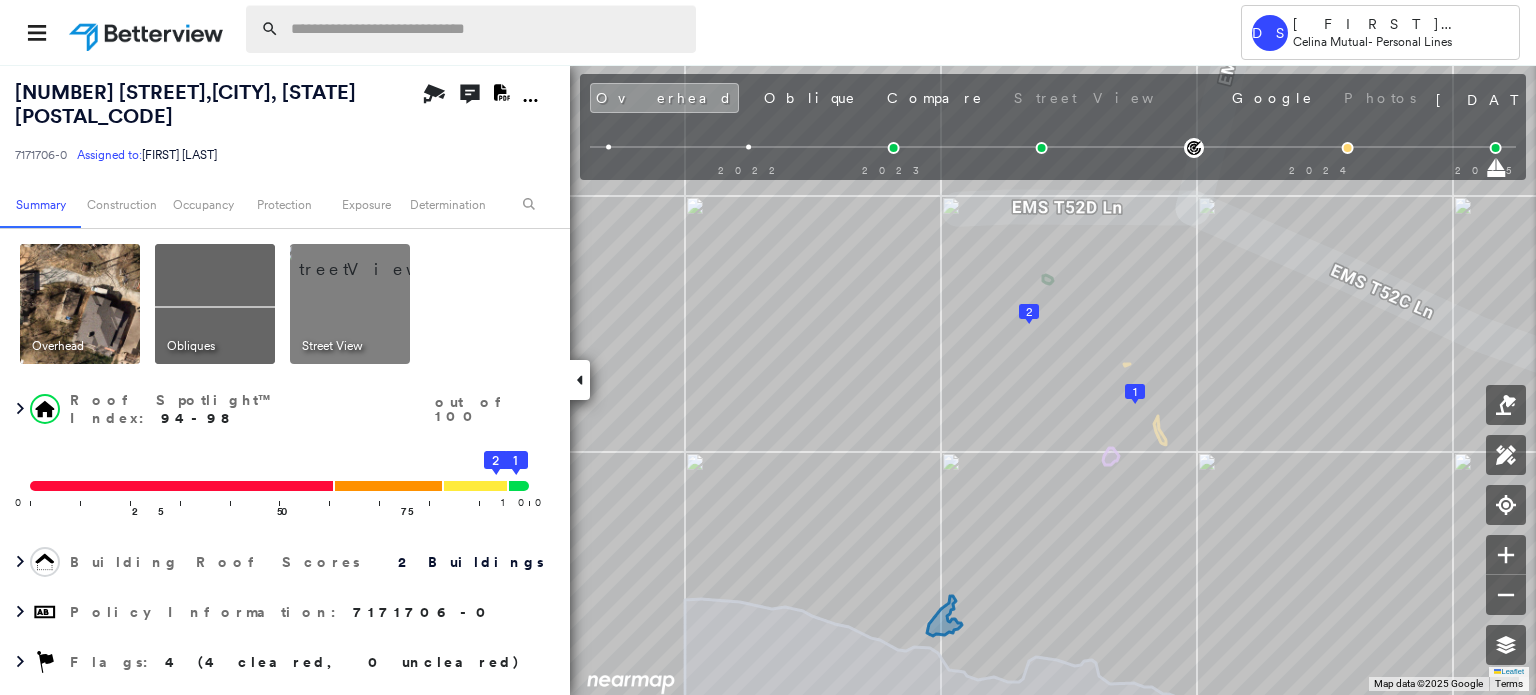 click at bounding box center [487, 29] 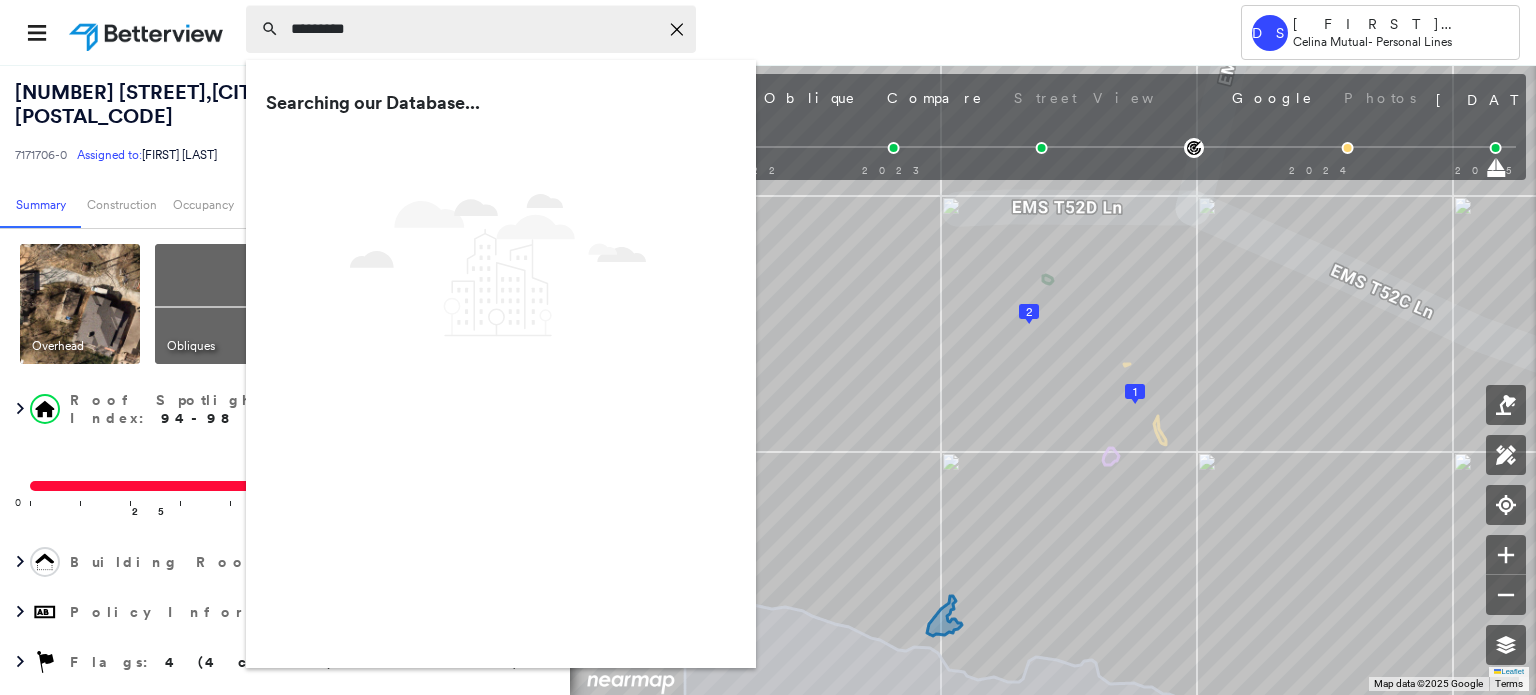type on "*********" 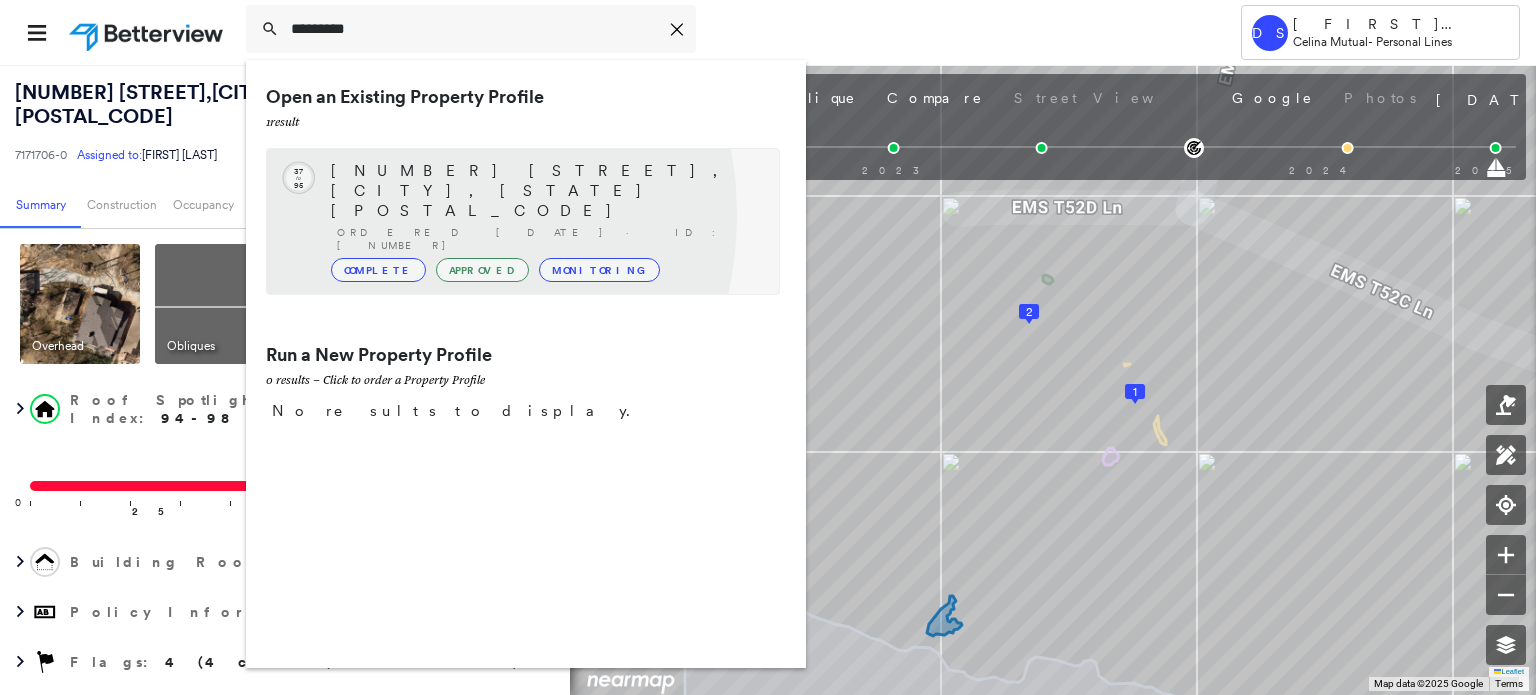 click on "Complete" at bounding box center (378, 270) 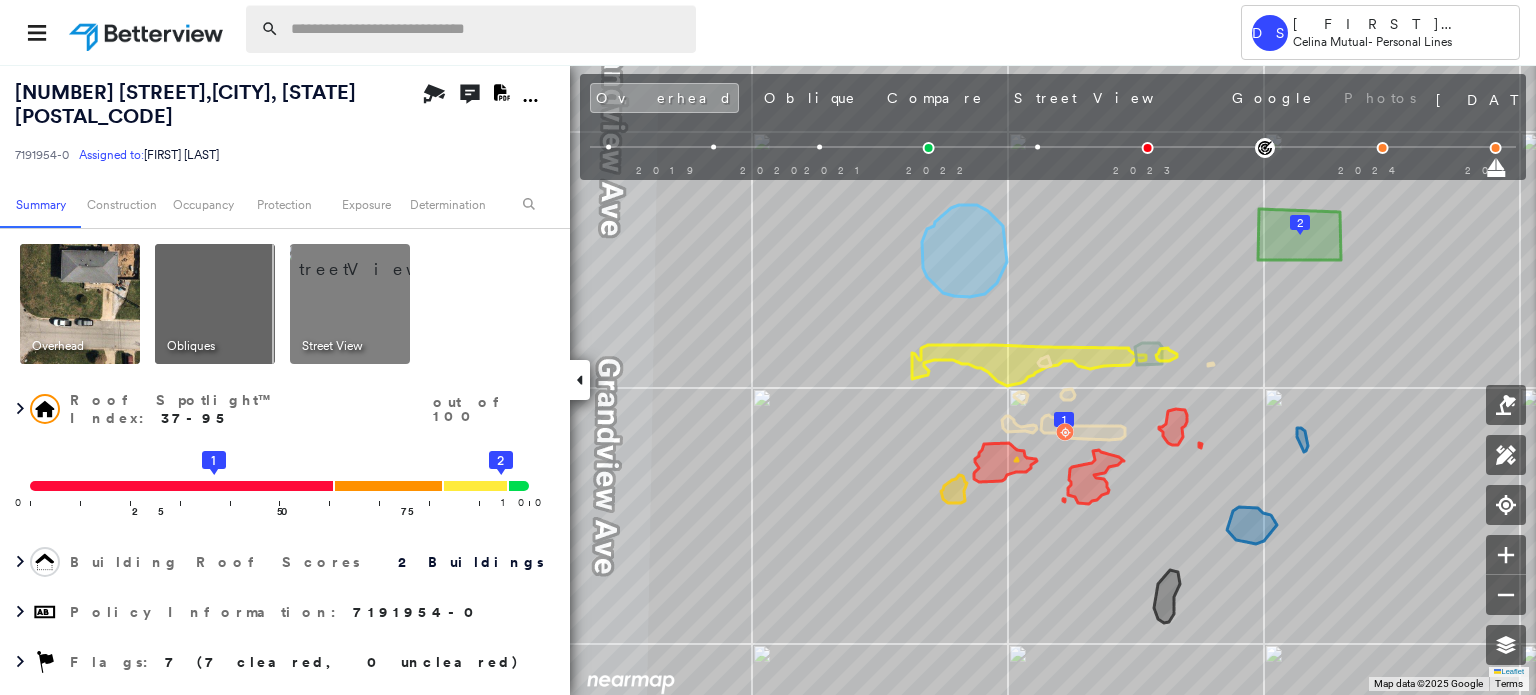 click at bounding box center [487, 29] 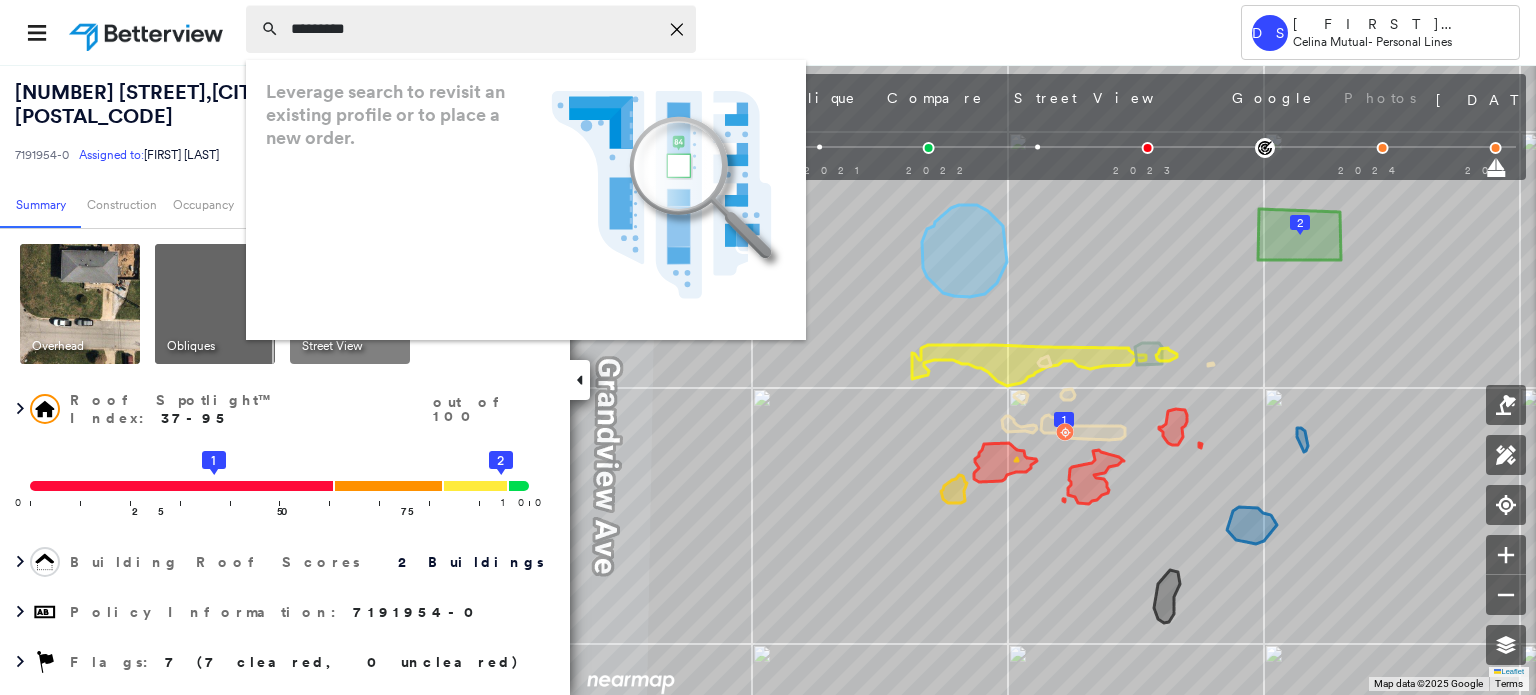 type on "*********" 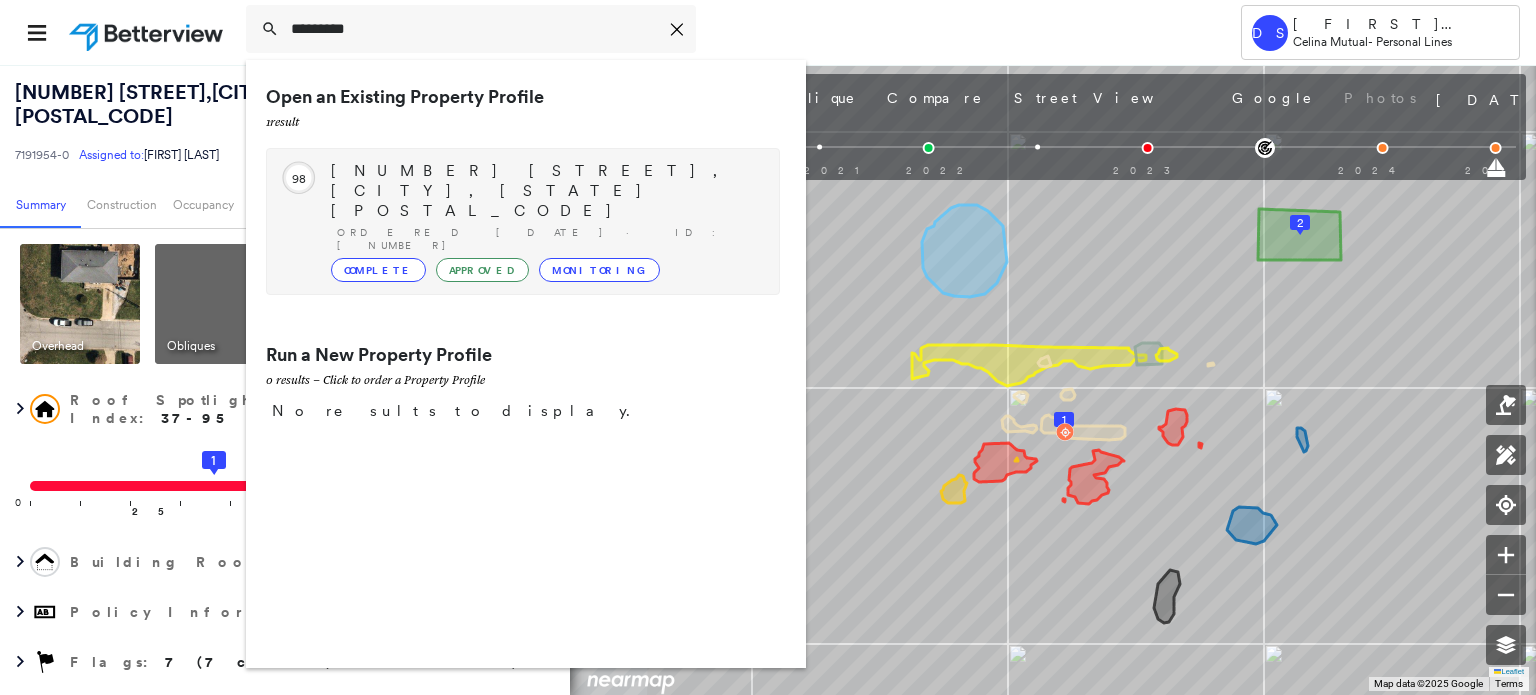 click on "Complete" at bounding box center [378, 270] 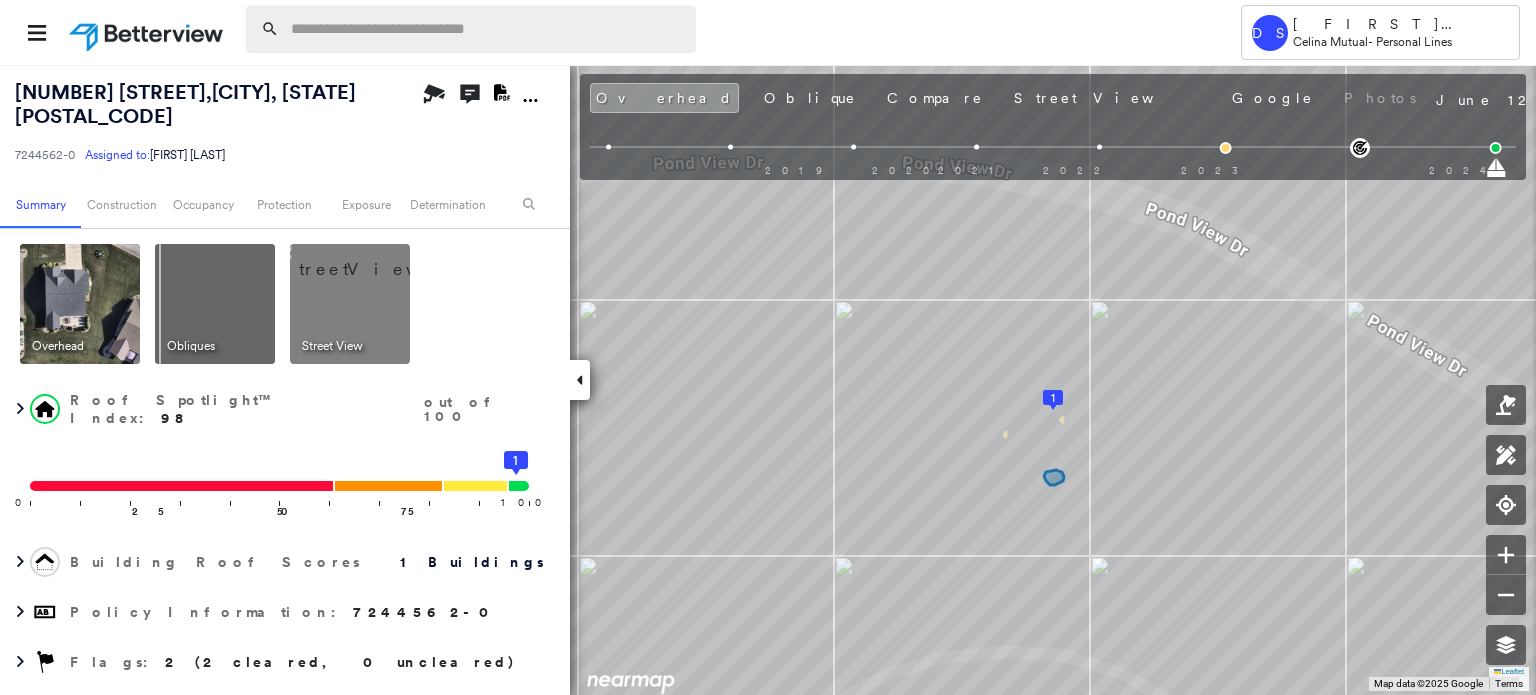 click at bounding box center (487, 29) 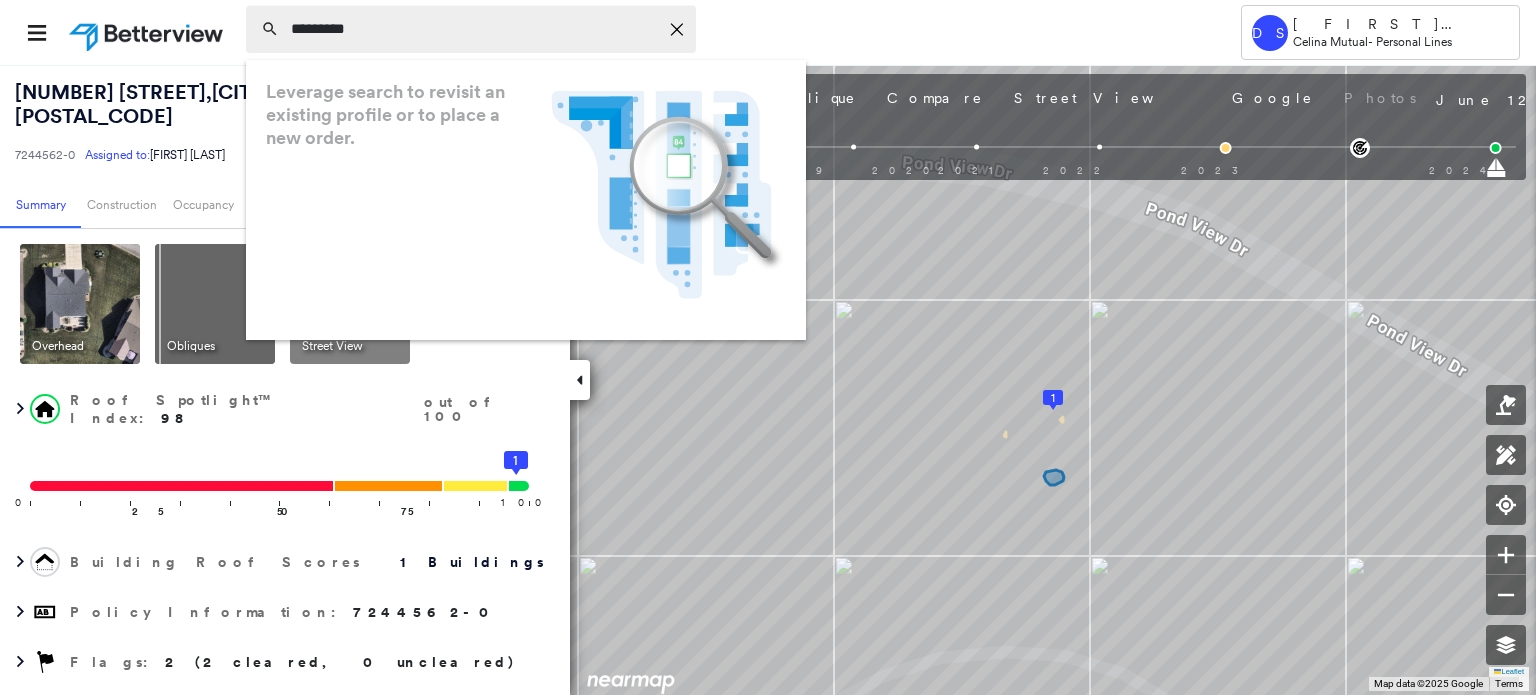 type on "*********" 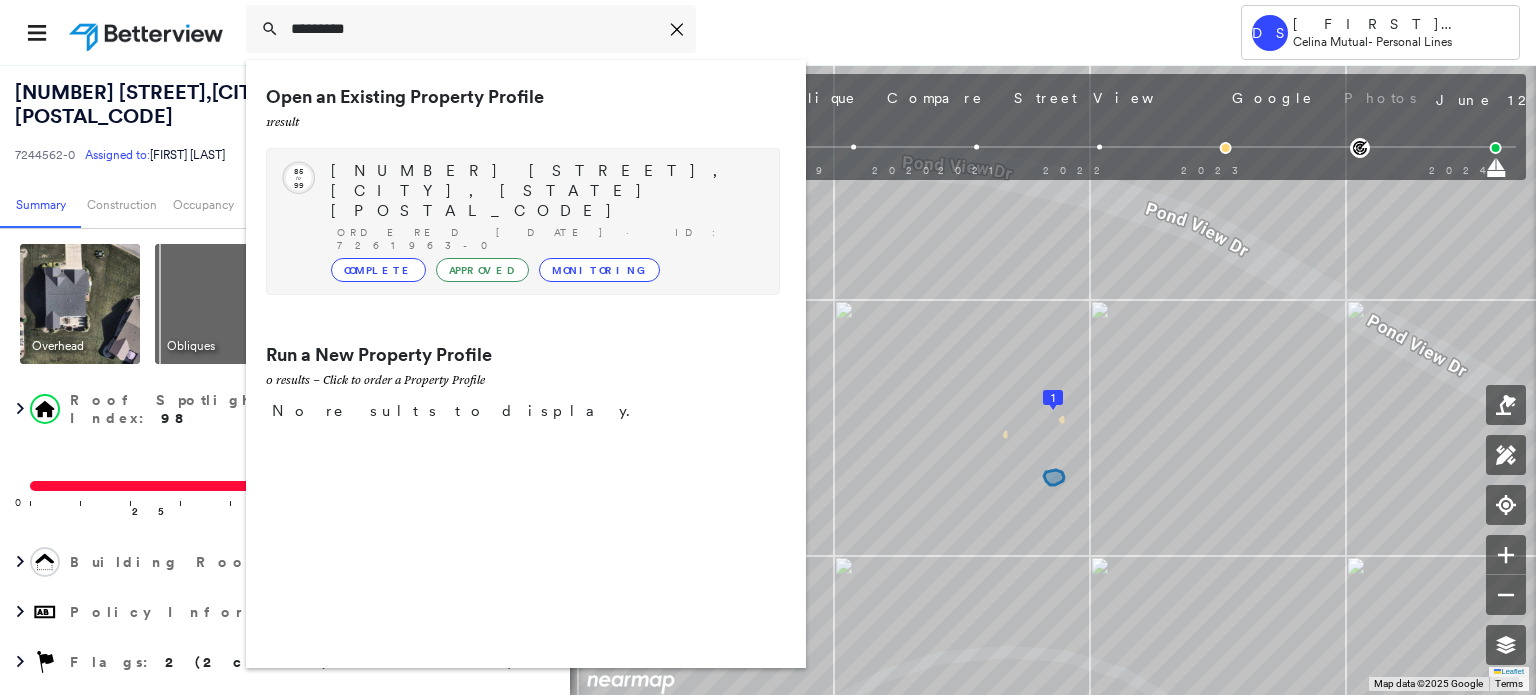 click on "Complete" at bounding box center (378, 270) 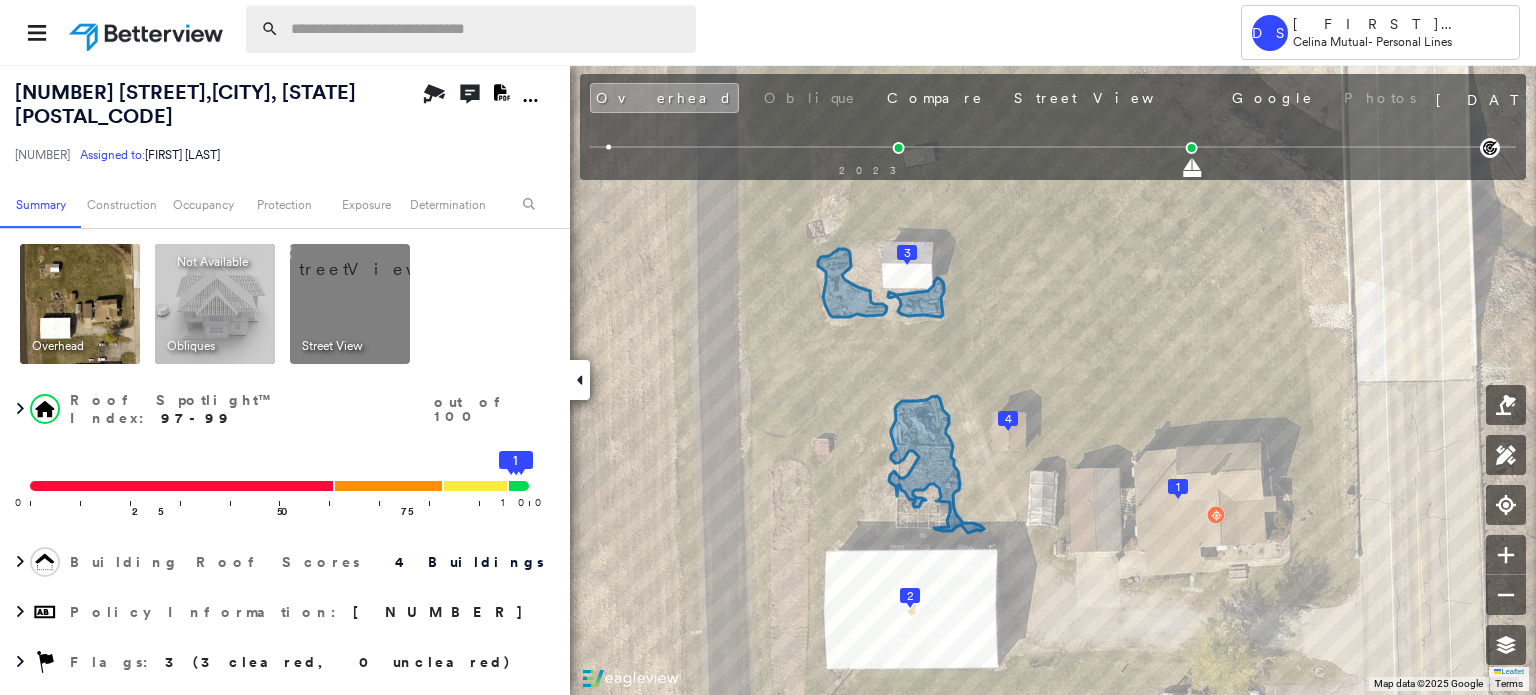click at bounding box center (487, 29) 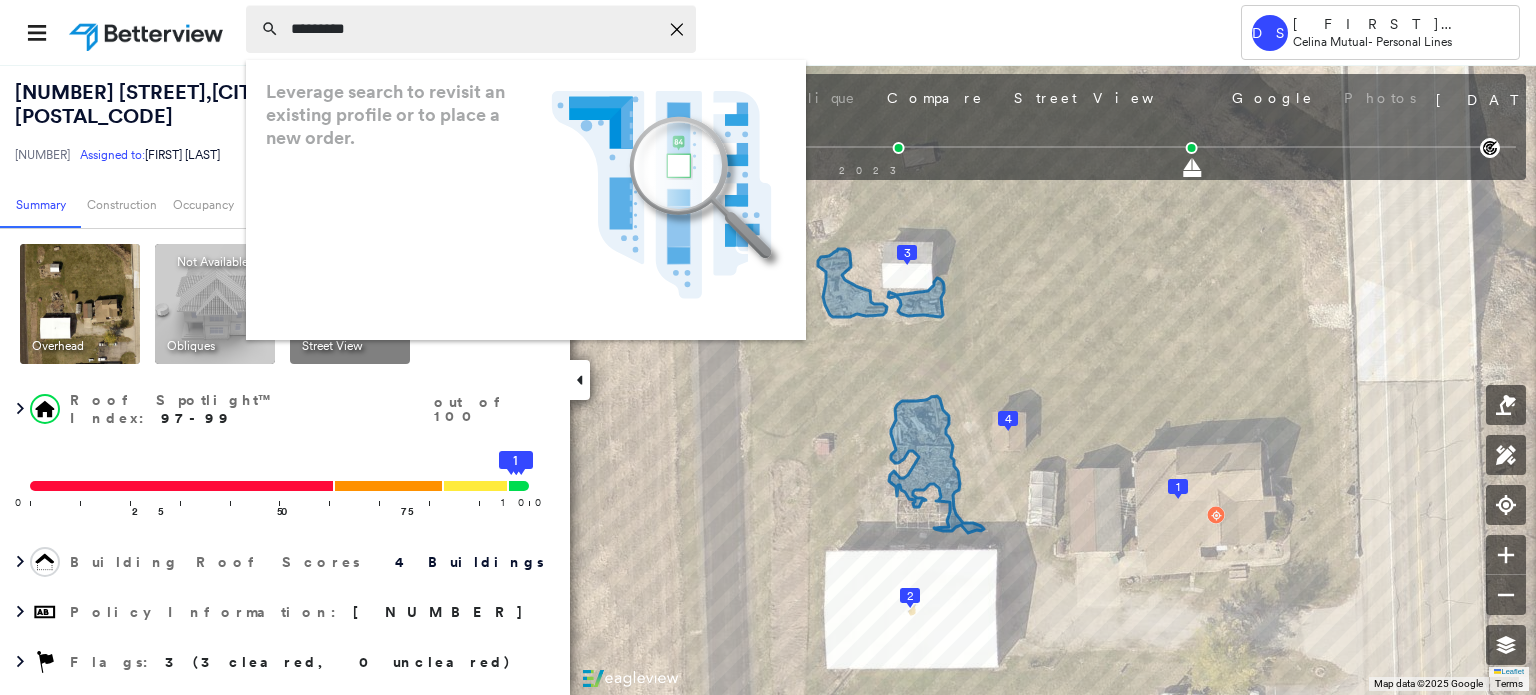 type on "*********" 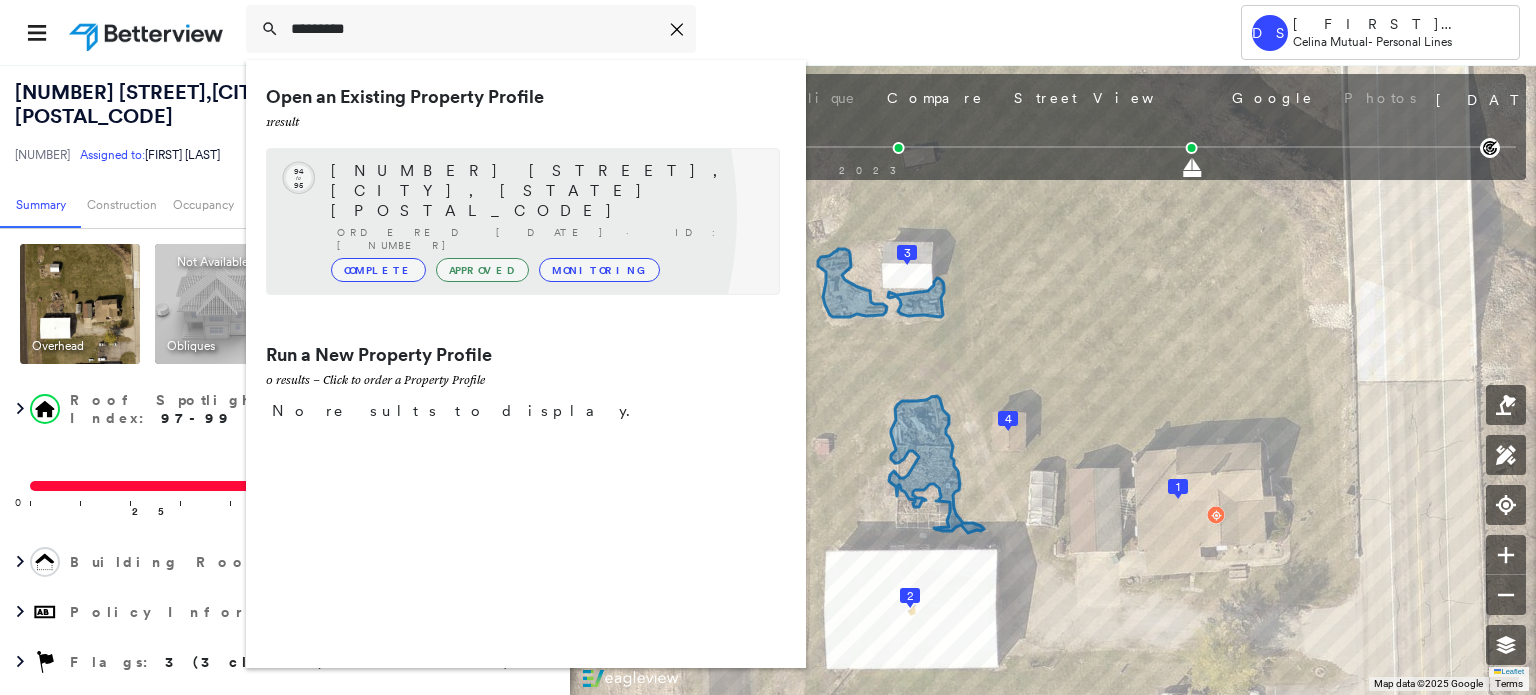 click on "Complete" at bounding box center [378, 270] 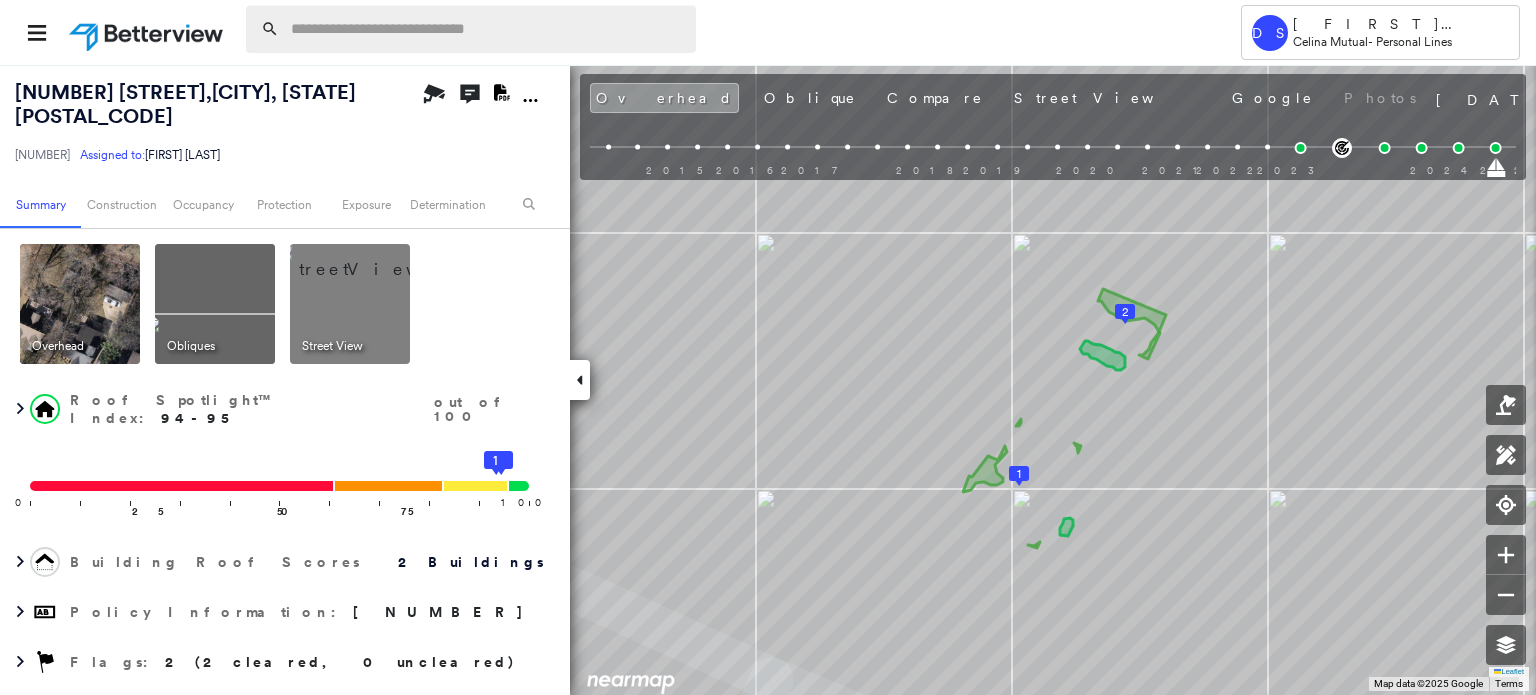 click at bounding box center (487, 29) 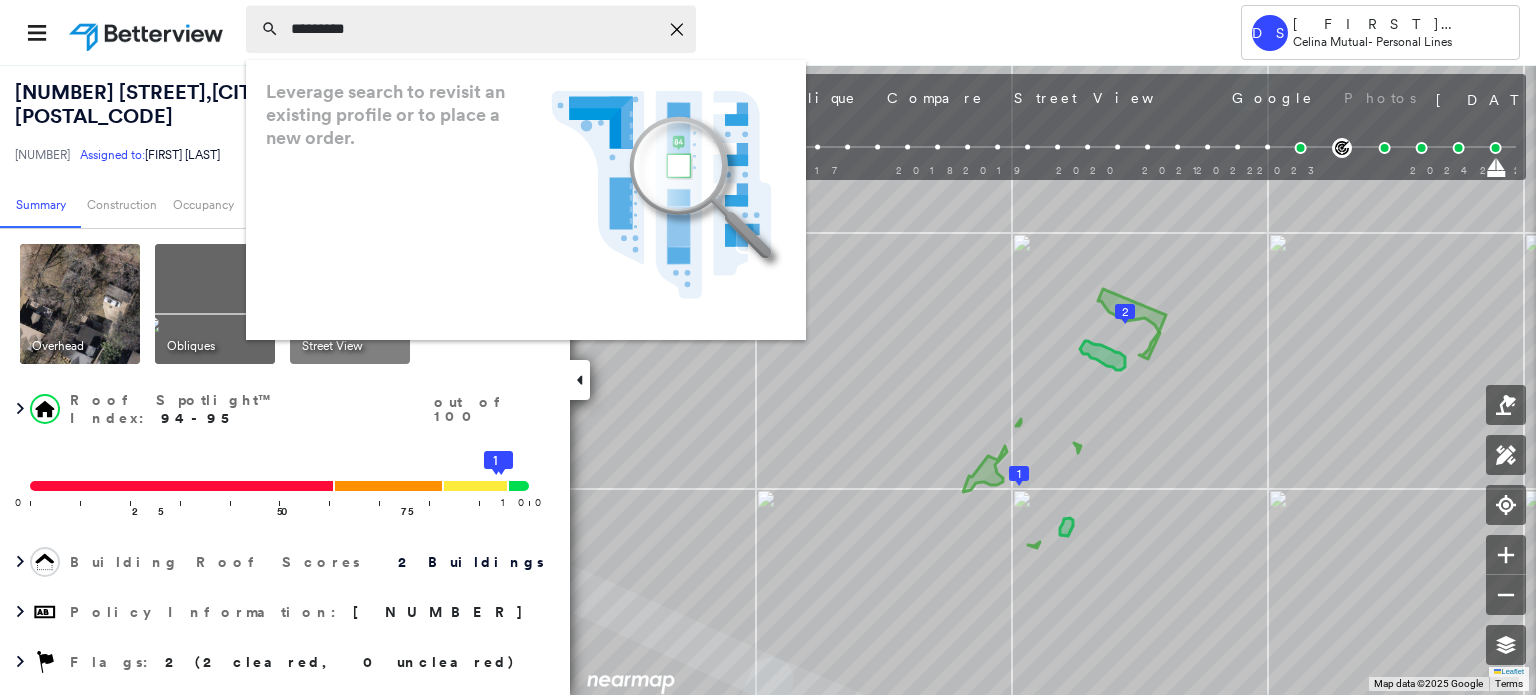 type on "*********" 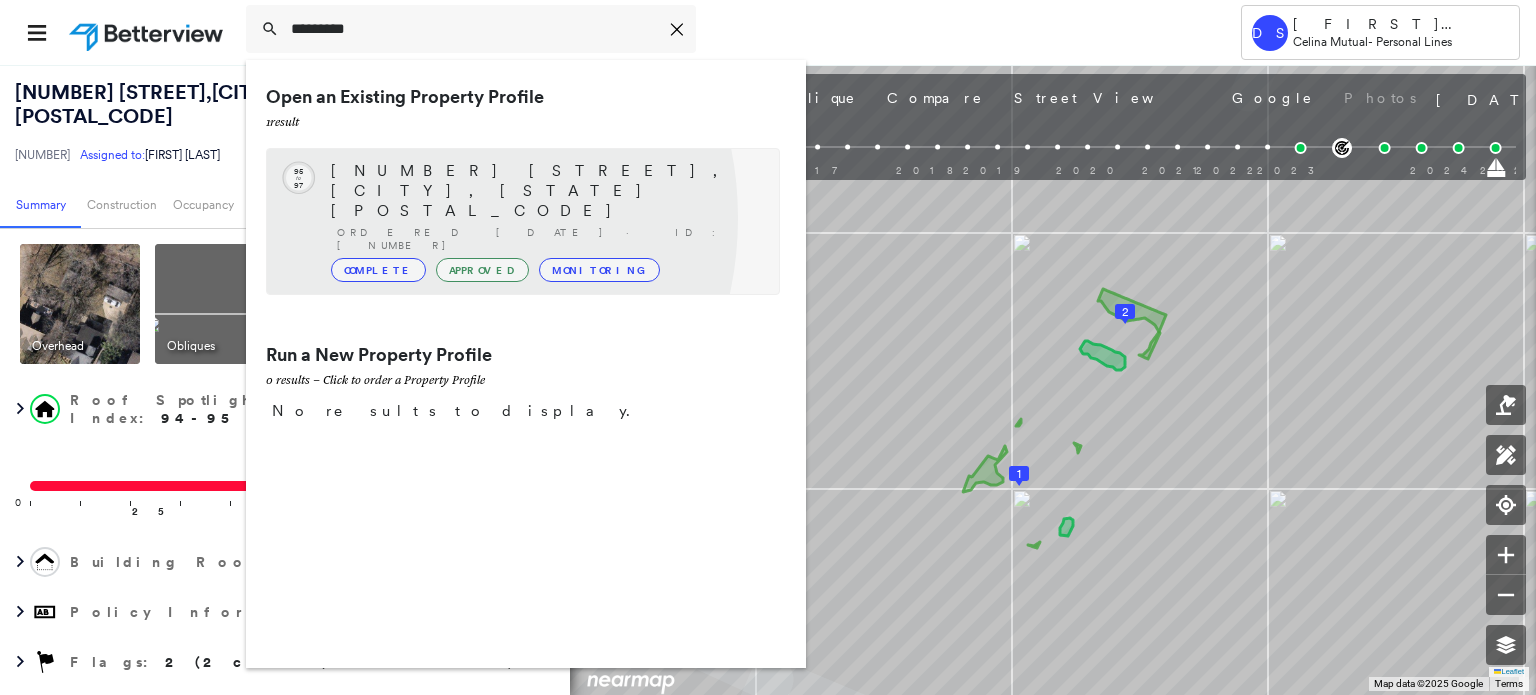 click on "Complete" at bounding box center [378, 270] 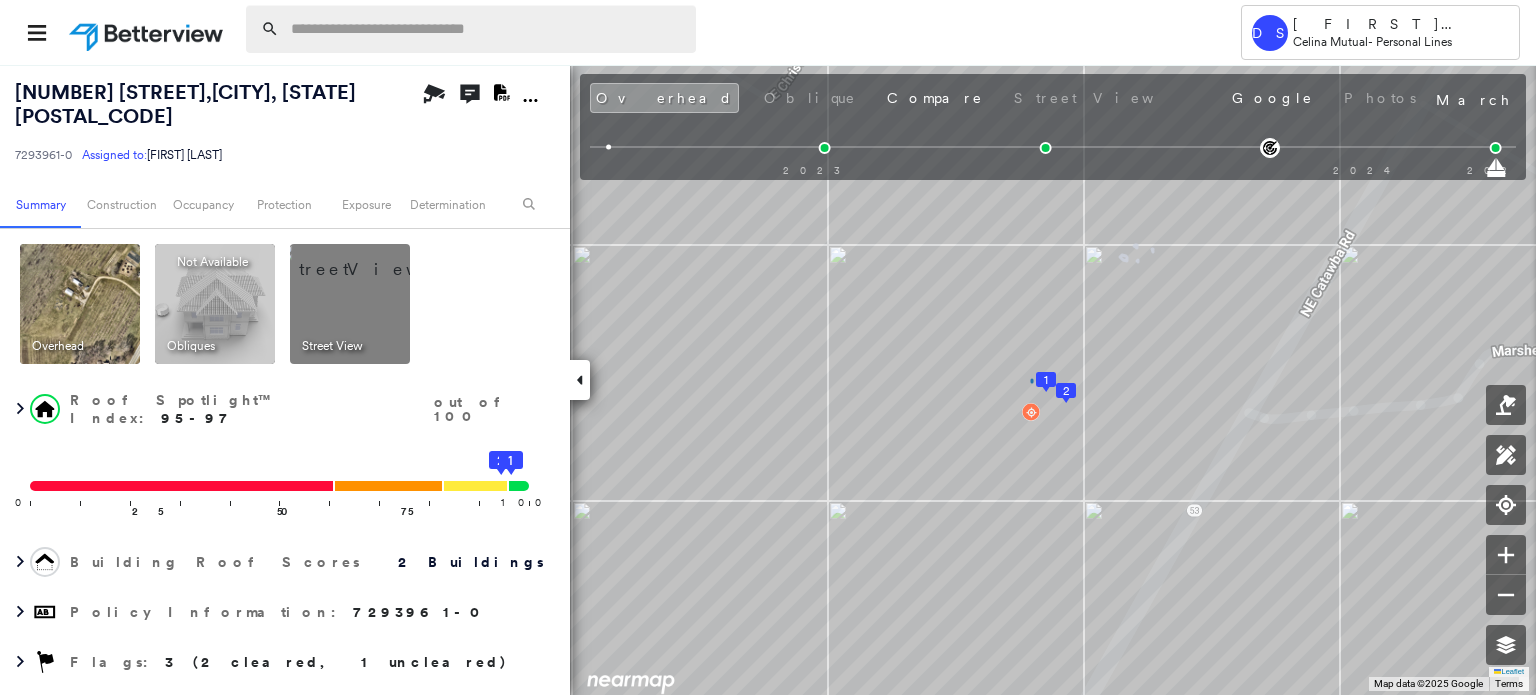 click at bounding box center [487, 29] 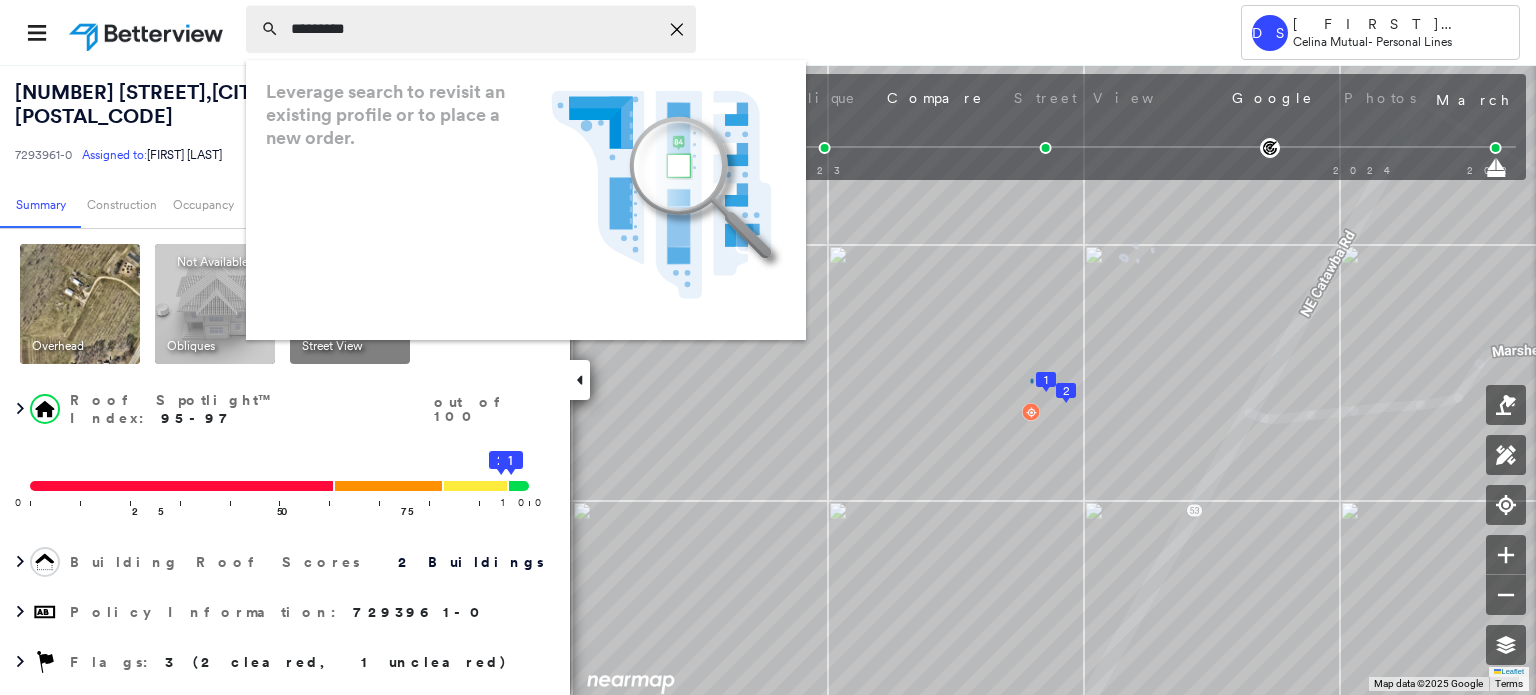 type on "*********" 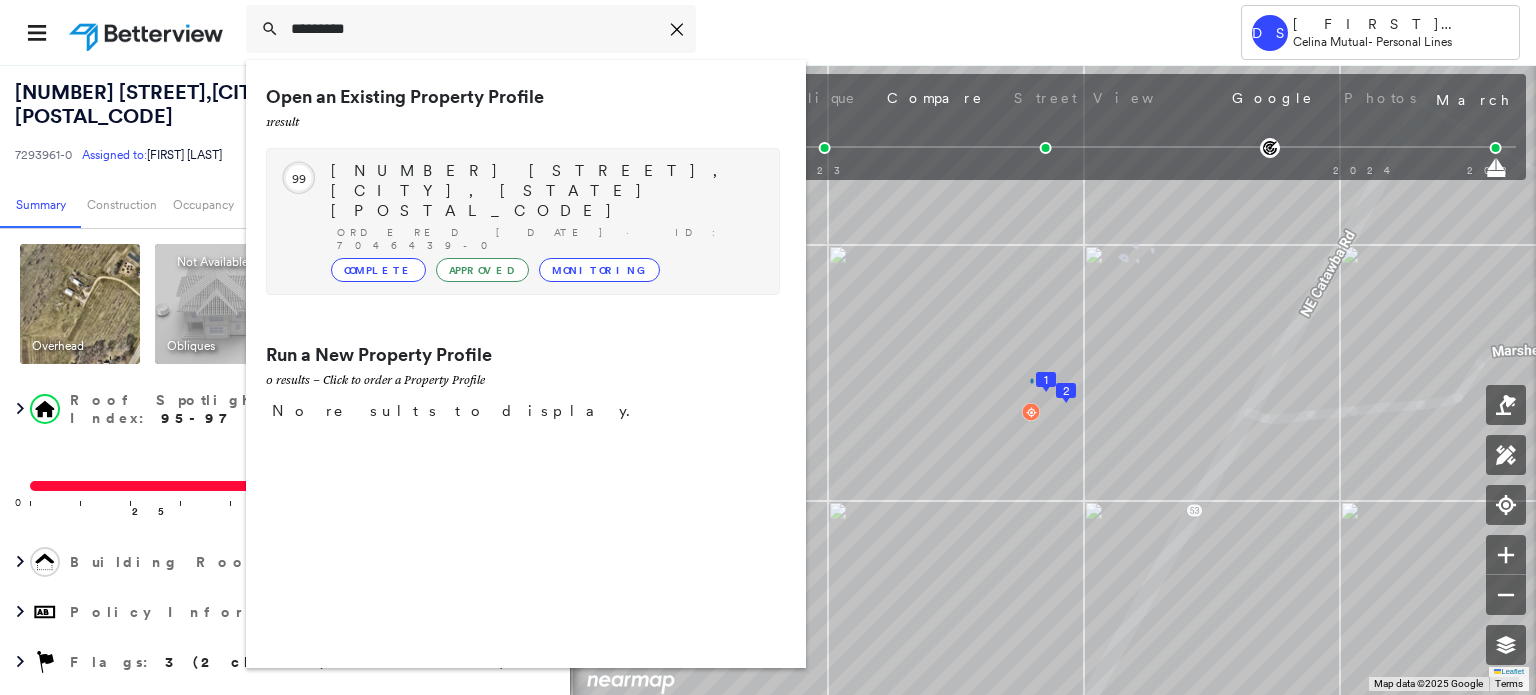 click on "Complete" at bounding box center [378, 270] 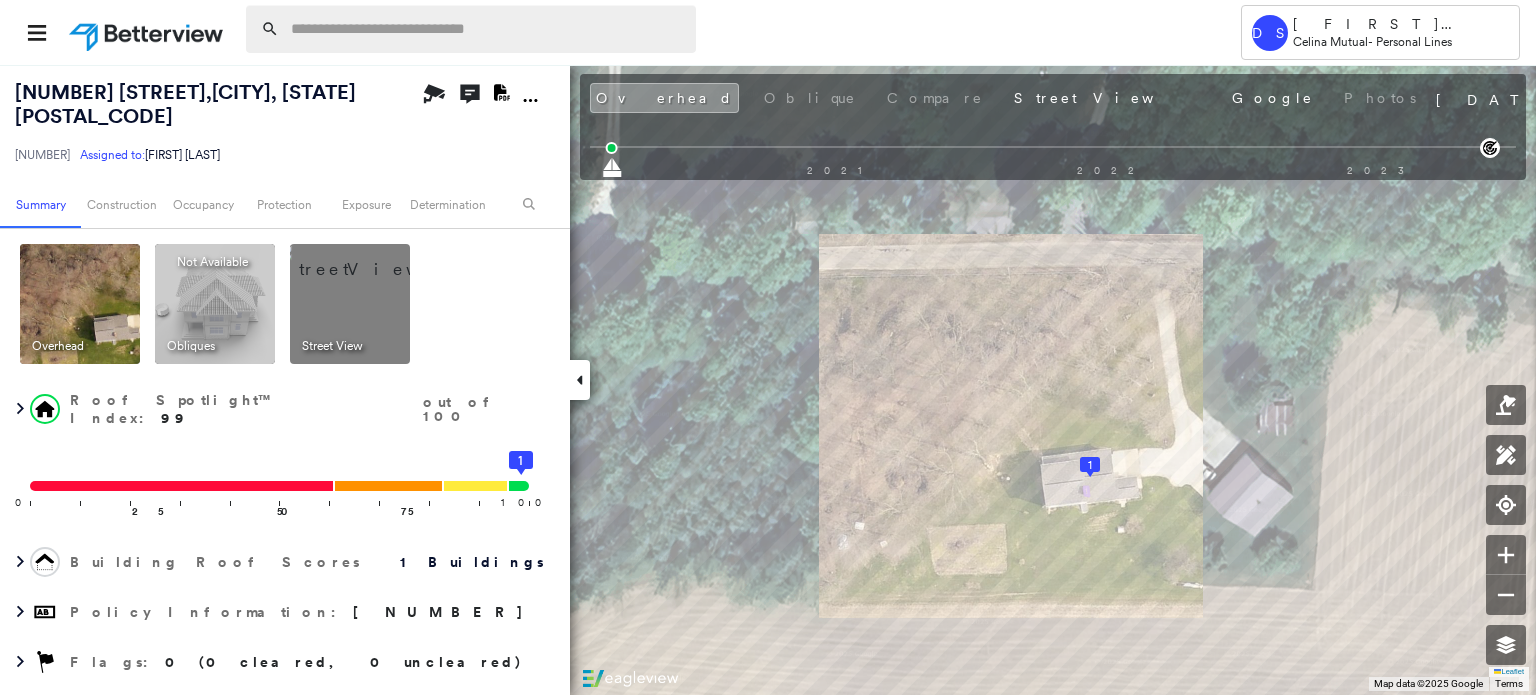 click at bounding box center (487, 29) 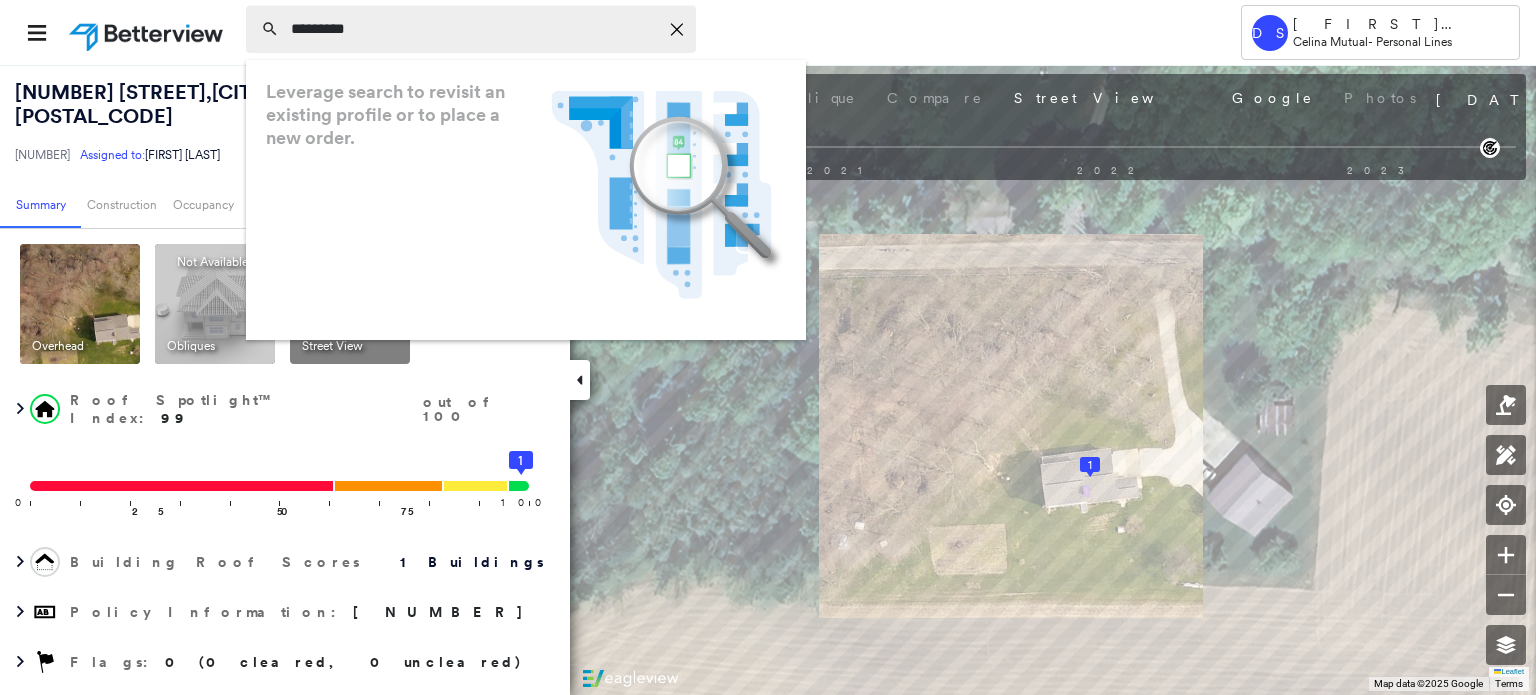 type on "*********" 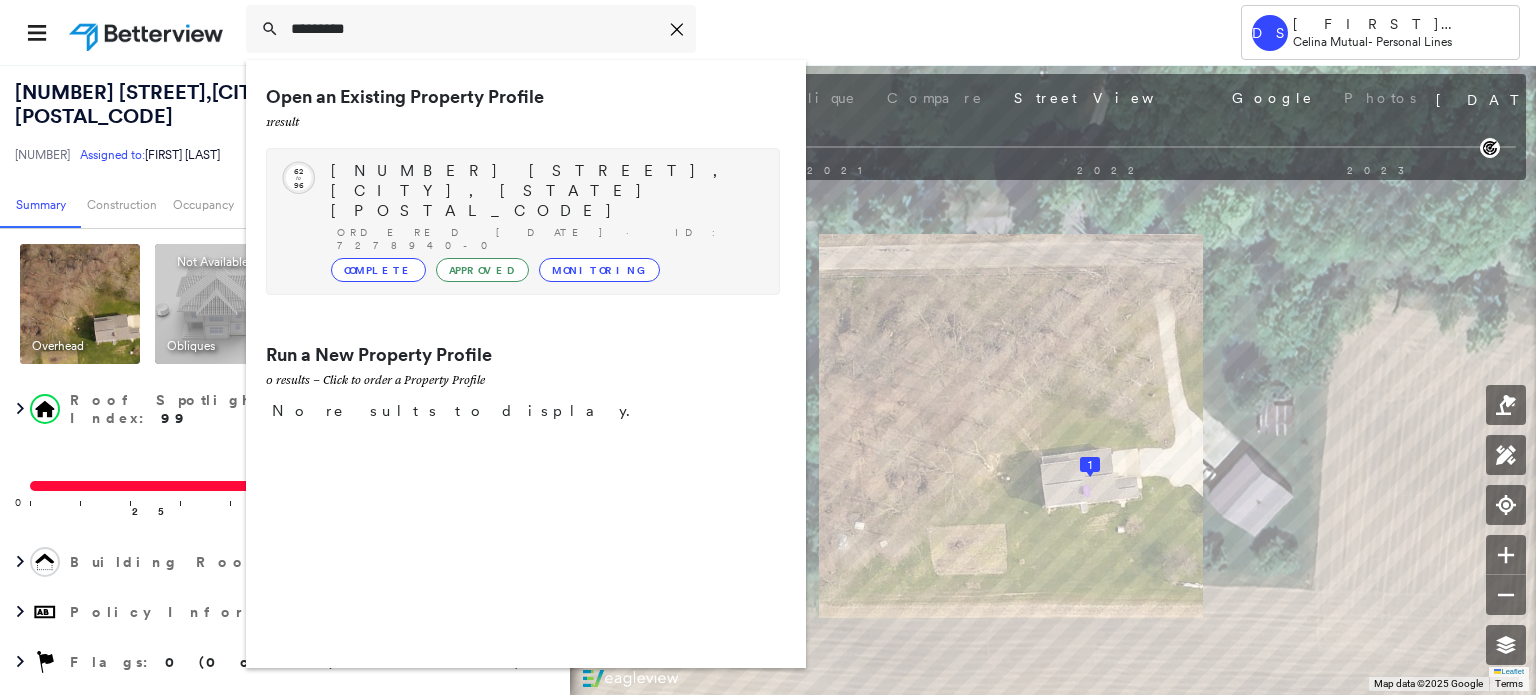 click on "Complete" at bounding box center (378, 270) 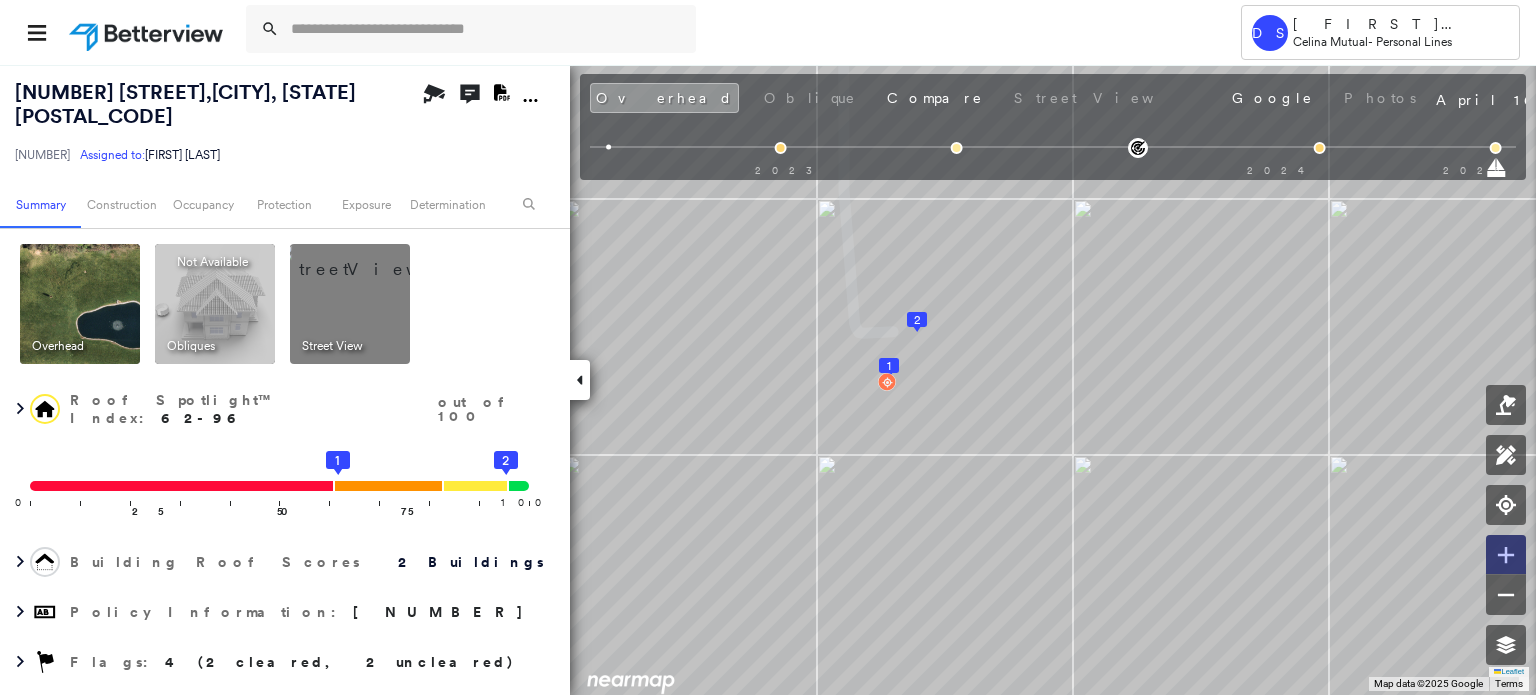 click 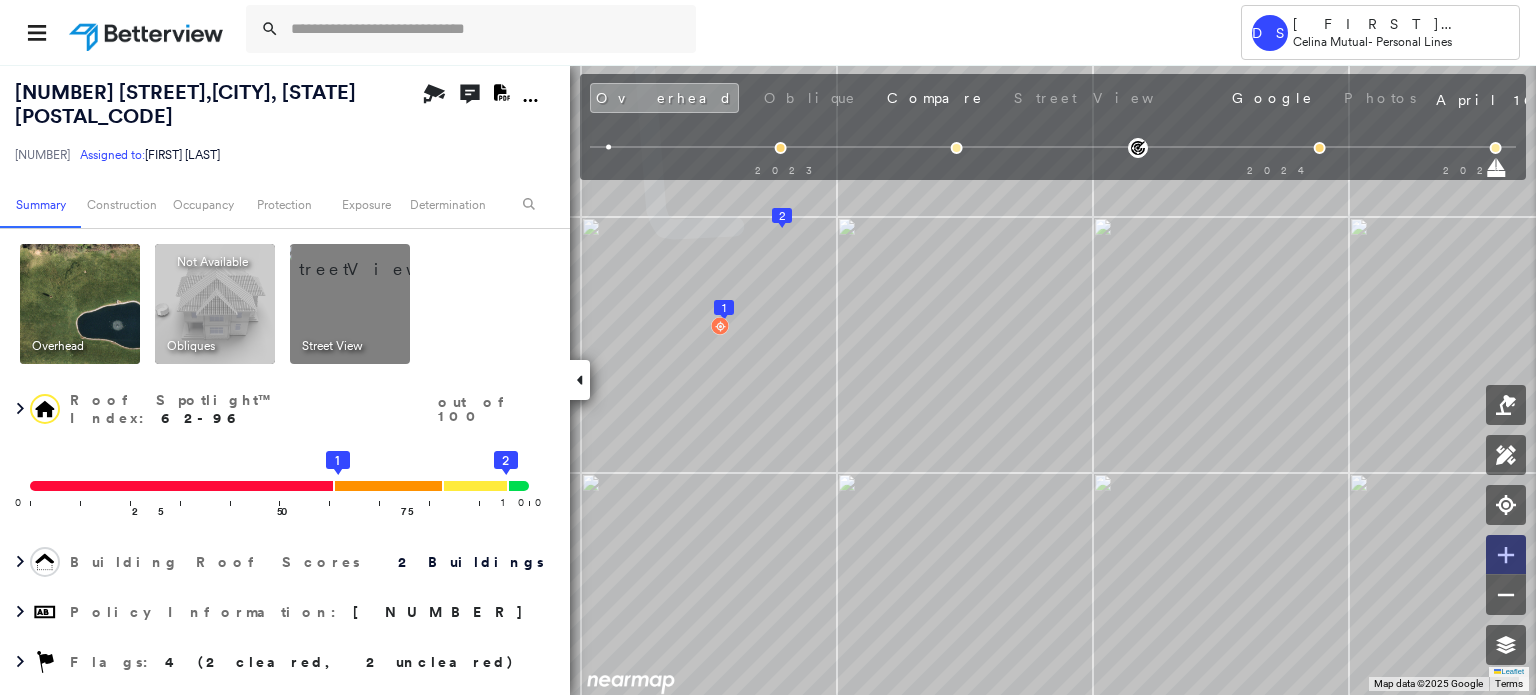 click 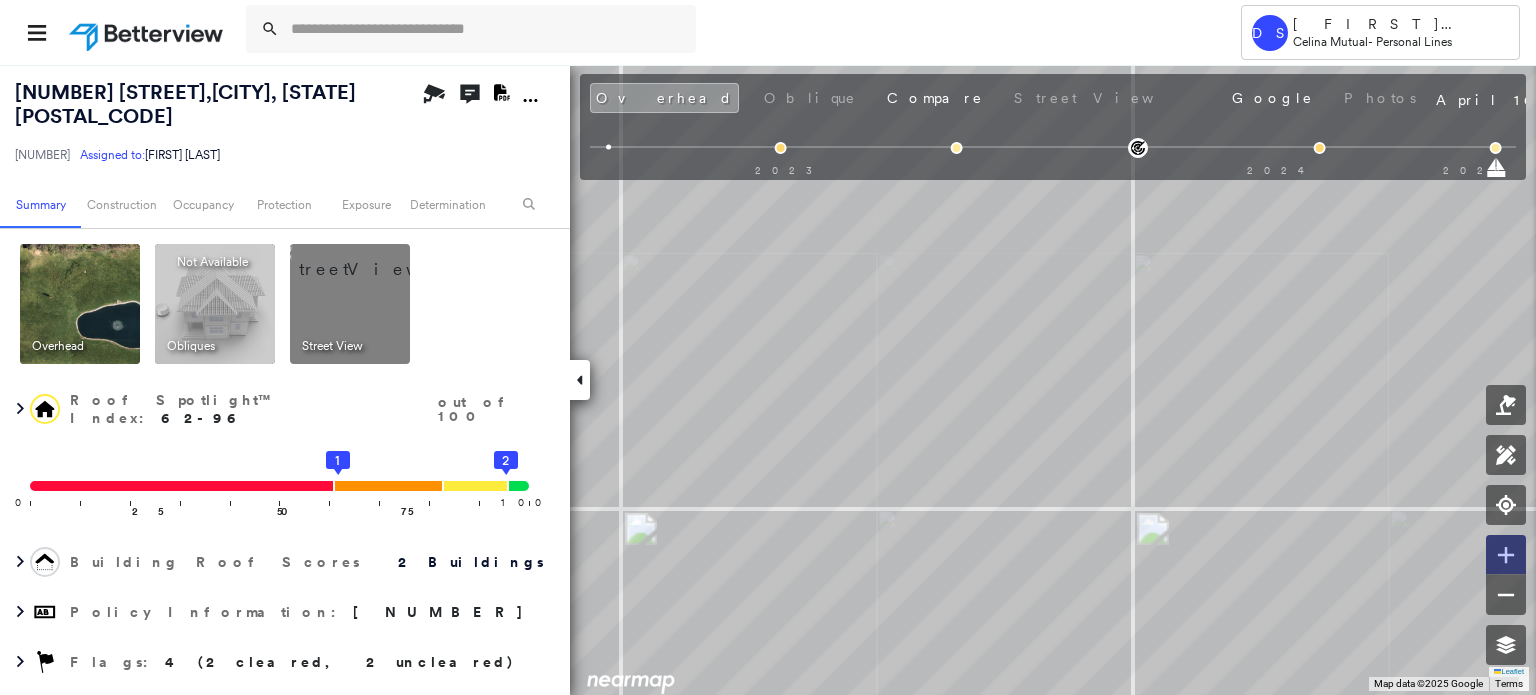 click 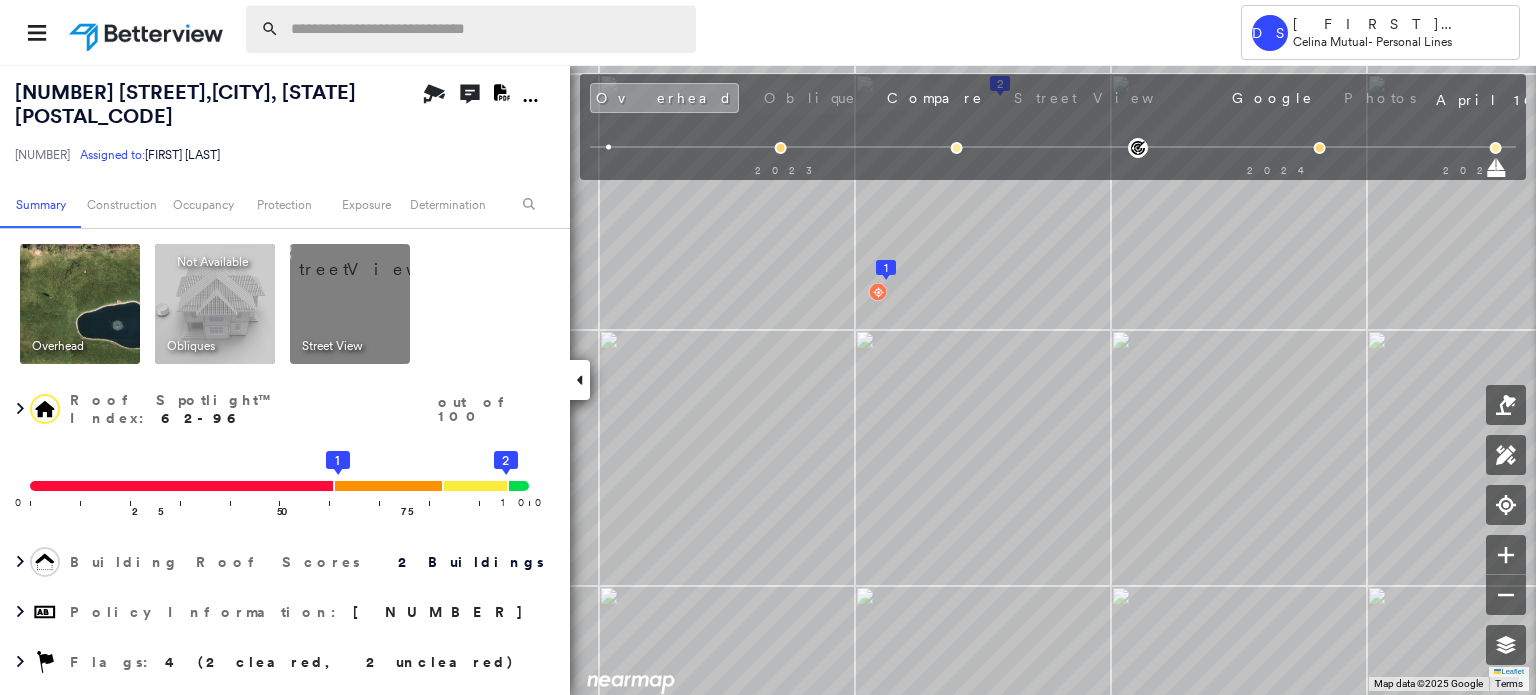 click at bounding box center (487, 29) 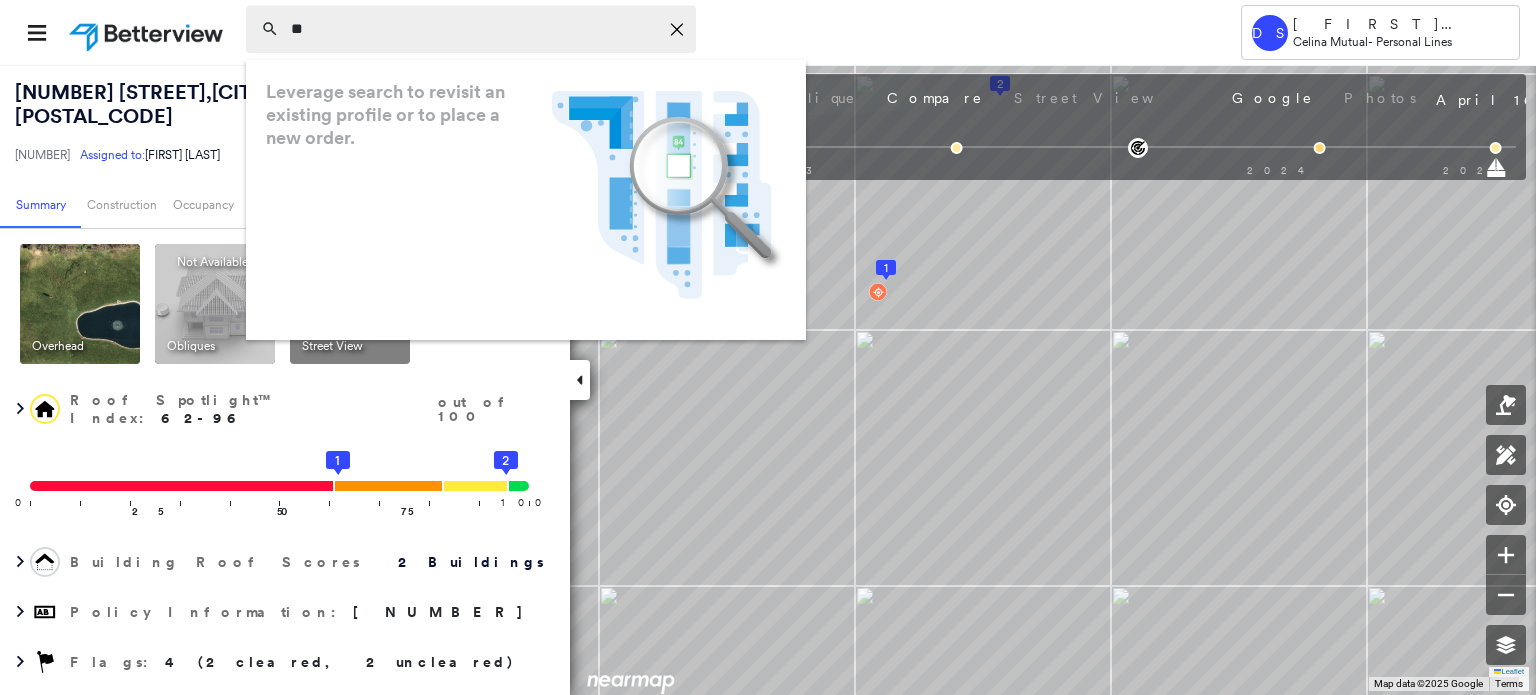 type on "*" 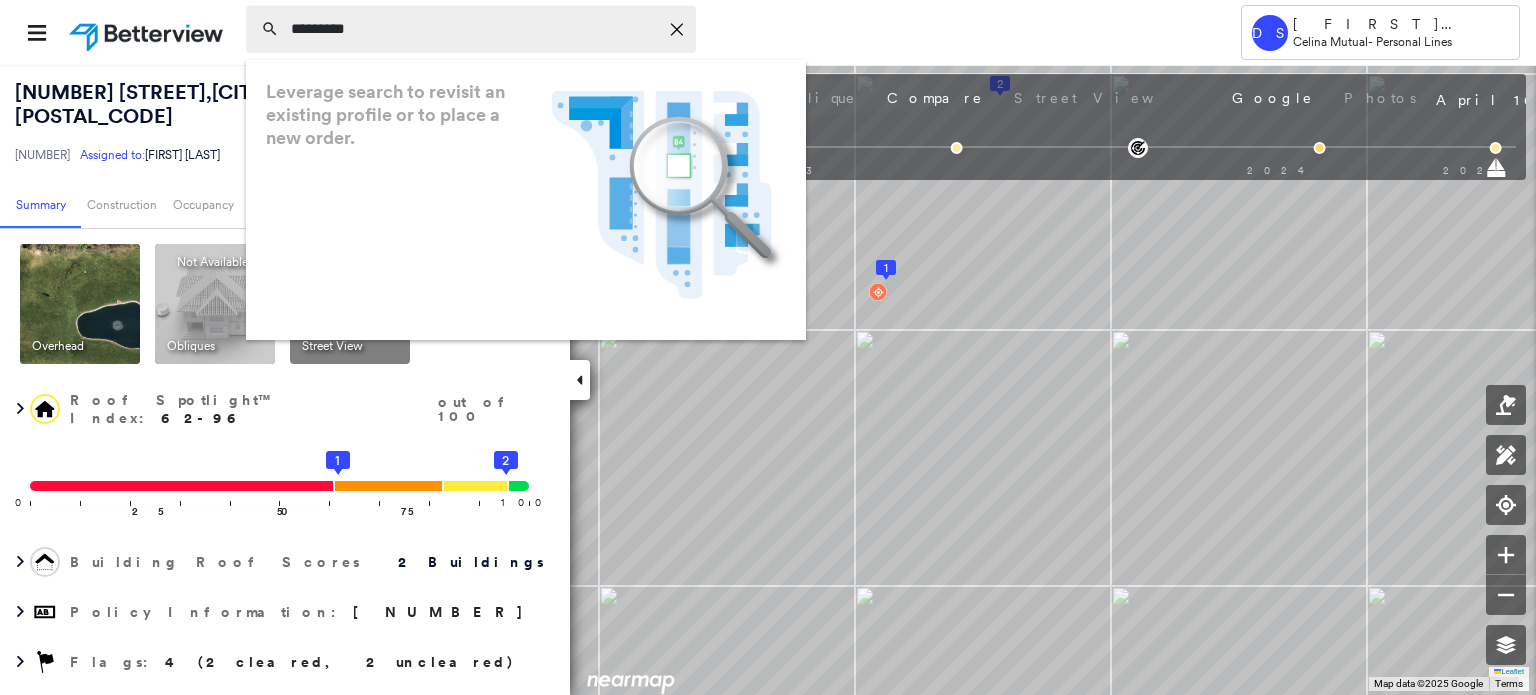 type on "*********" 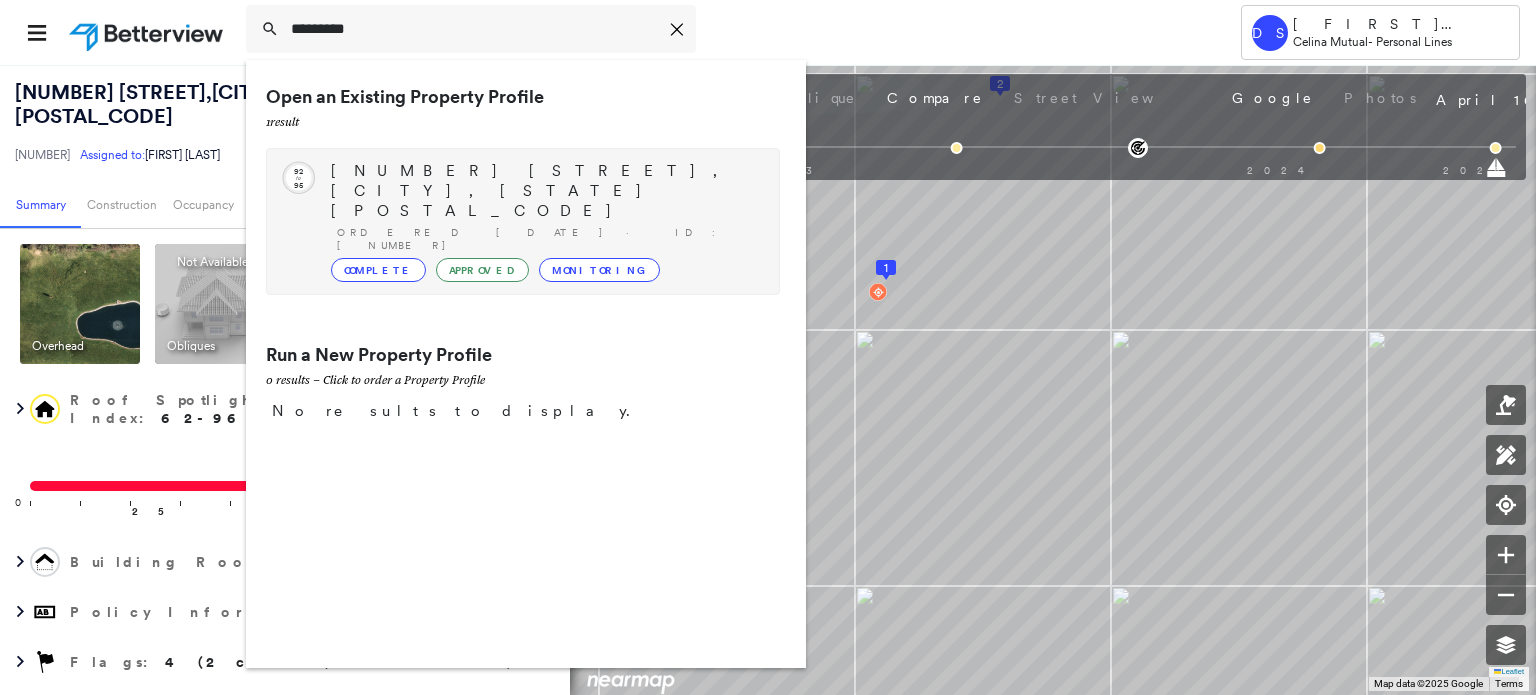 click on "Complete" at bounding box center [378, 270] 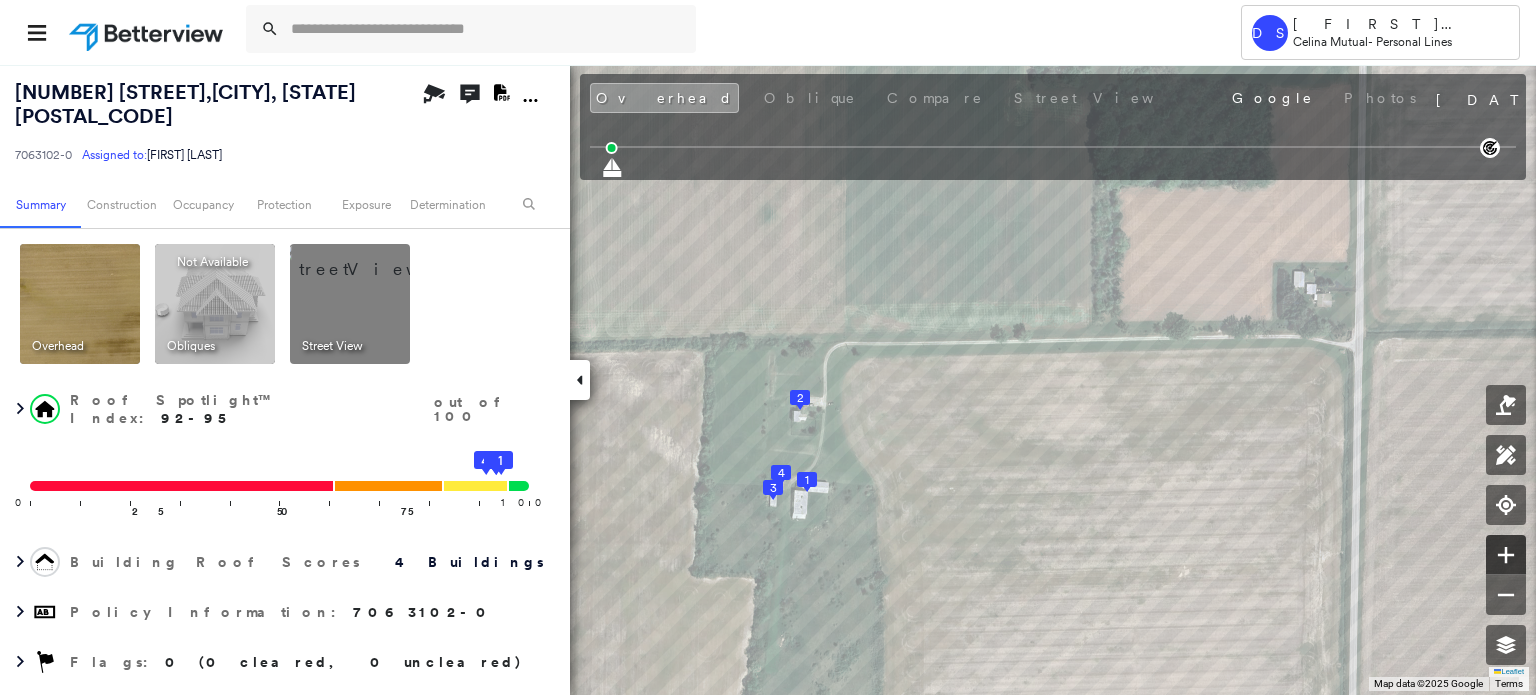click 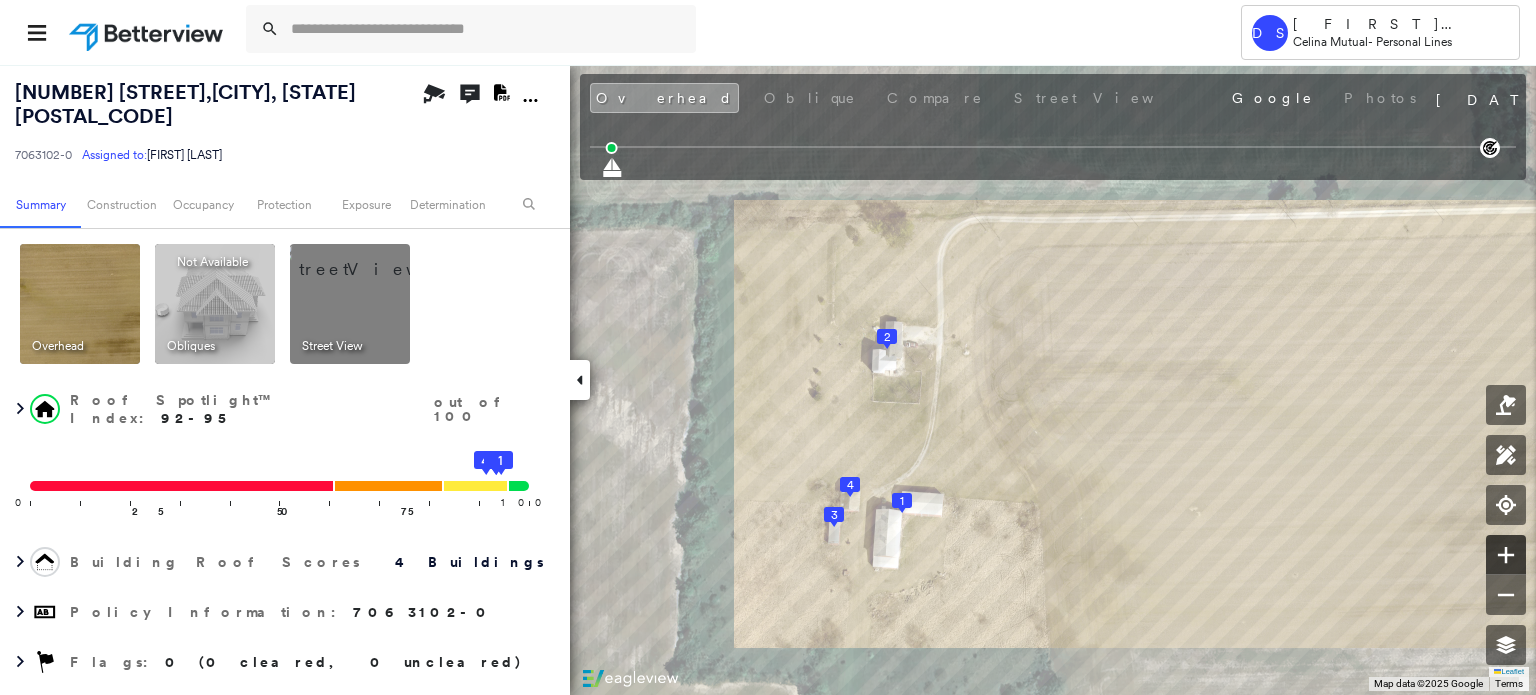 click 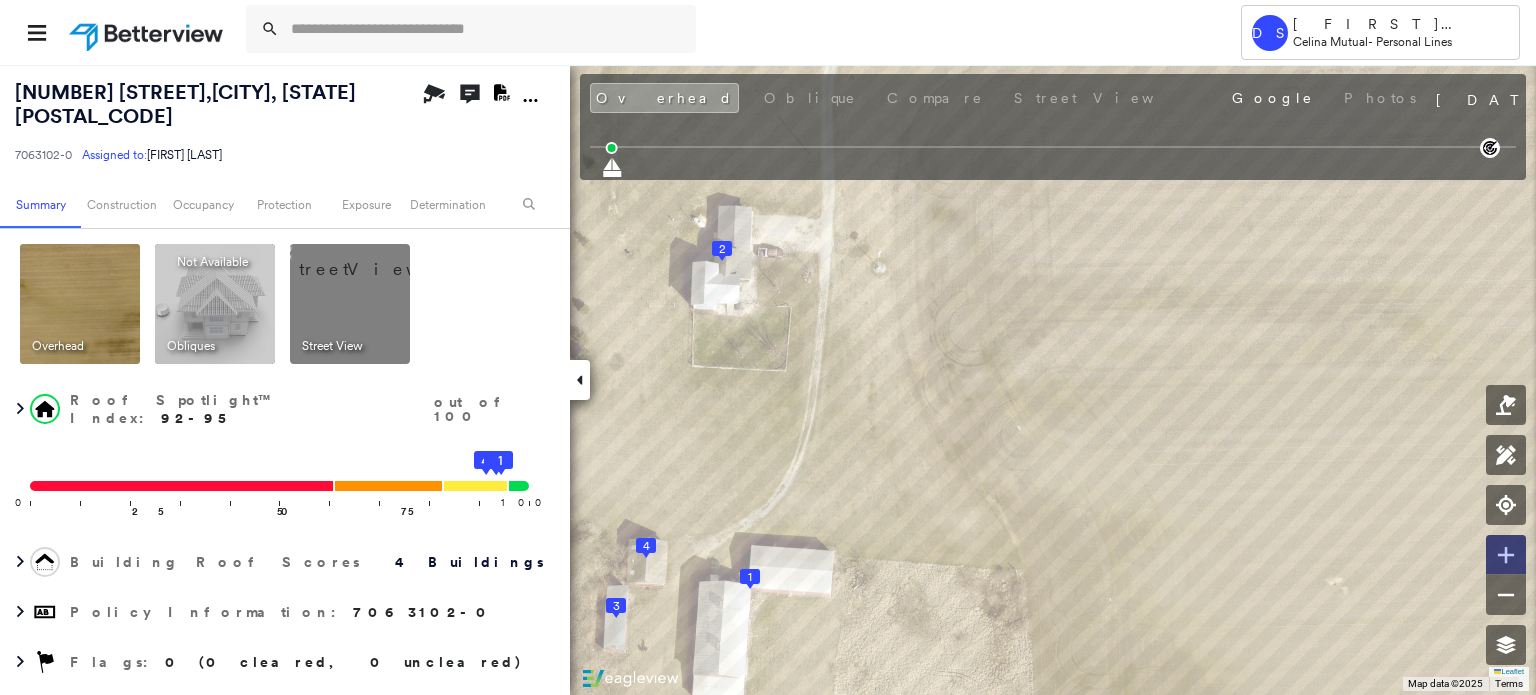 click 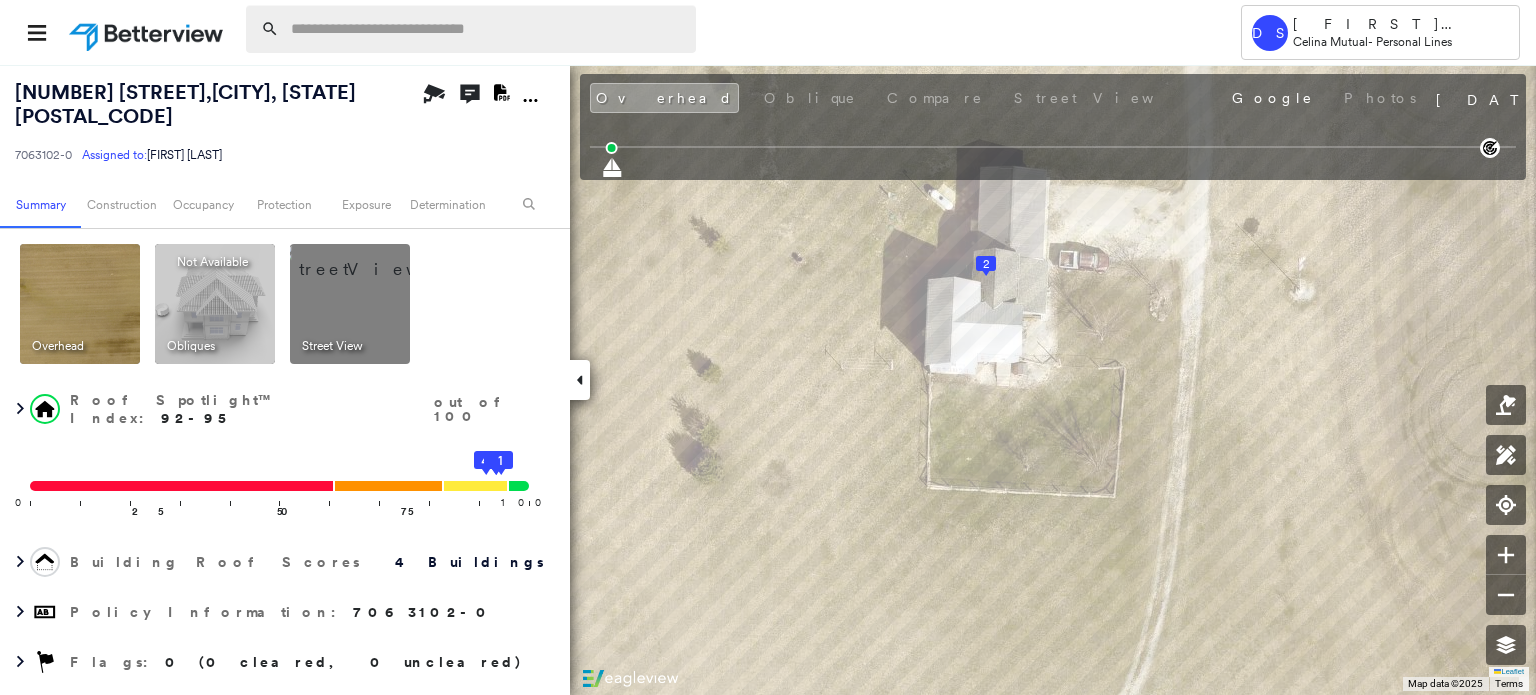 click at bounding box center [487, 29] 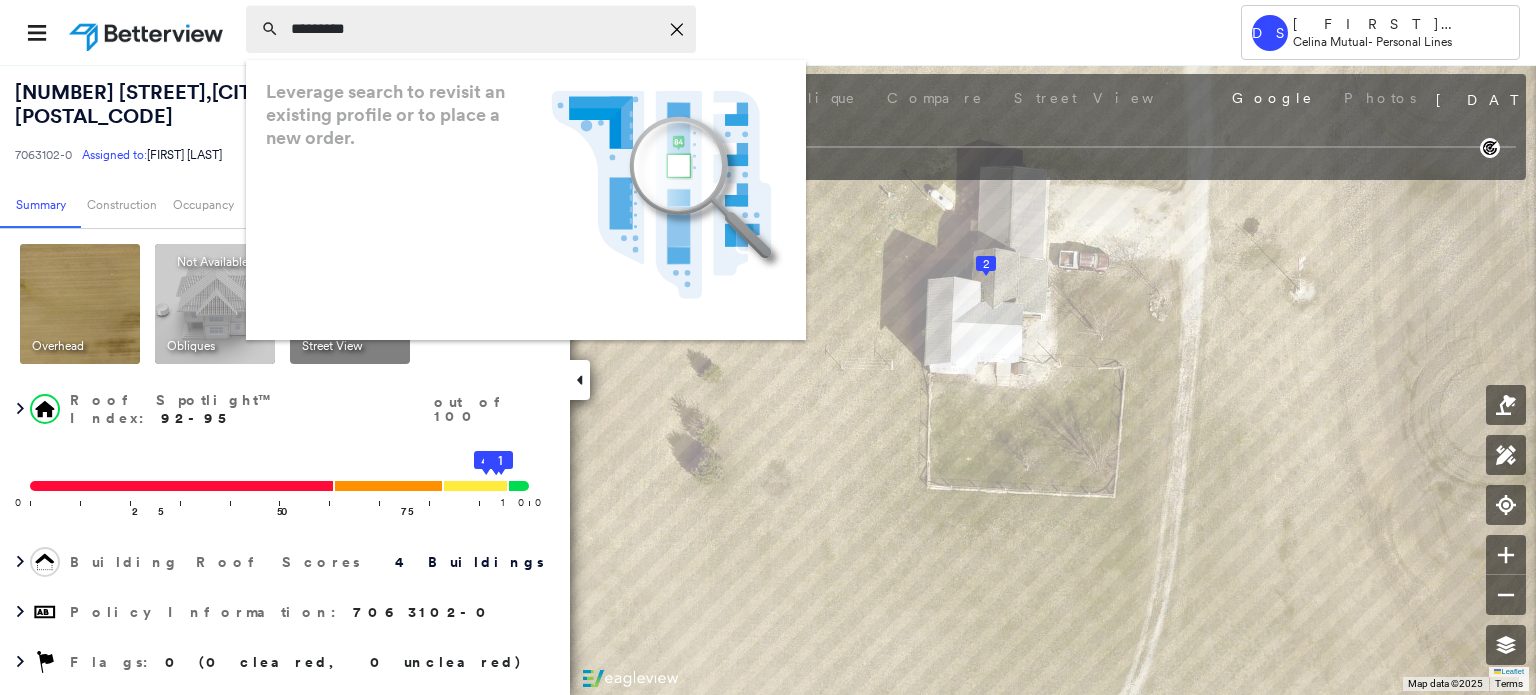 type on "*********" 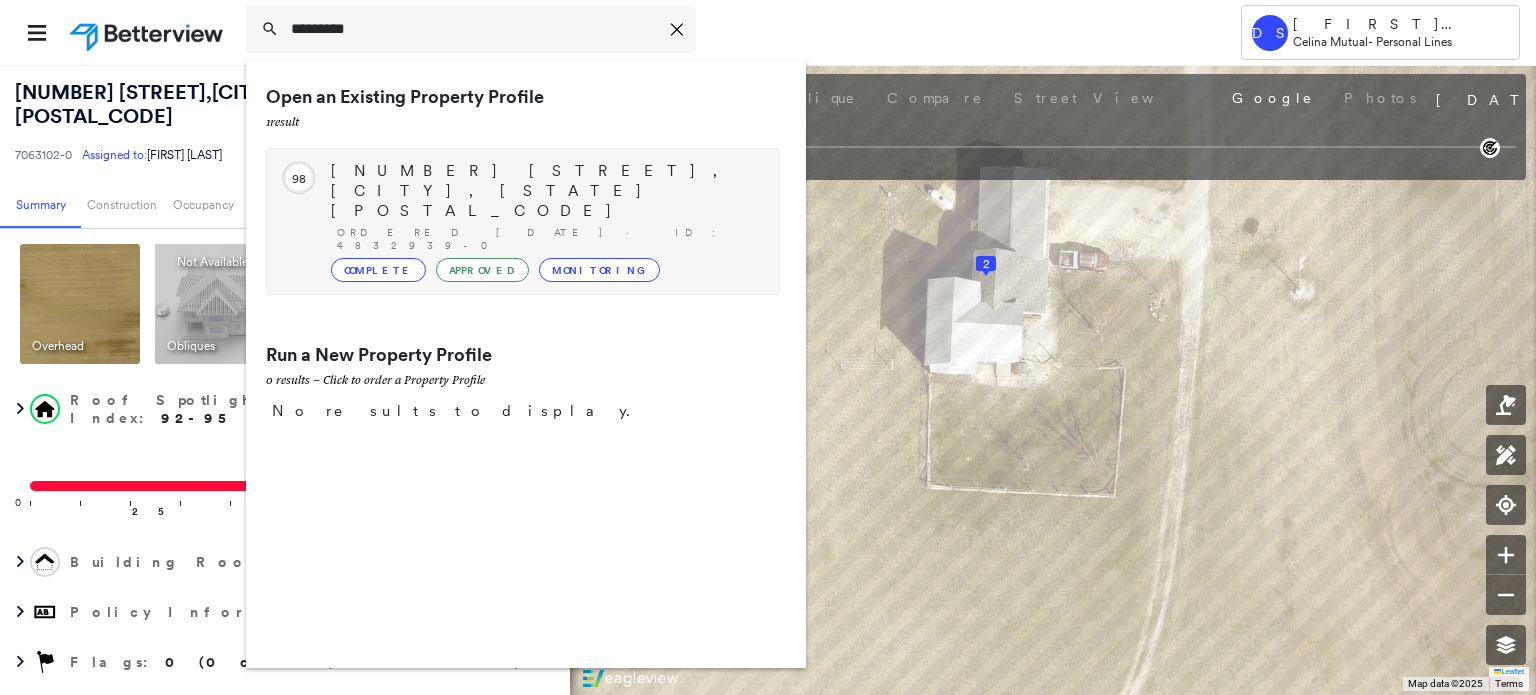 click on "Complete" at bounding box center [378, 270] 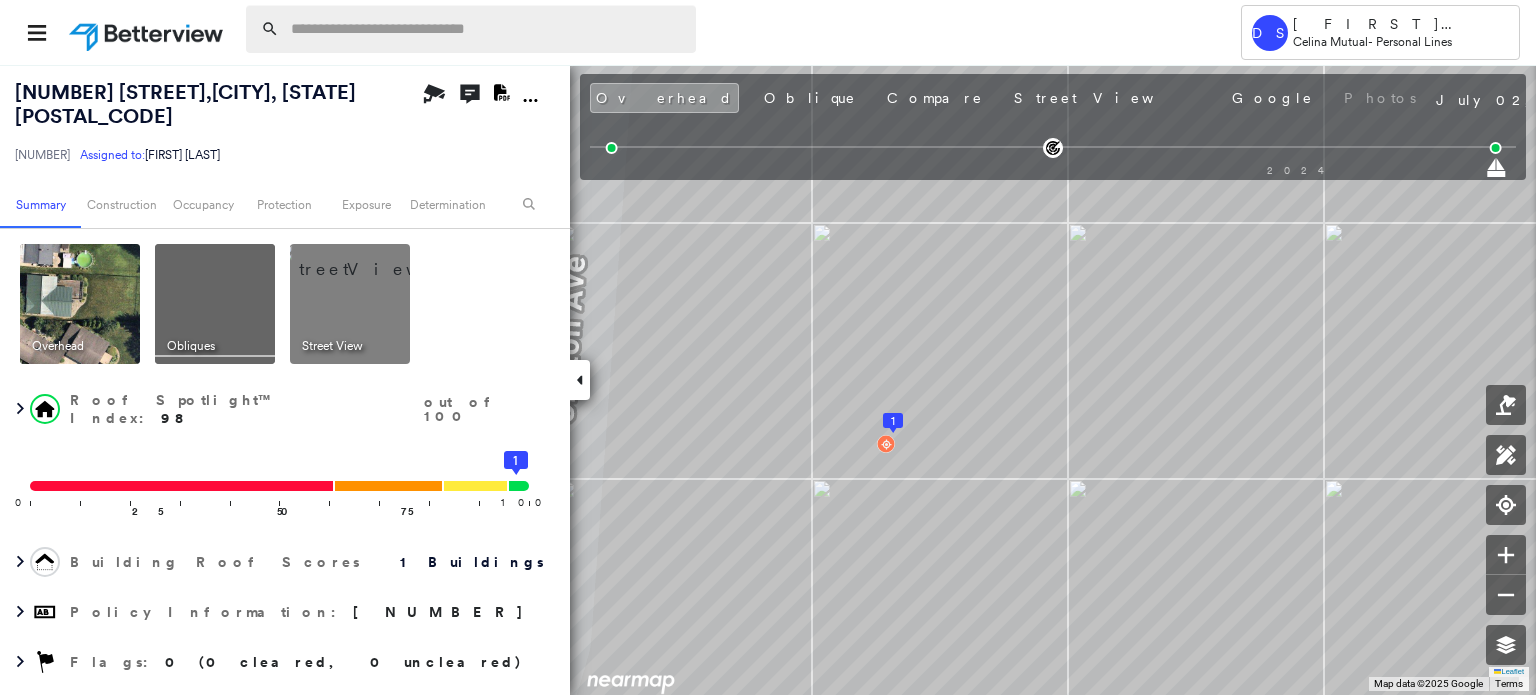 click at bounding box center (487, 29) 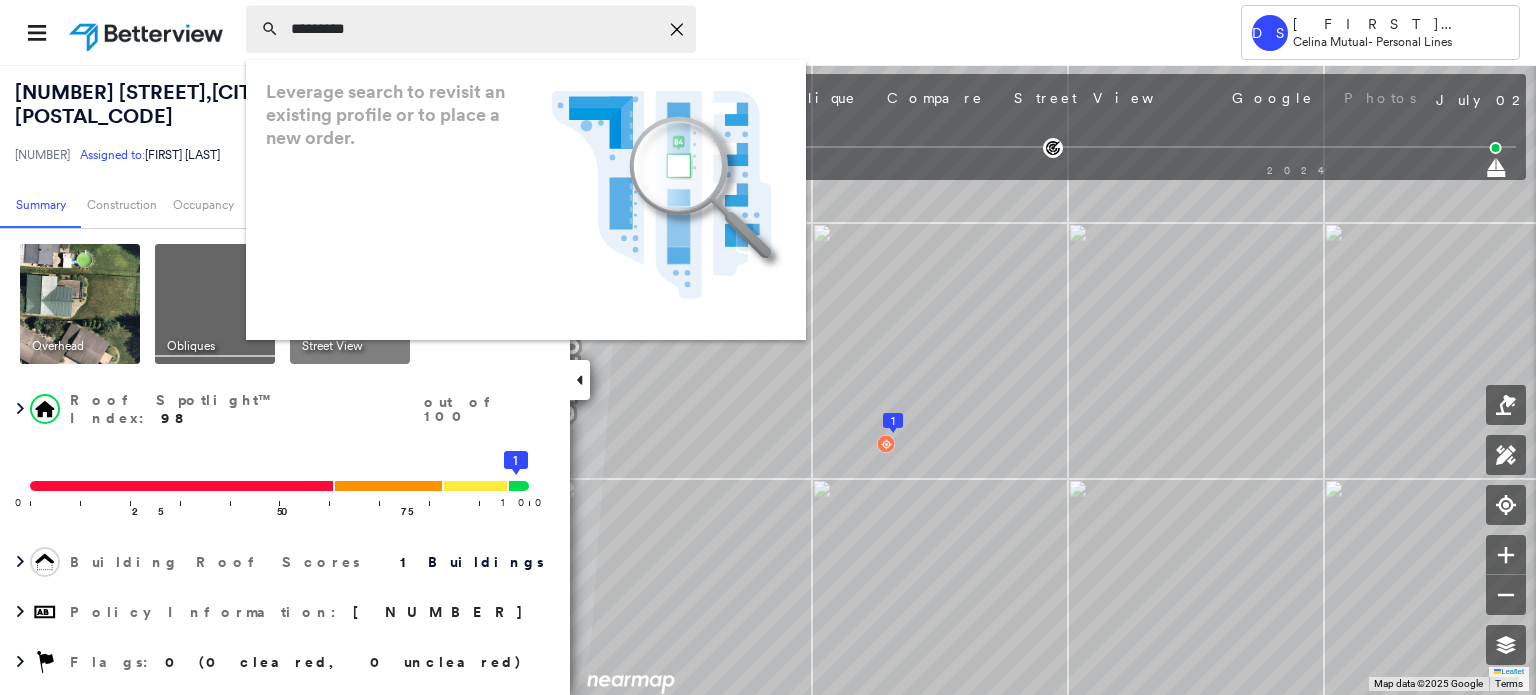 type on "*********" 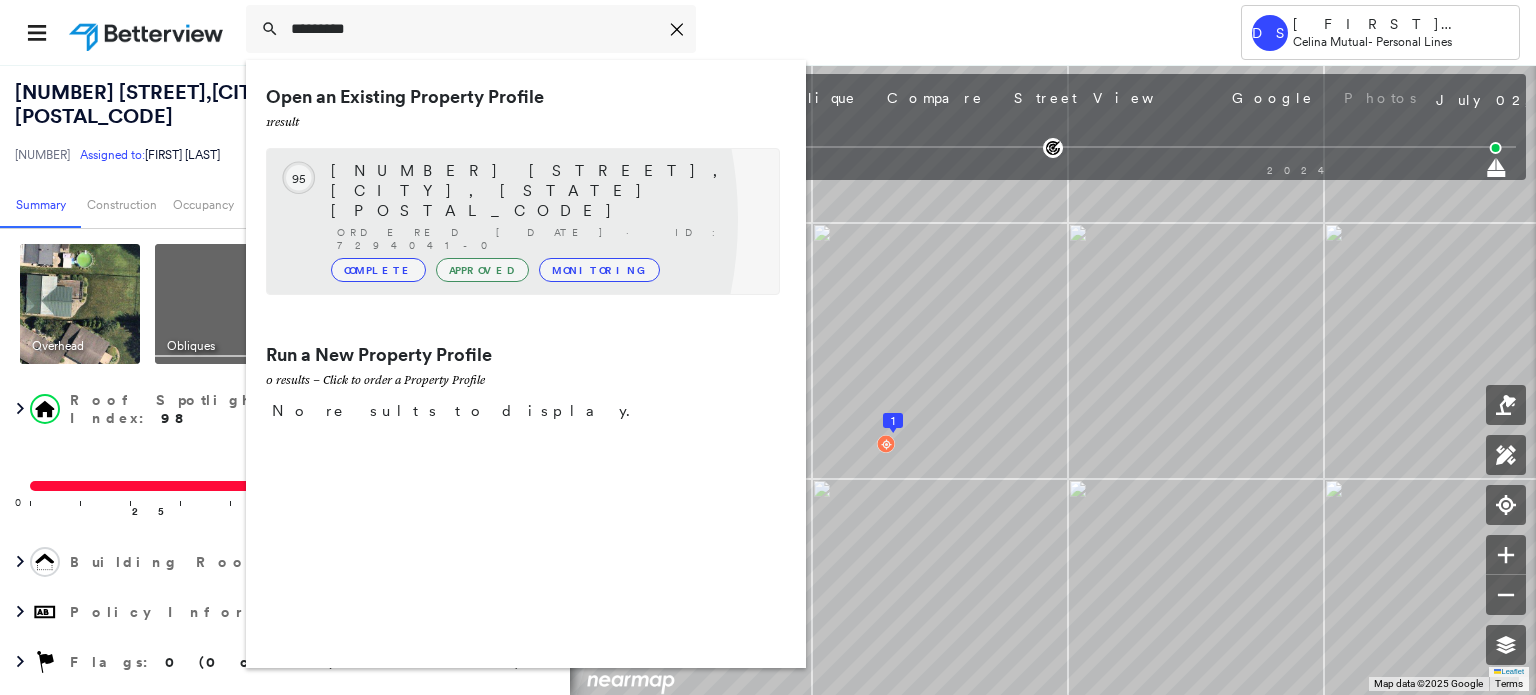 click on "Complete" at bounding box center [378, 270] 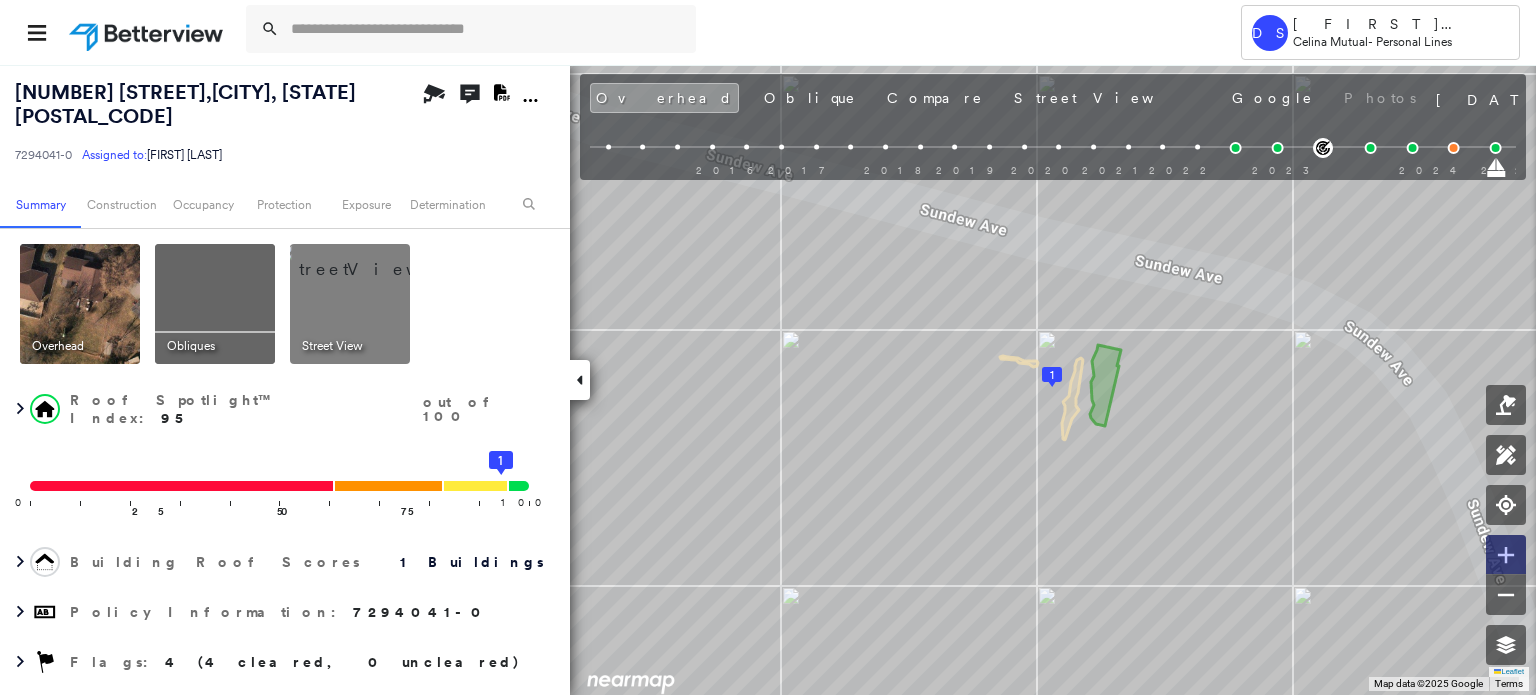 click 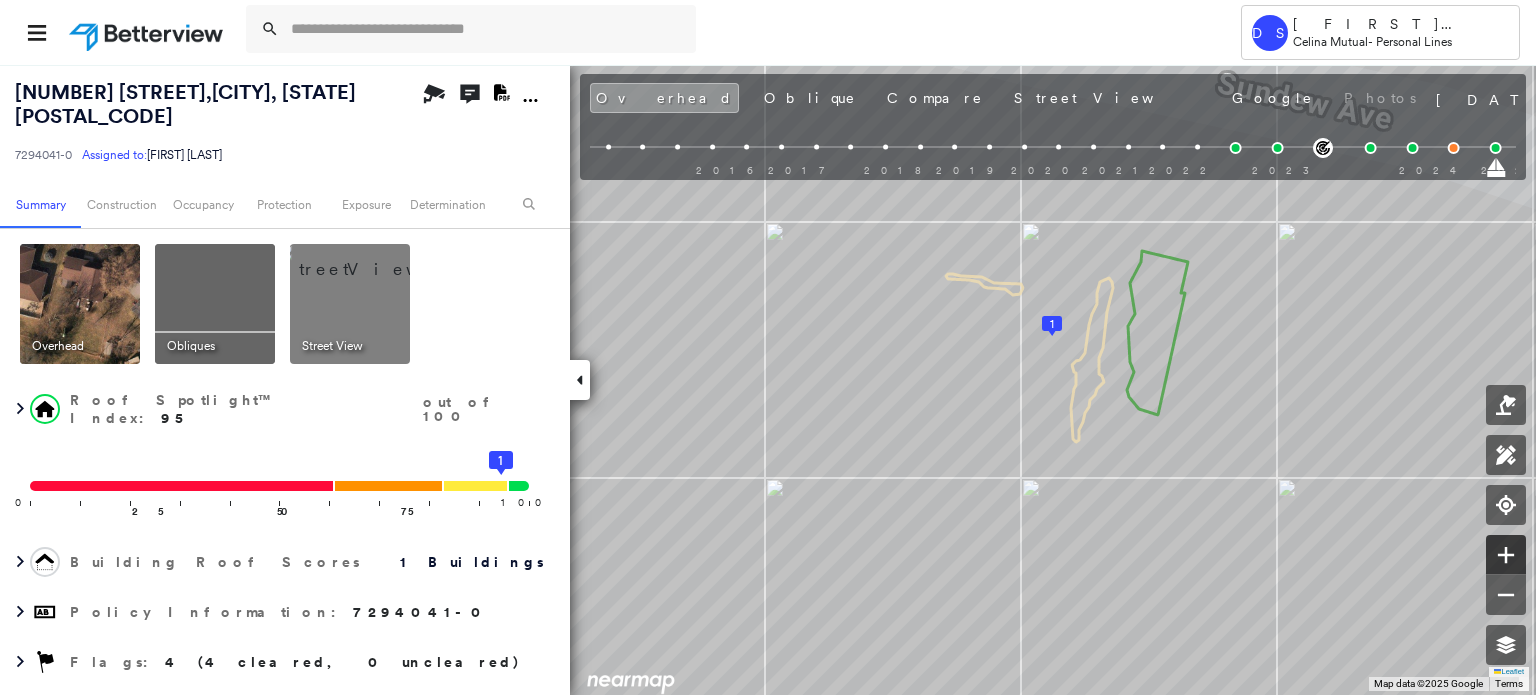click 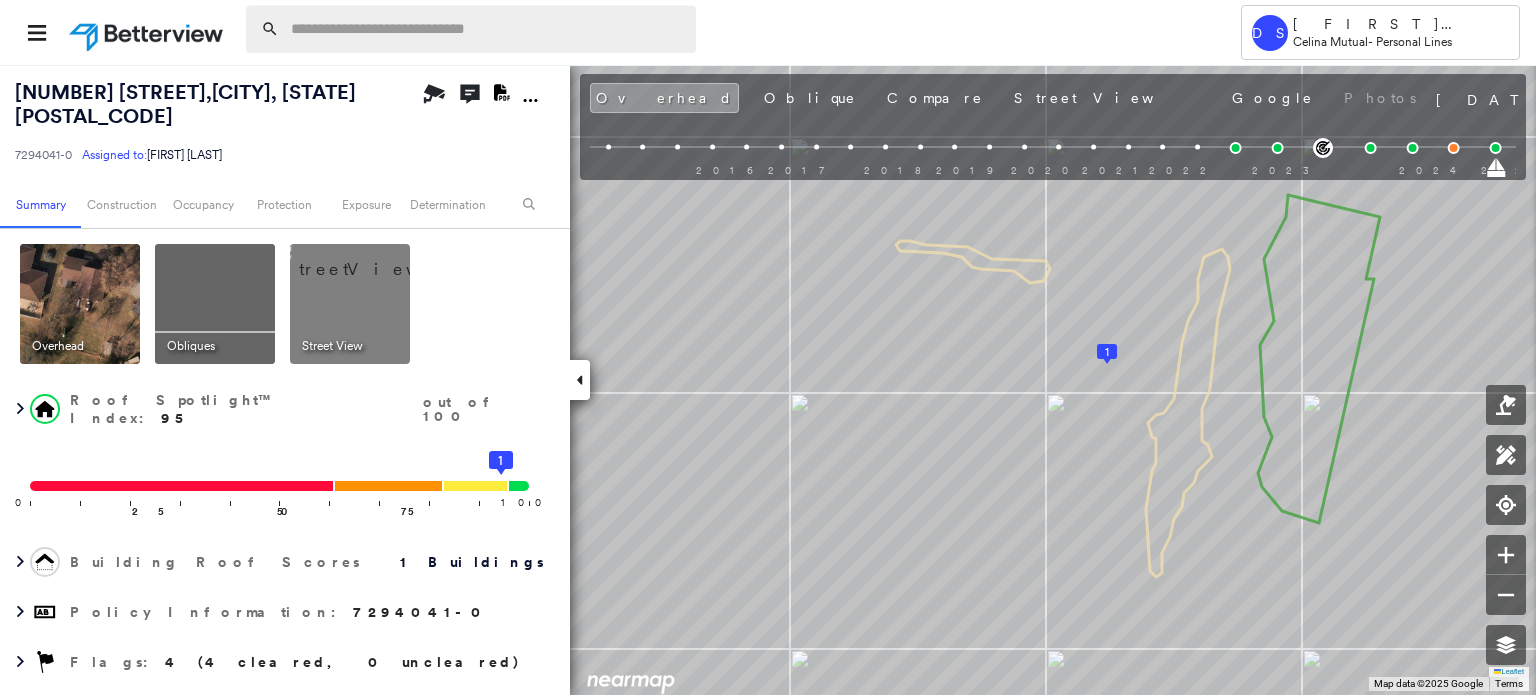 click at bounding box center (487, 29) 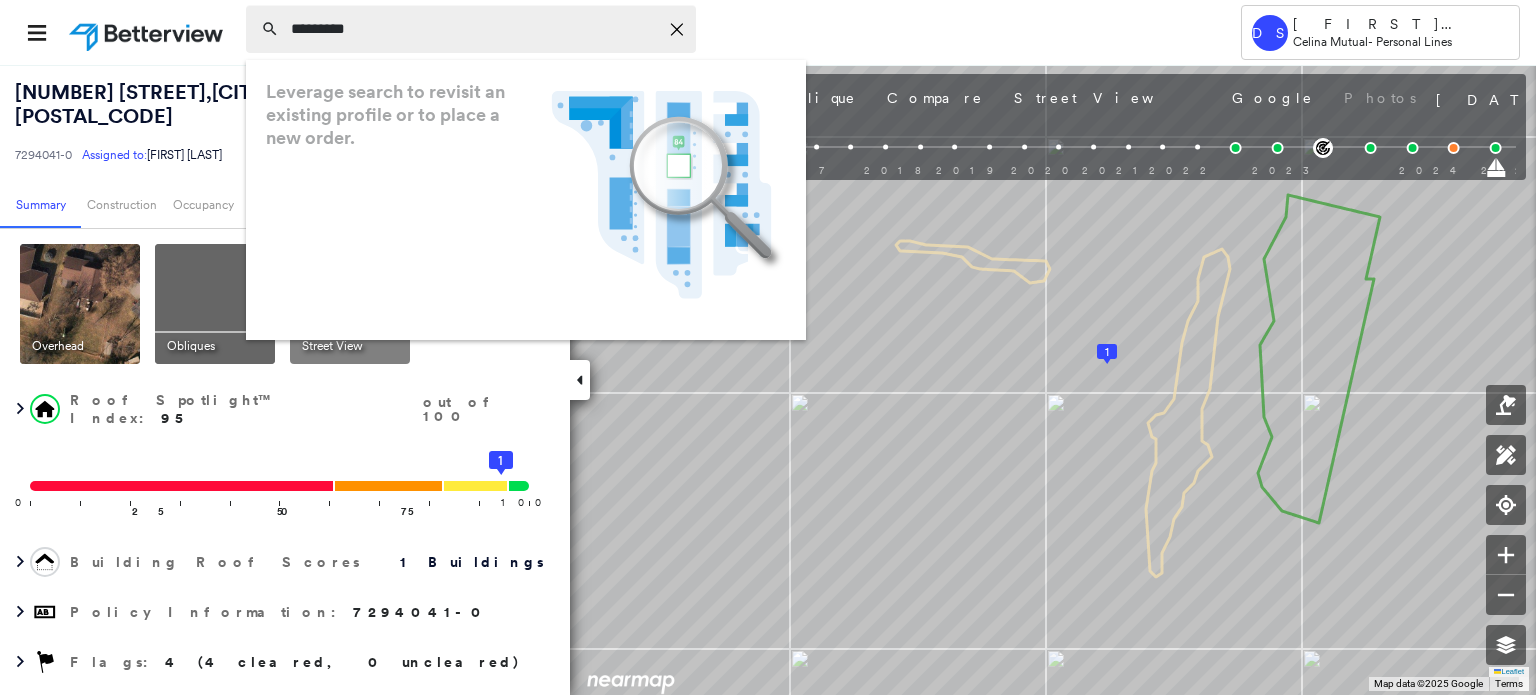 type on "*********" 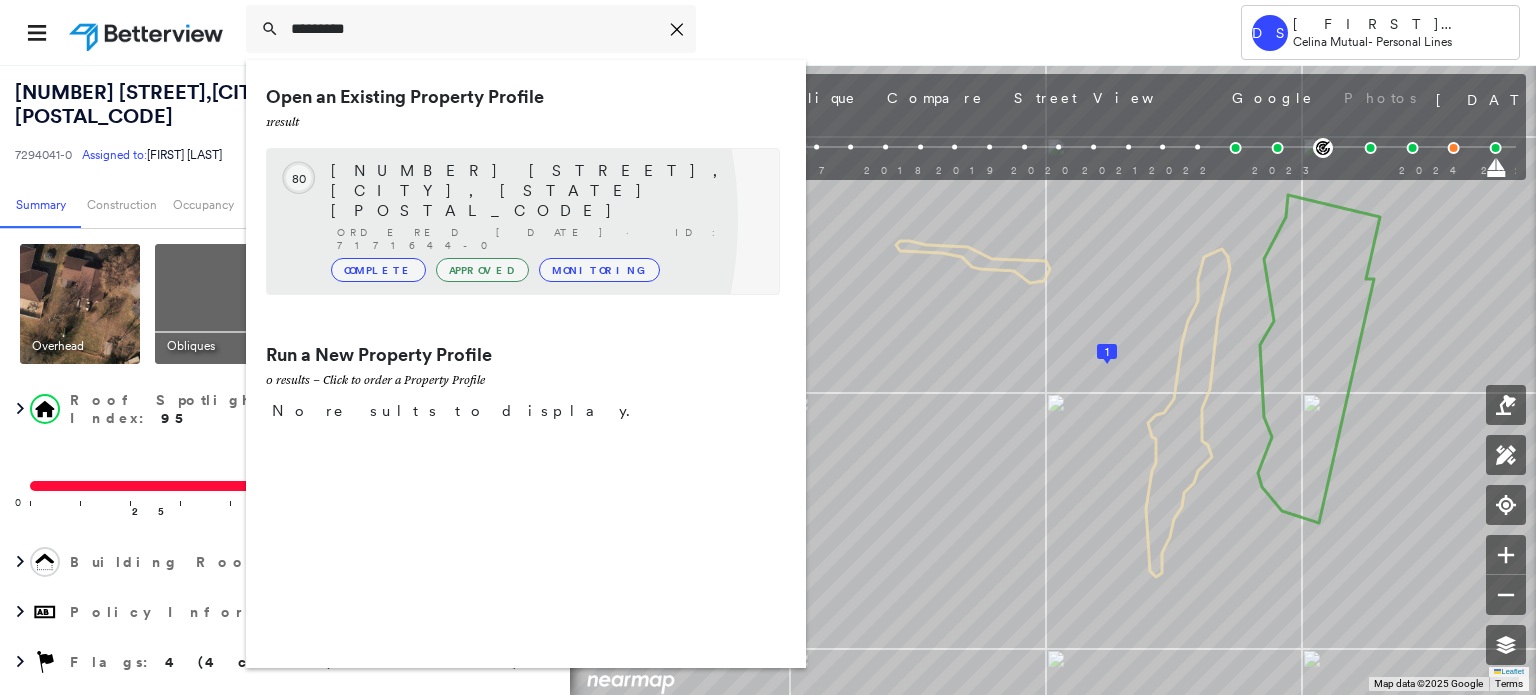 click on "Complete" at bounding box center [378, 270] 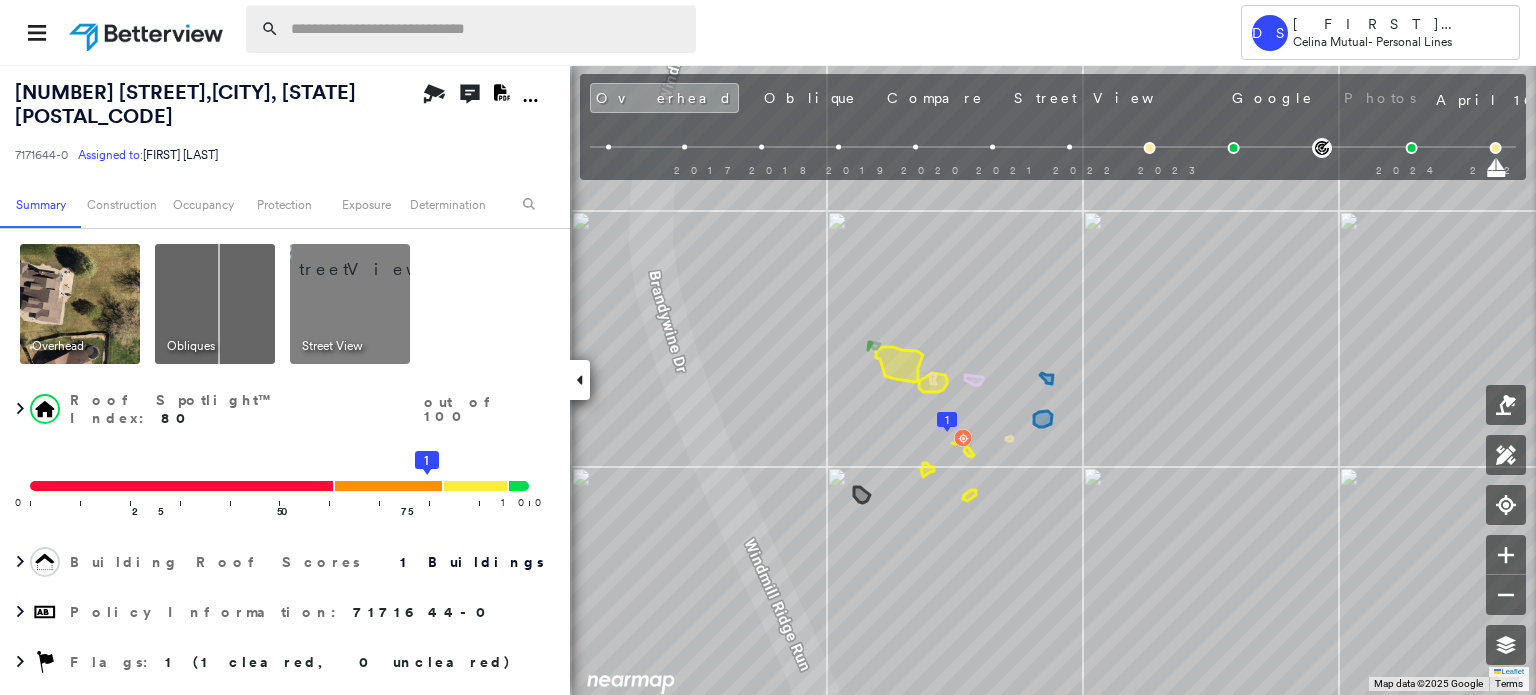 click at bounding box center [487, 29] 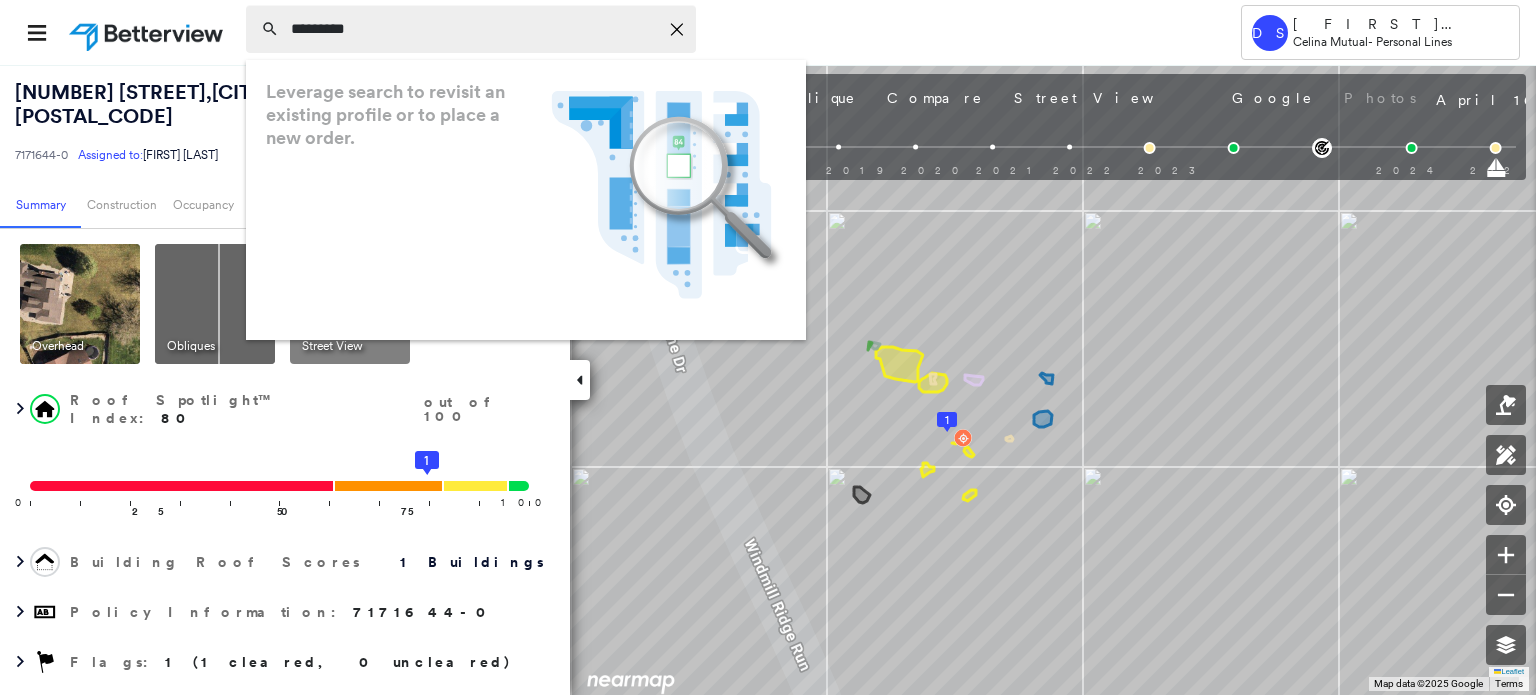 type on "*********" 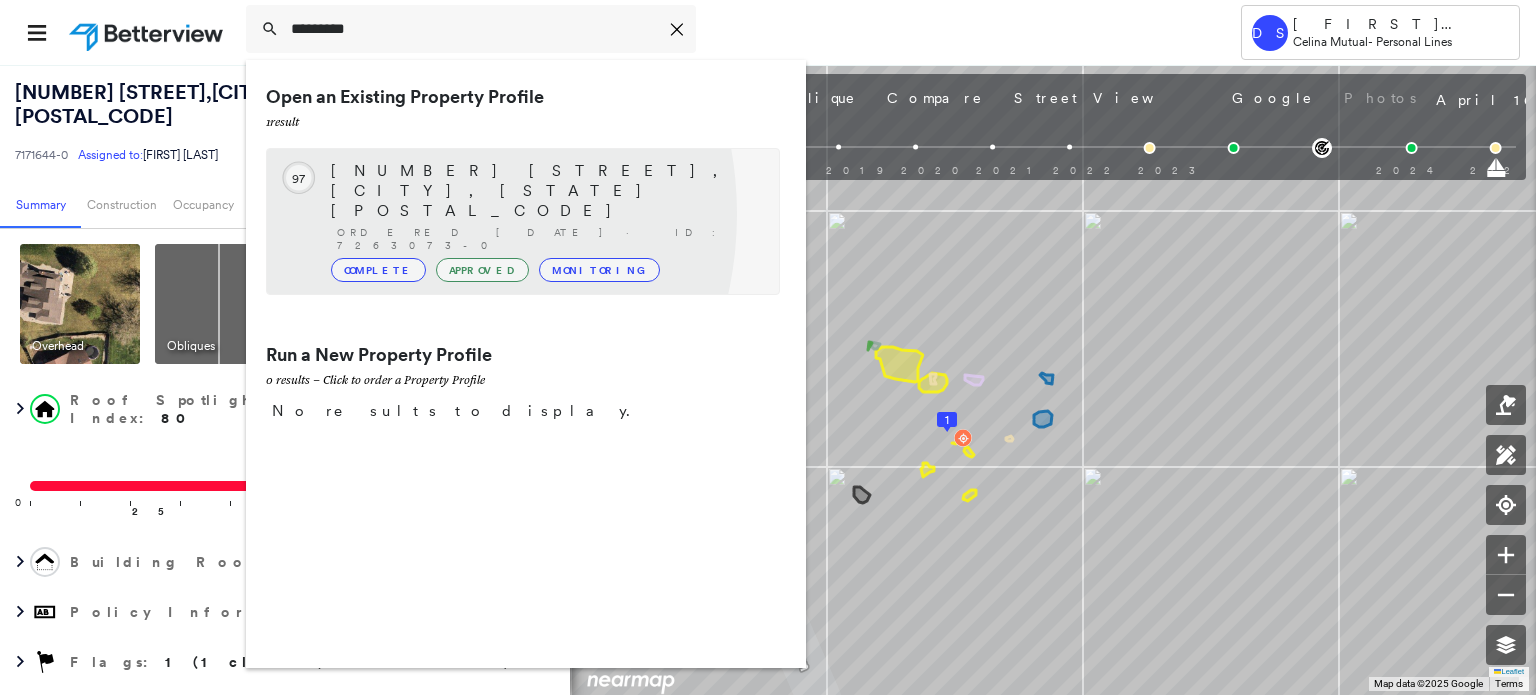 click on "Complete" at bounding box center (378, 270) 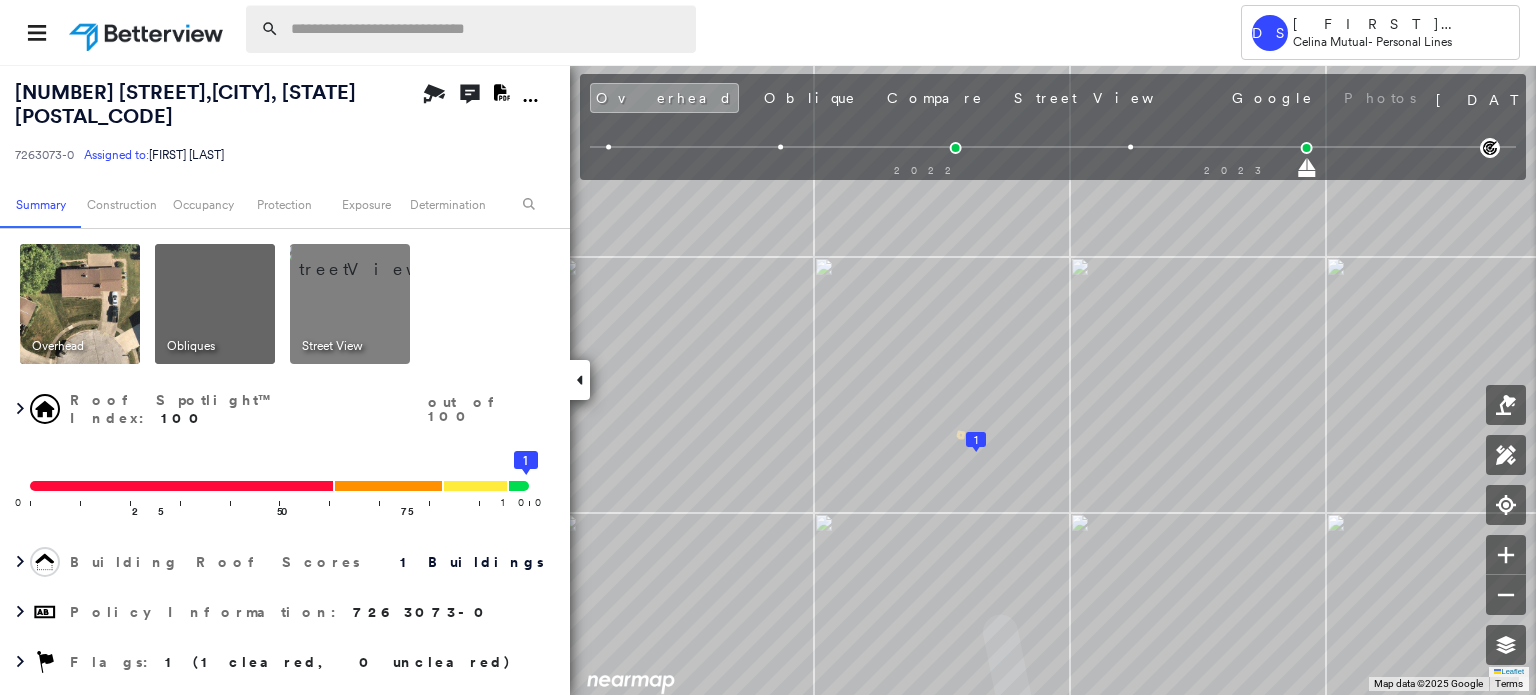 click at bounding box center [487, 29] 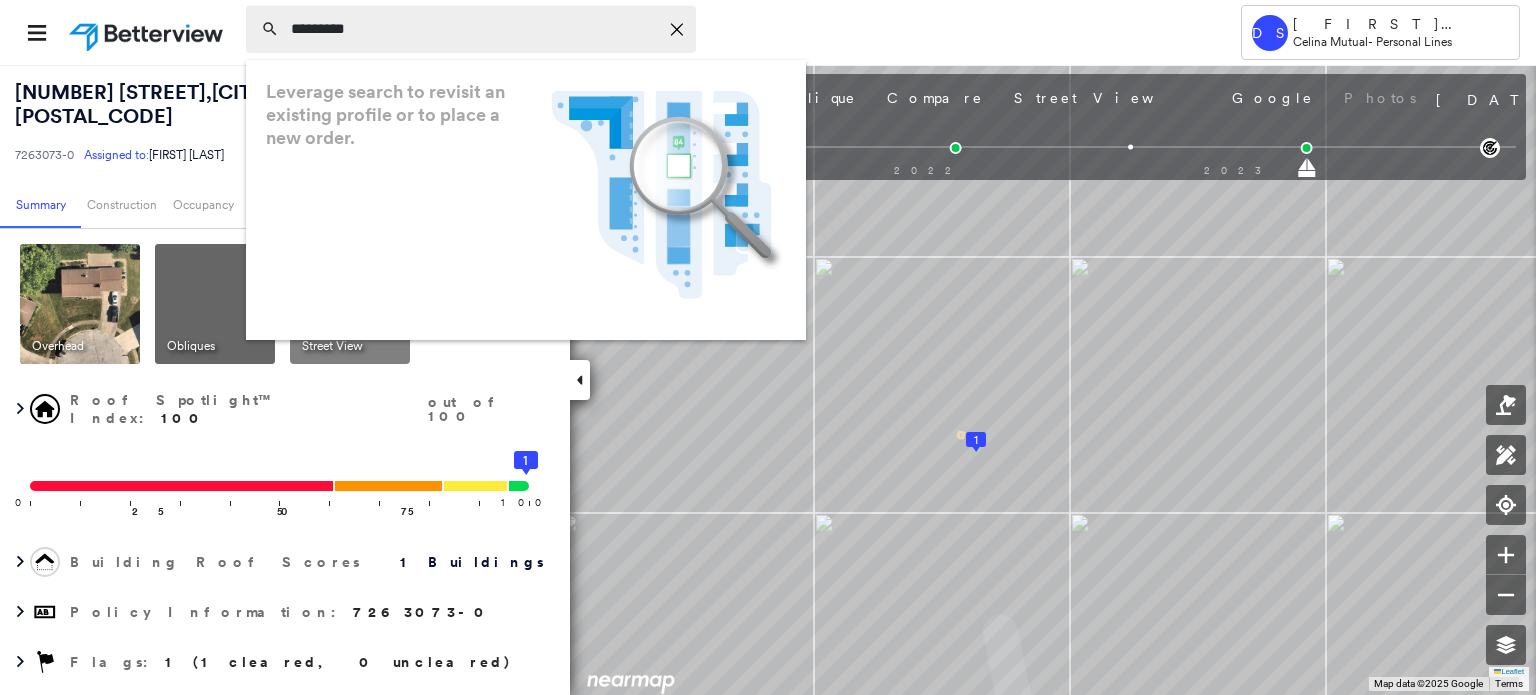 type on "*********" 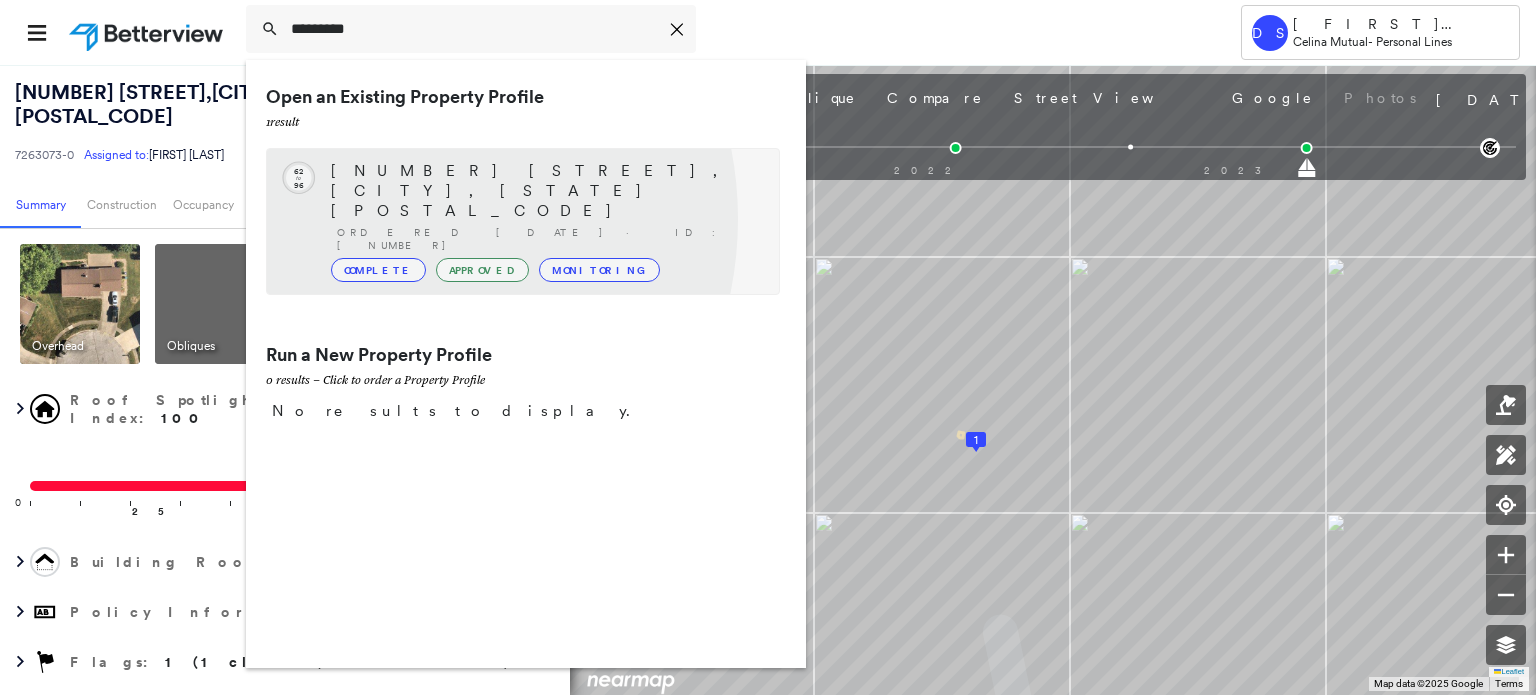 click on "Complete" at bounding box center [378, 270] 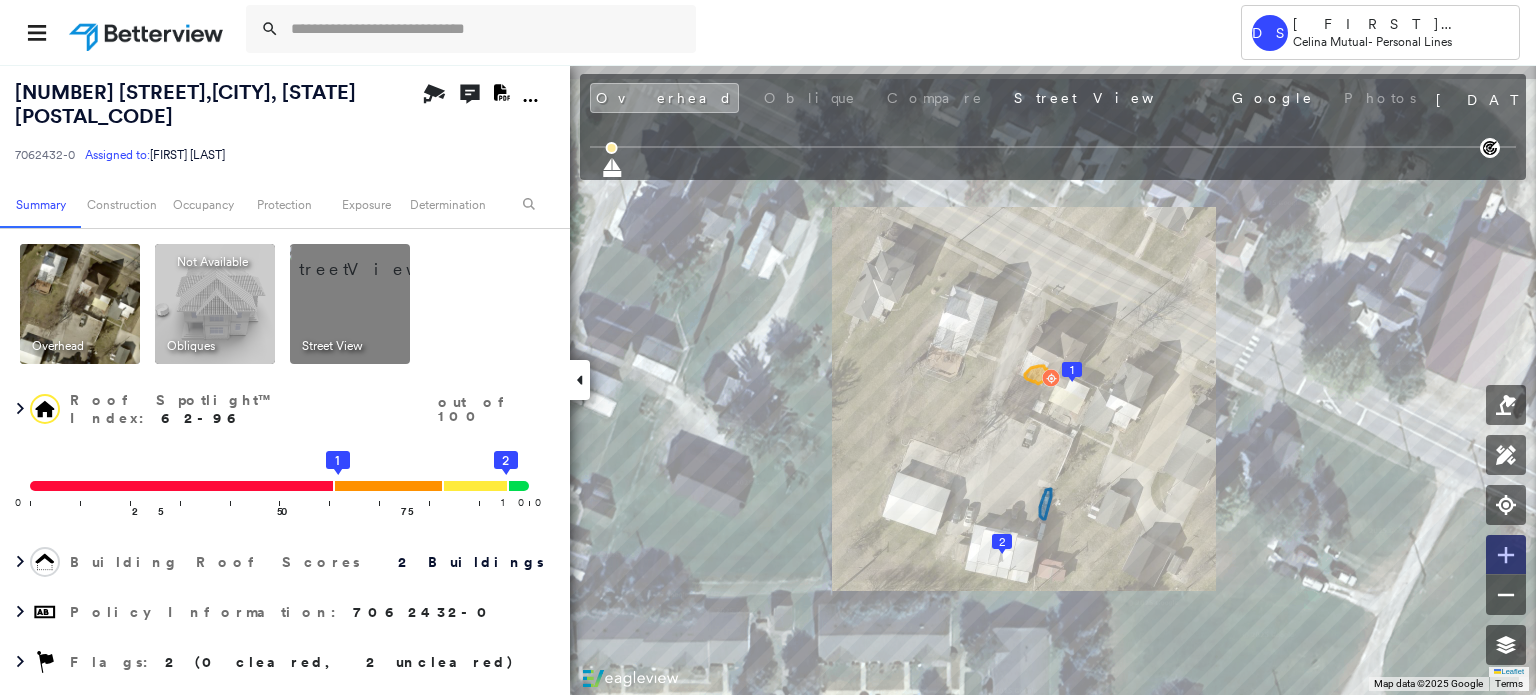 click 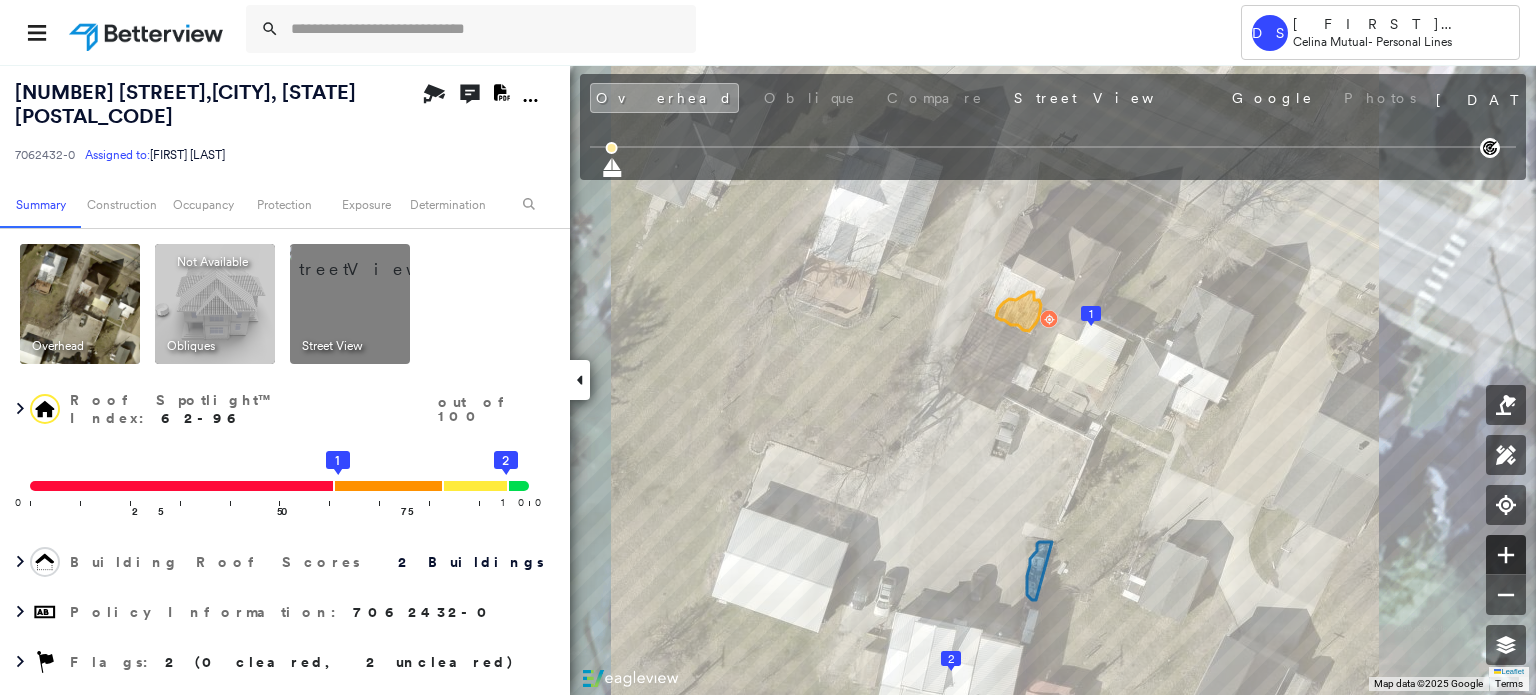 click 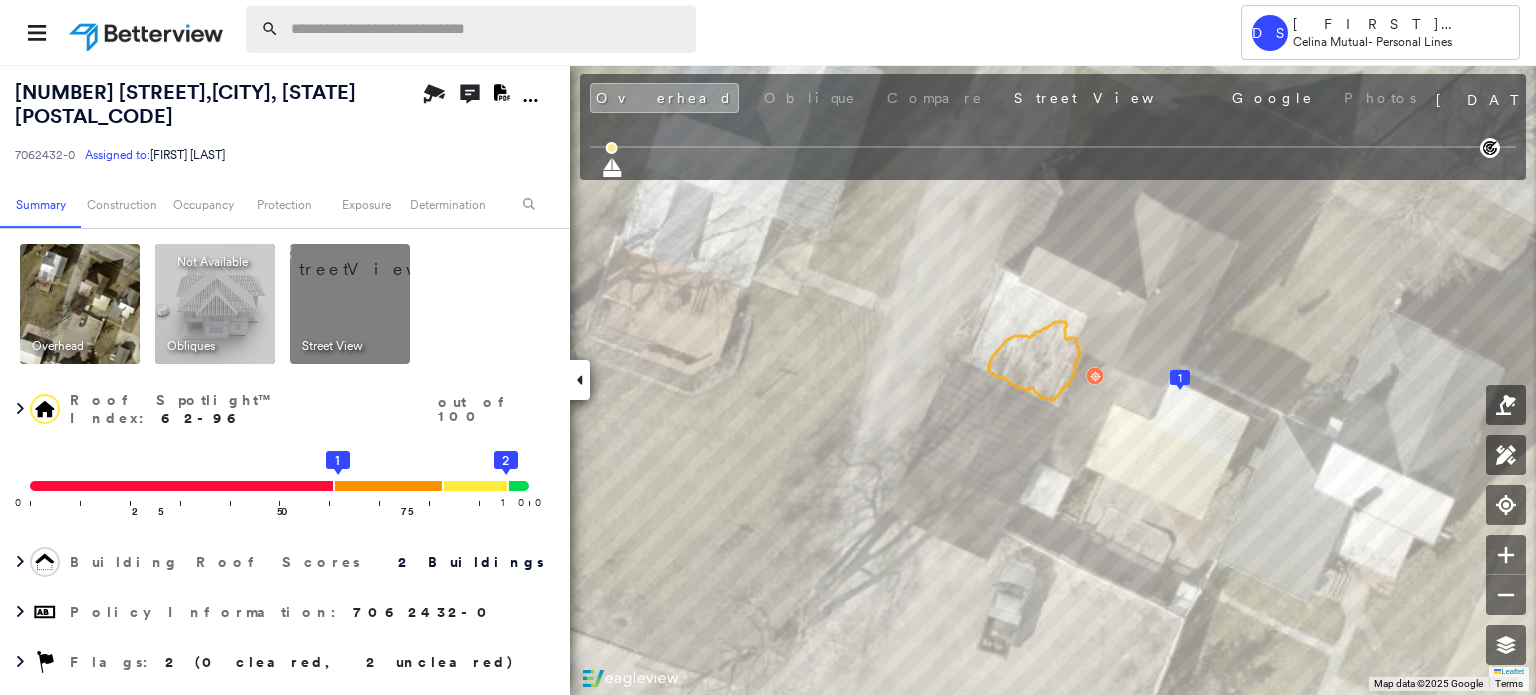 click at bounding box center (487, 29) 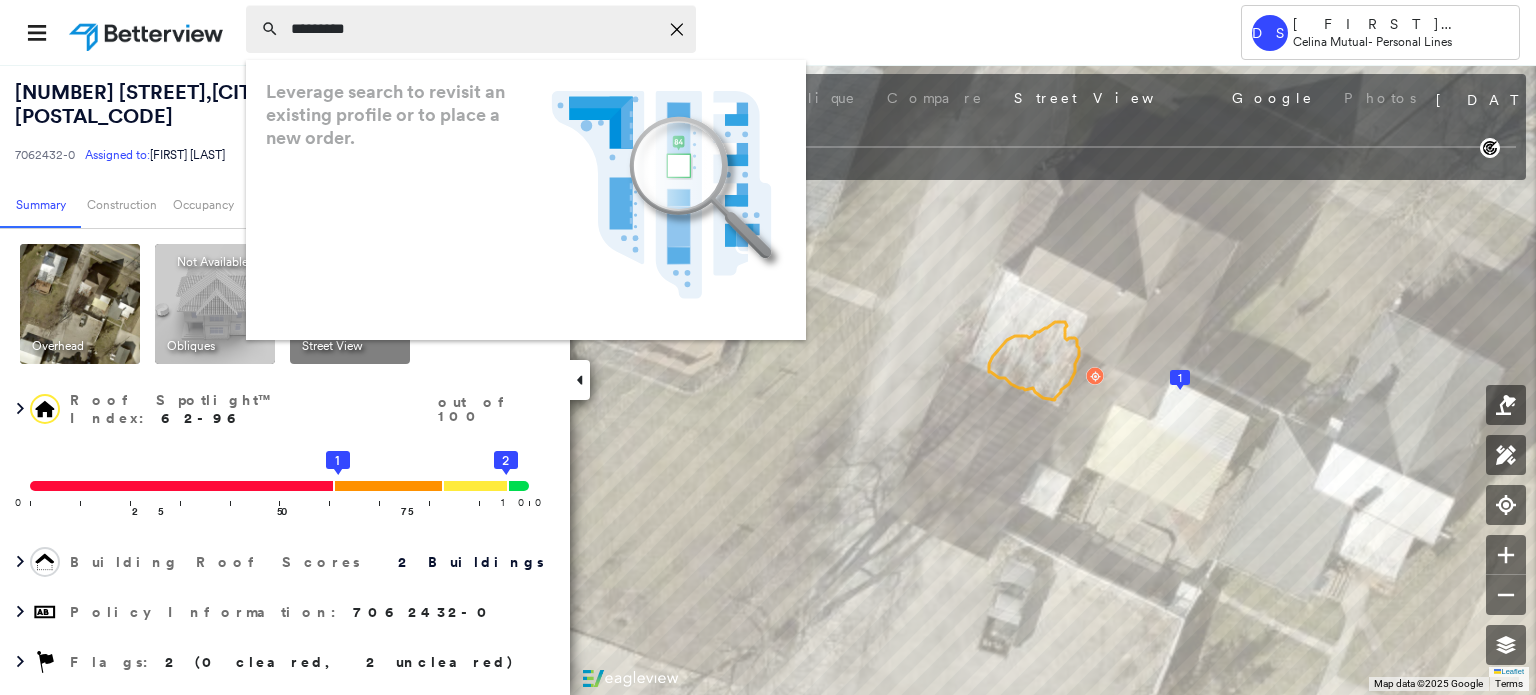 type on "*********" 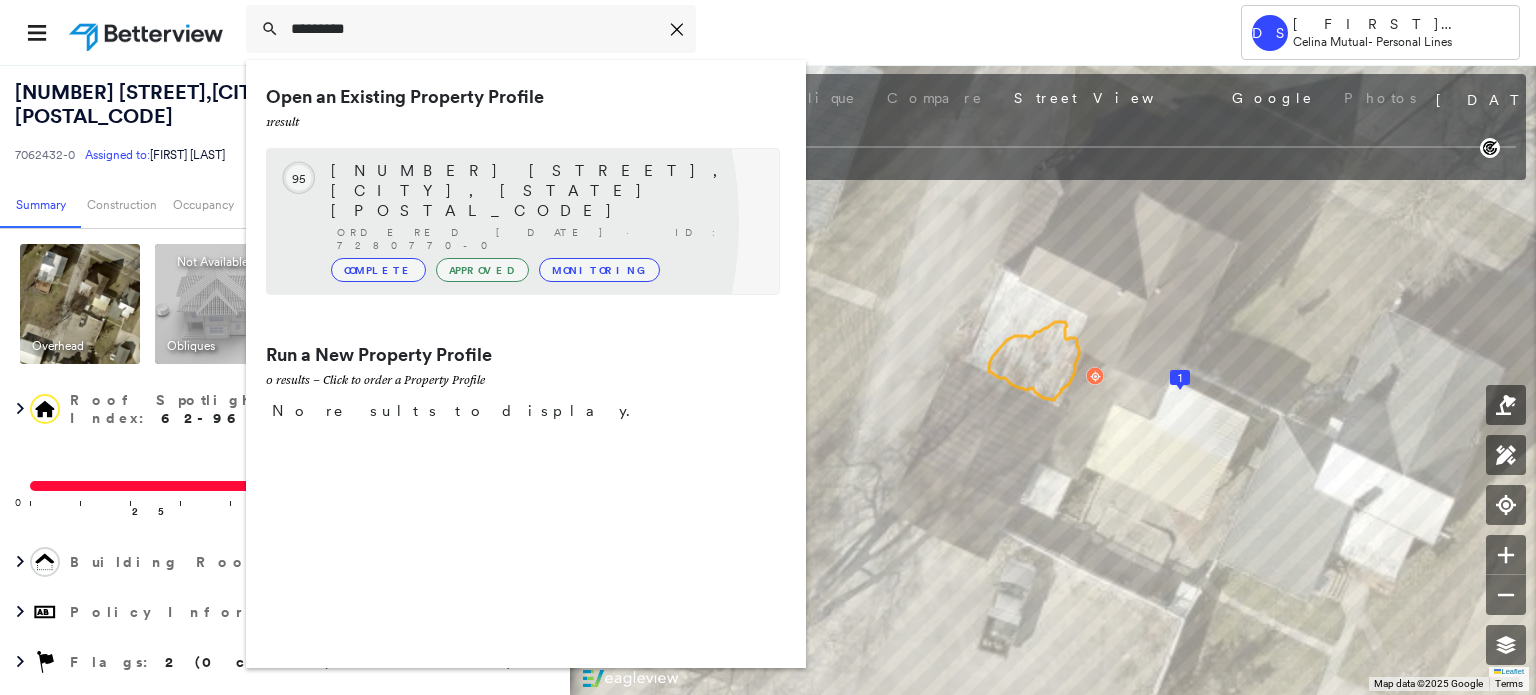 click on "Complete" at bounding box center (378, 270) 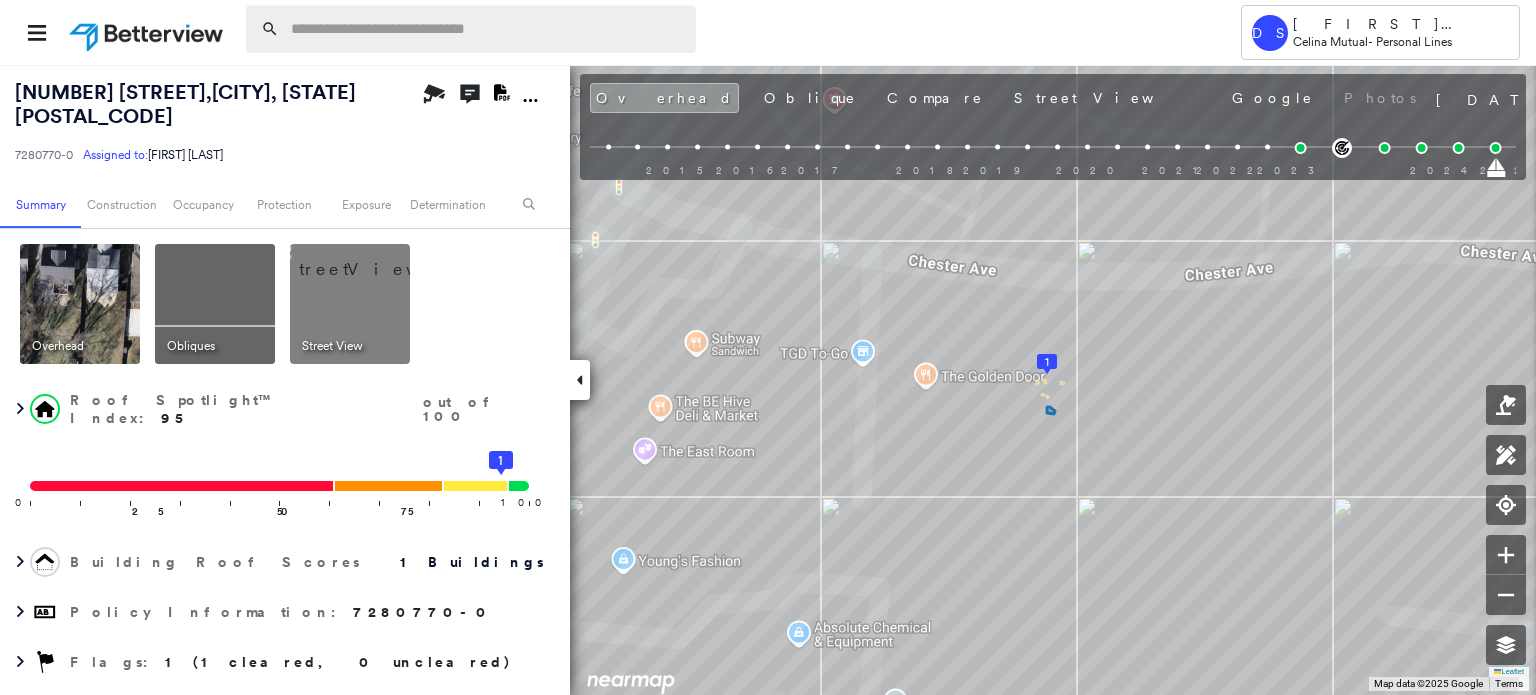 click at bounding box center [487, 29] 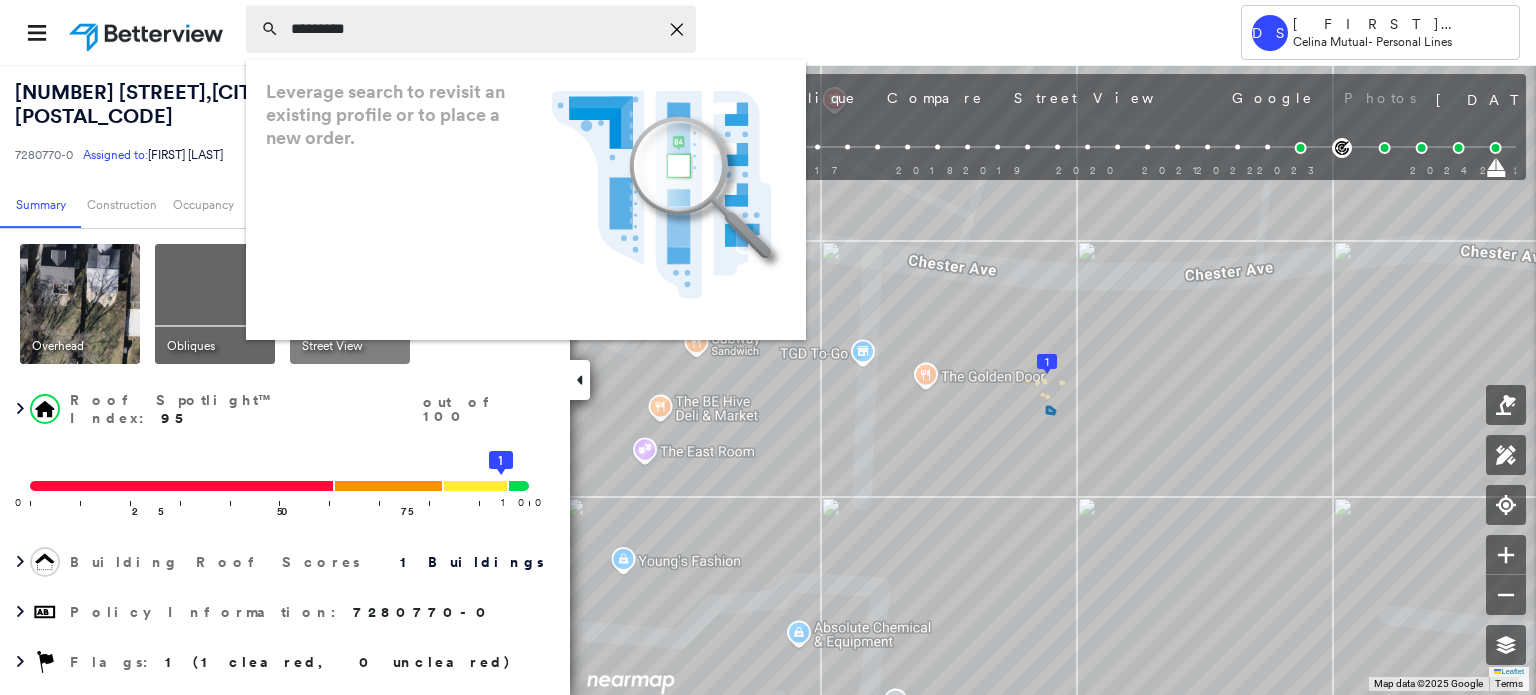 type on "*********" 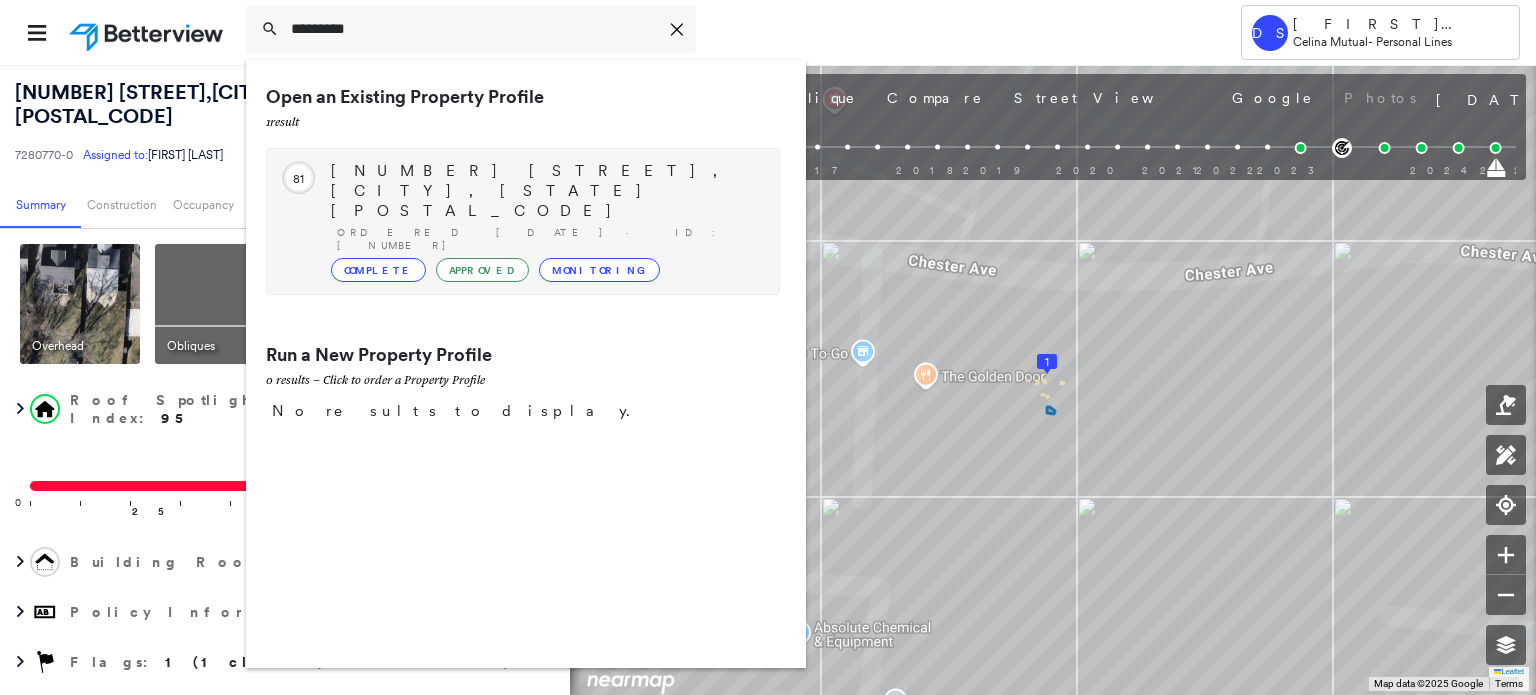 click on "Complete" at bounding box center [378, 270] 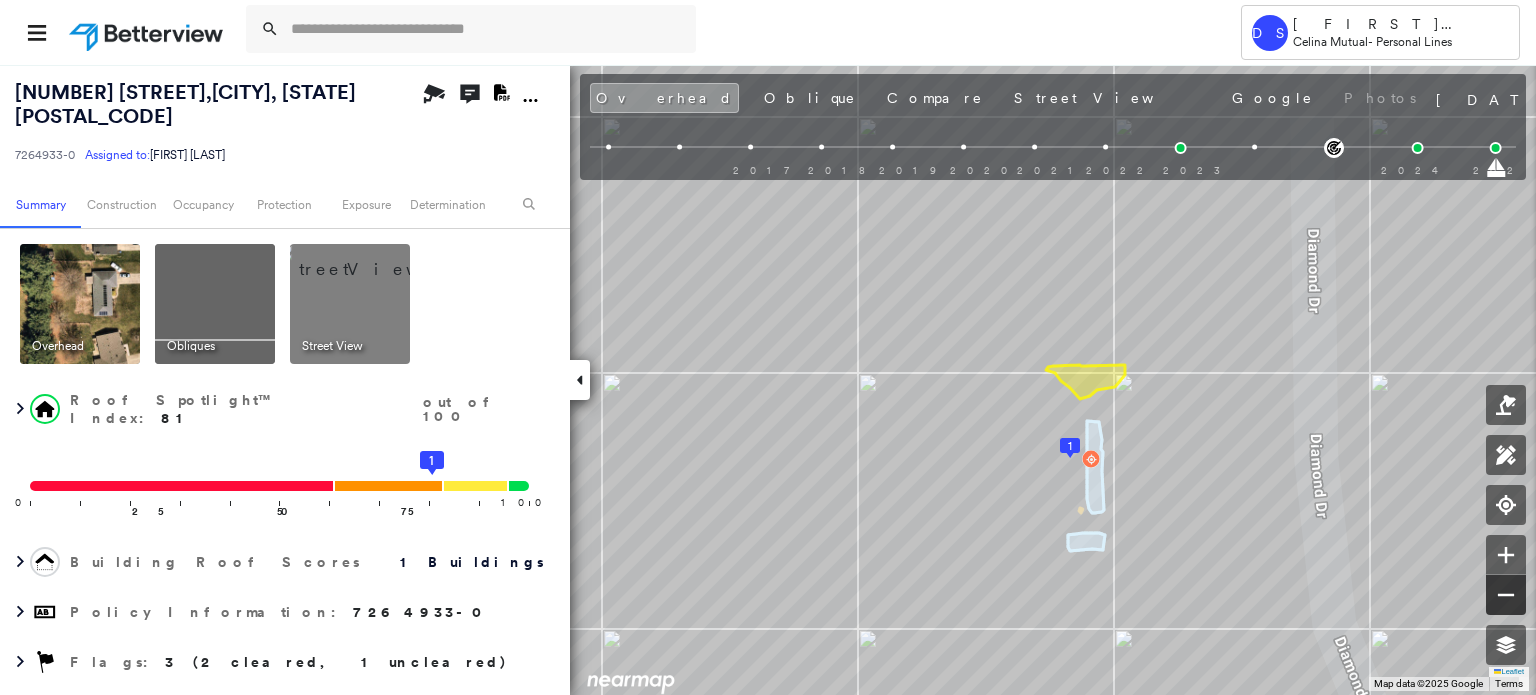 click 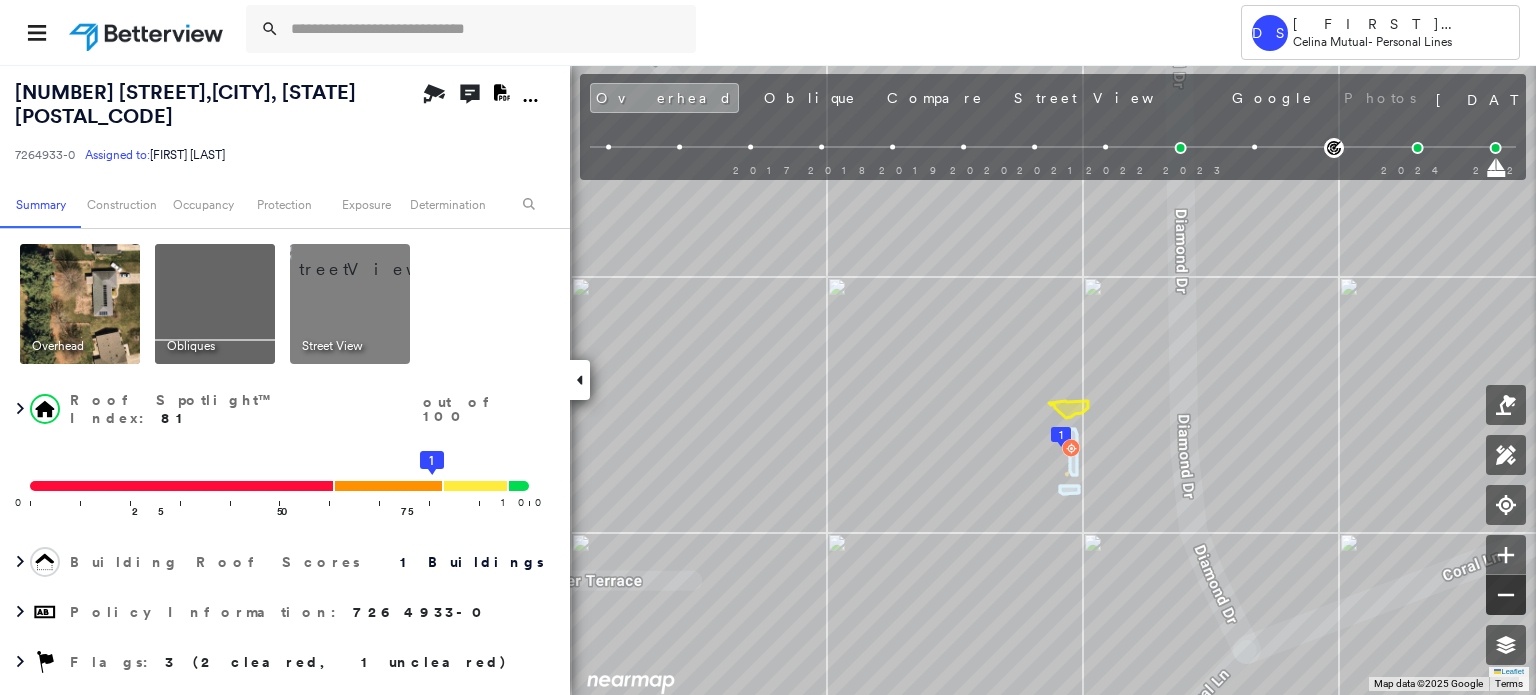 click 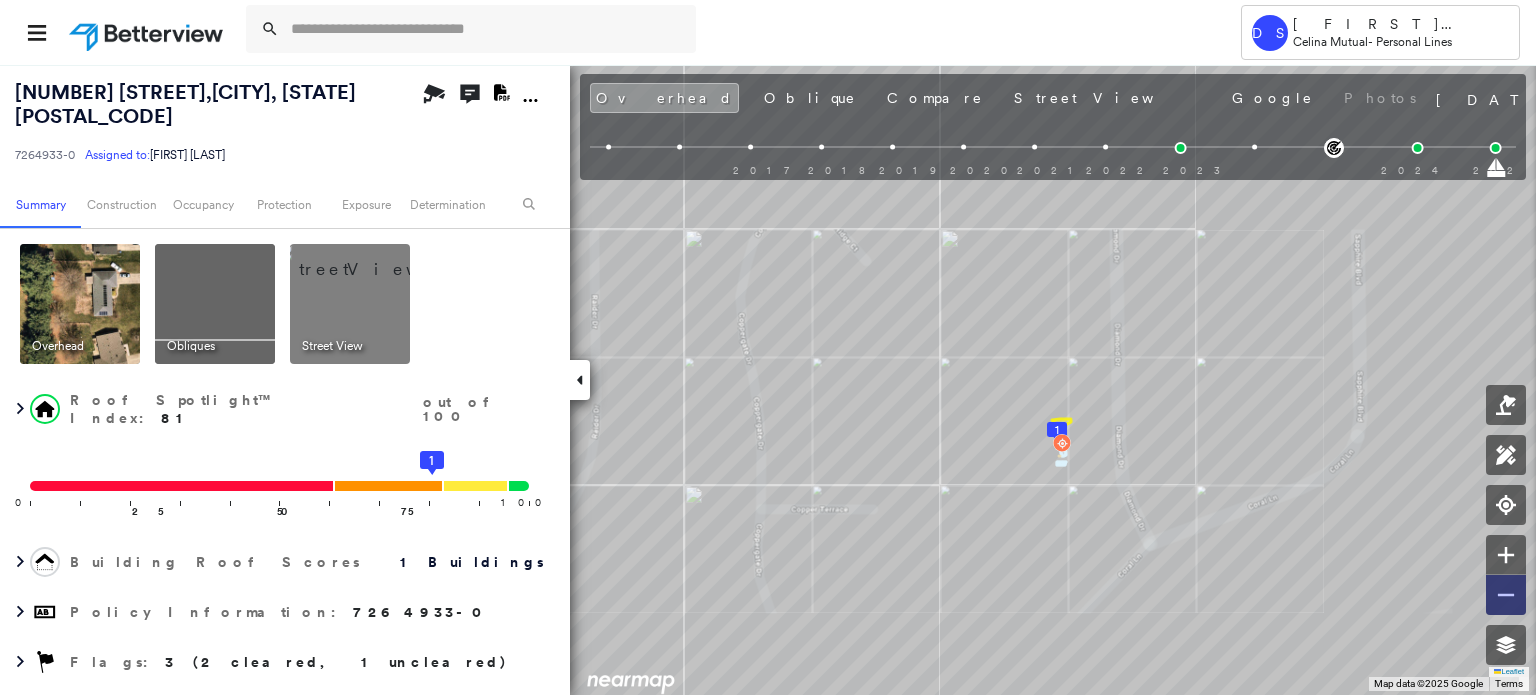 click 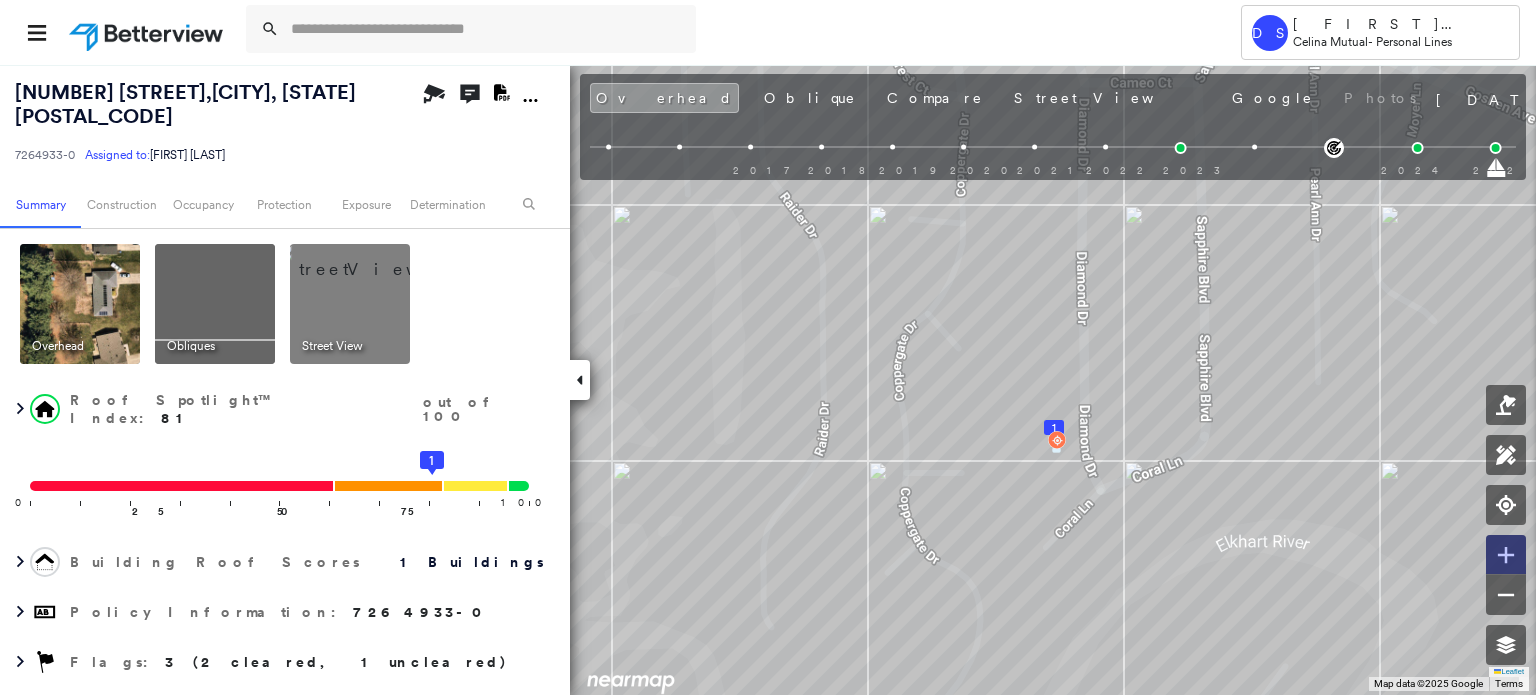 click 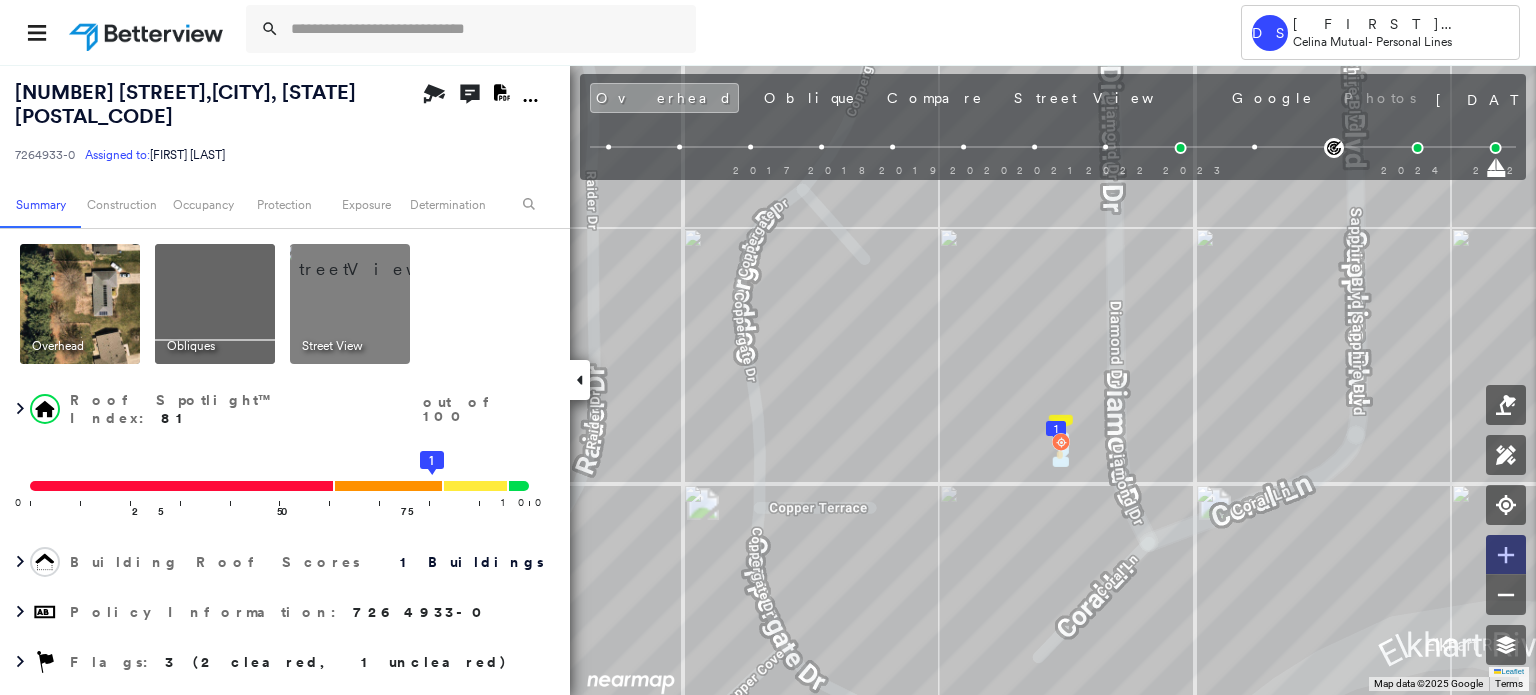 click 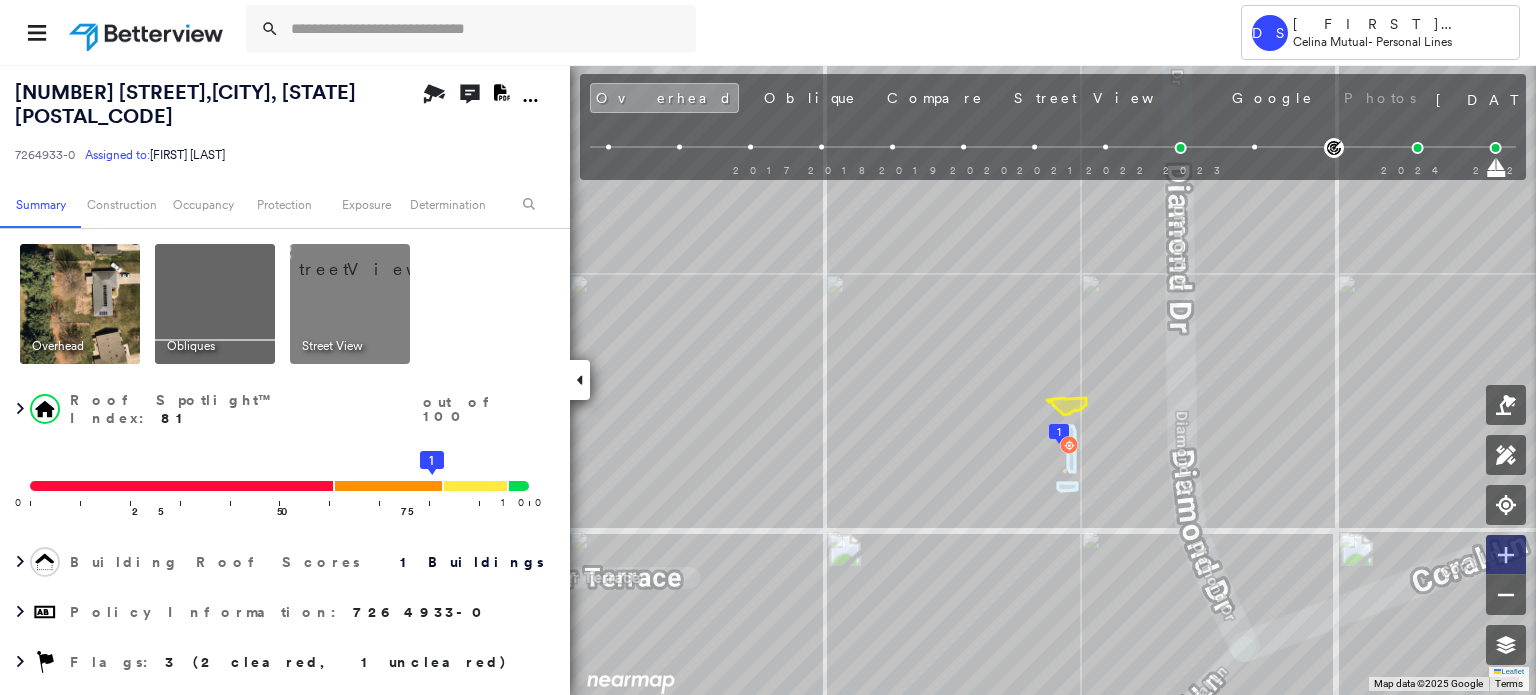 click 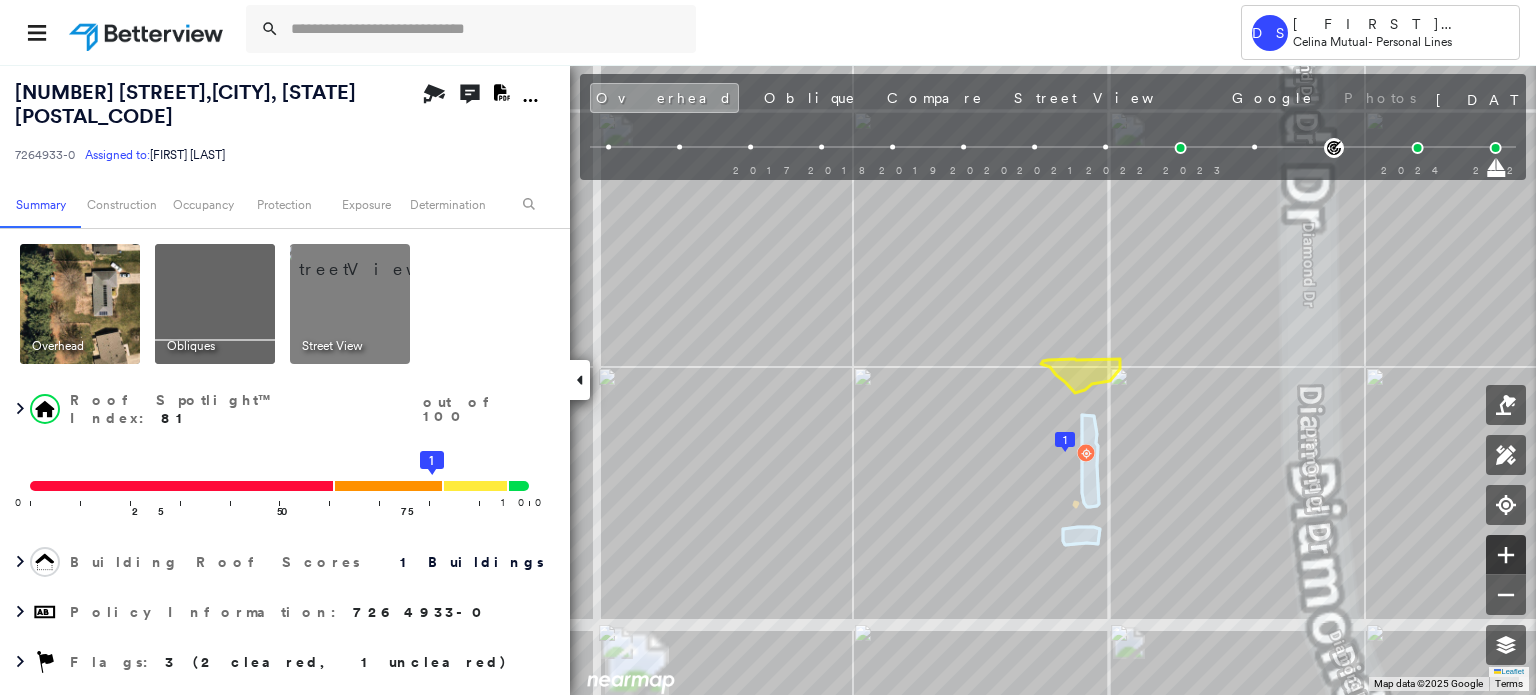 click 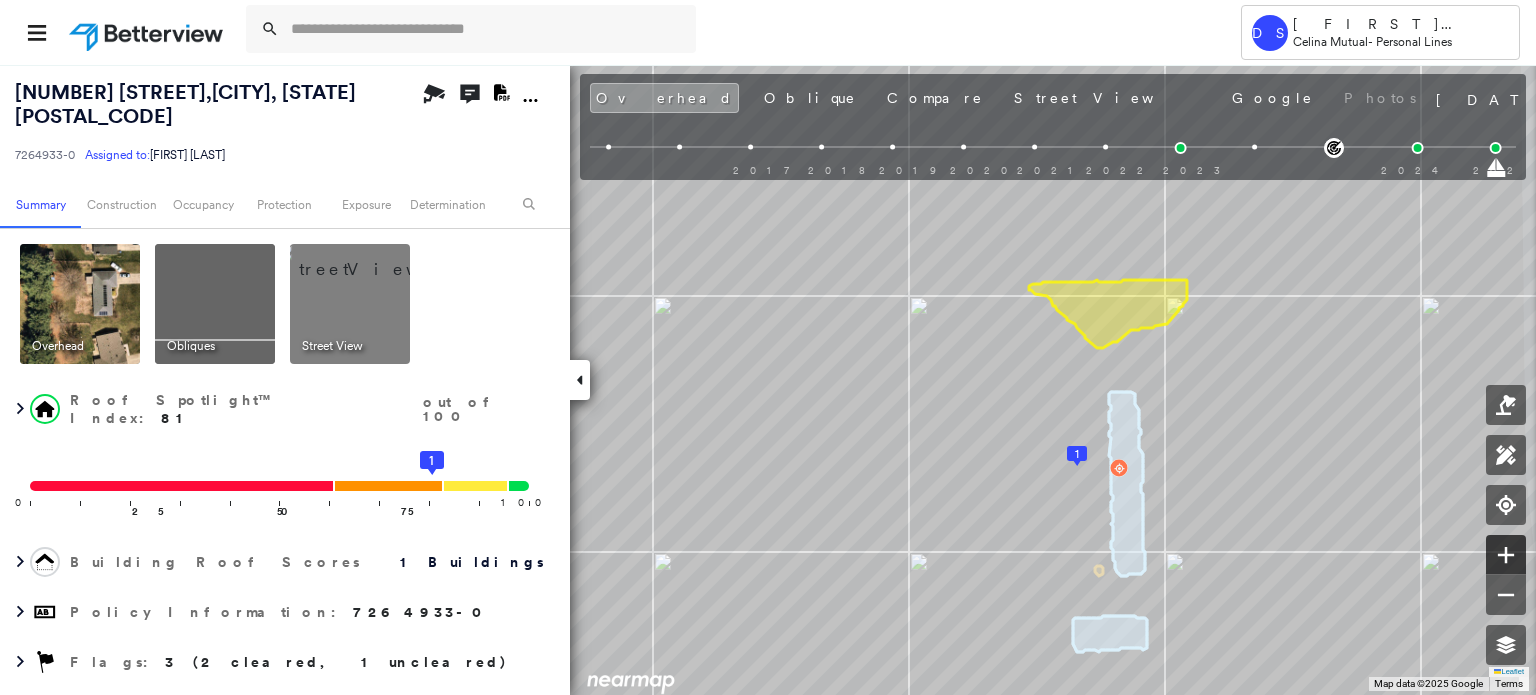 click 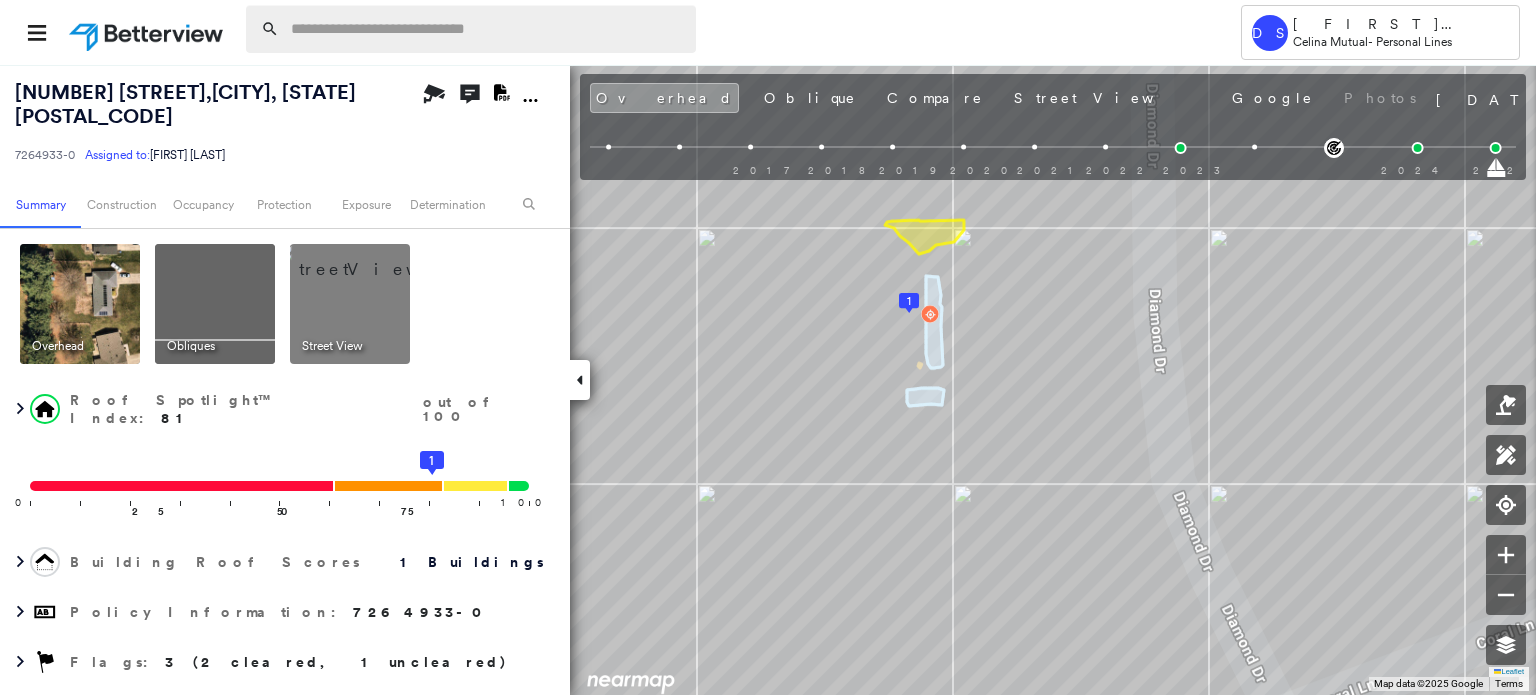 click at bounding box center (487, 29) 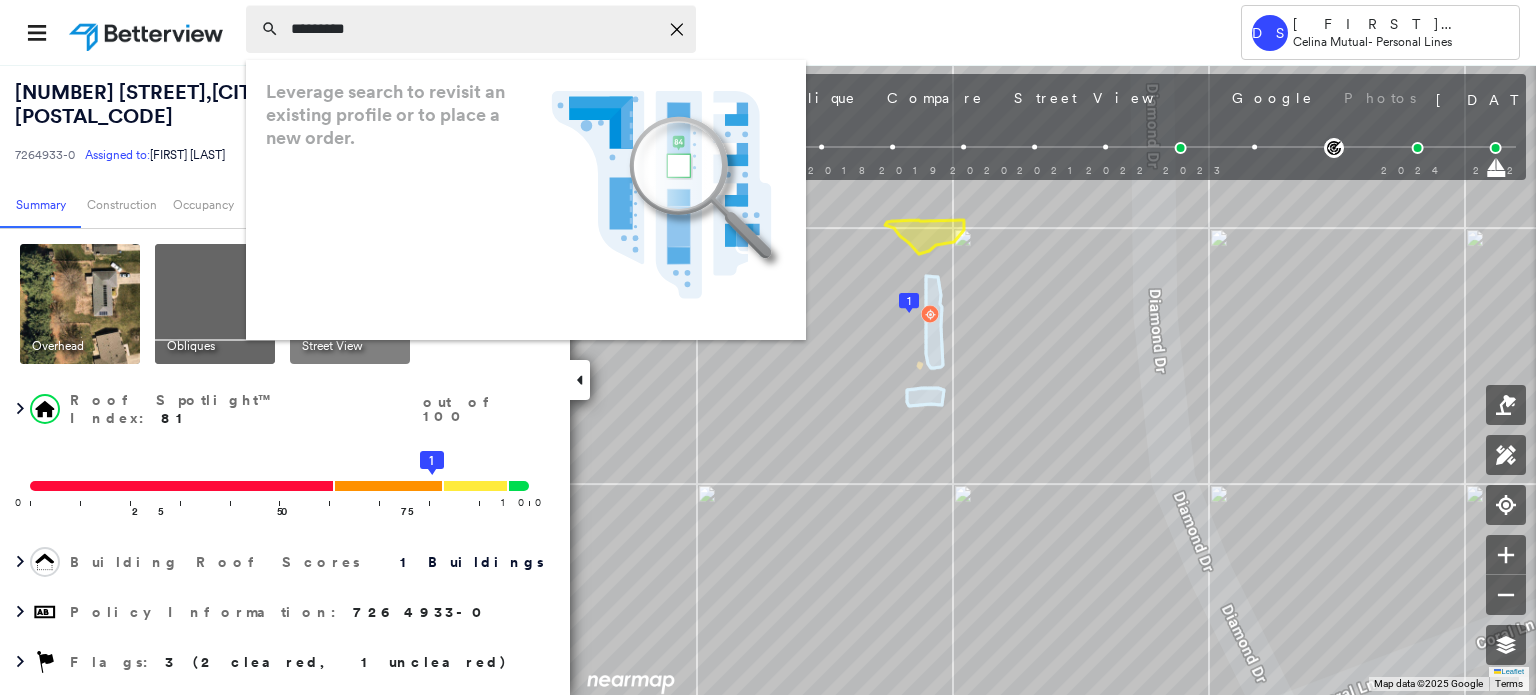 type on "*********" 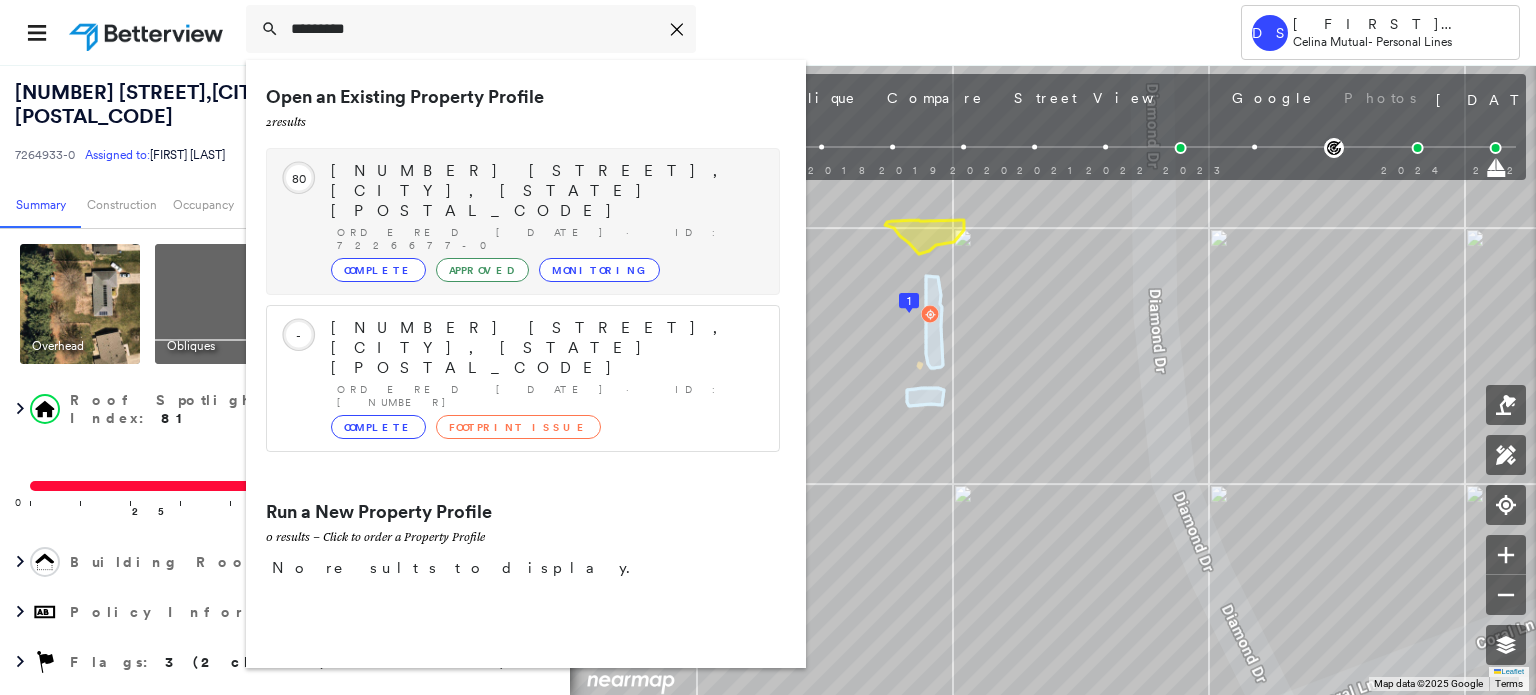 click on "Complete" at bounding box center (378, 270) 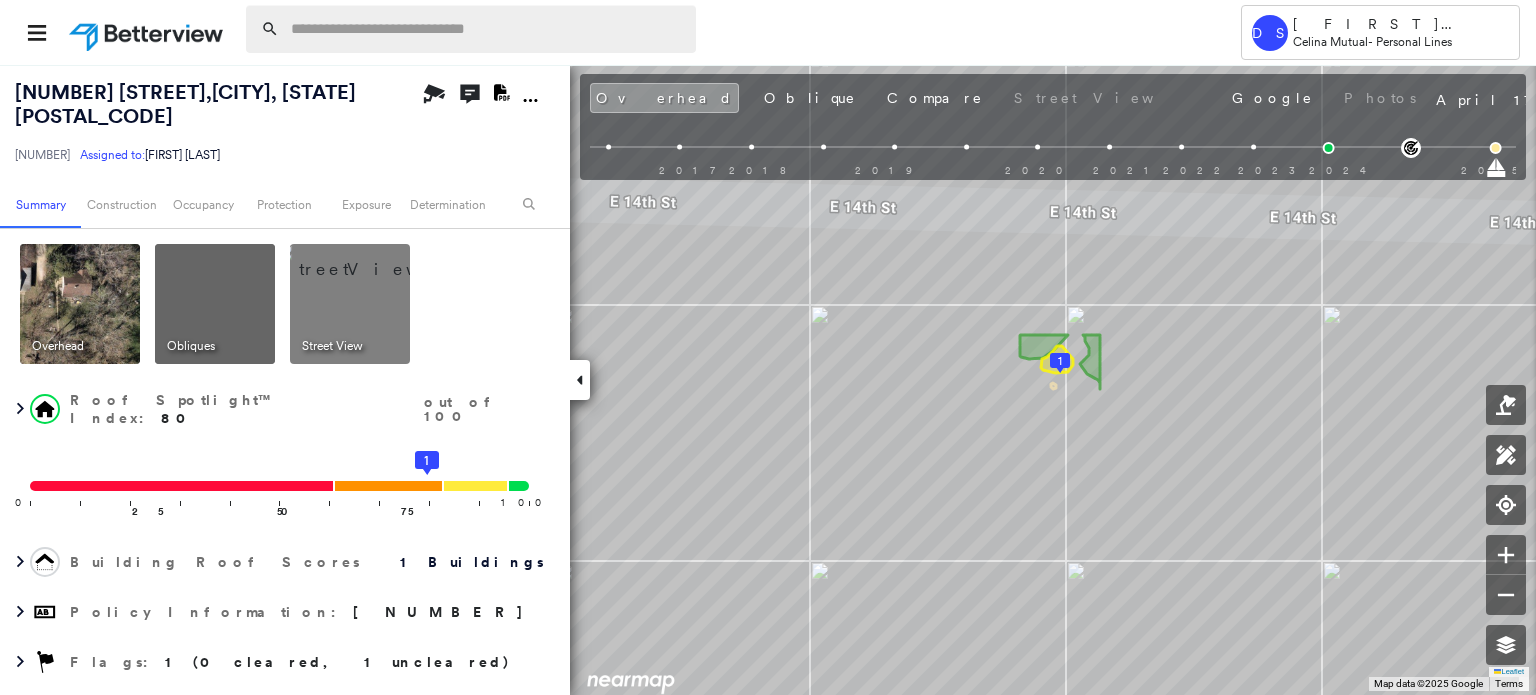 click at bounding box center [487, 29] 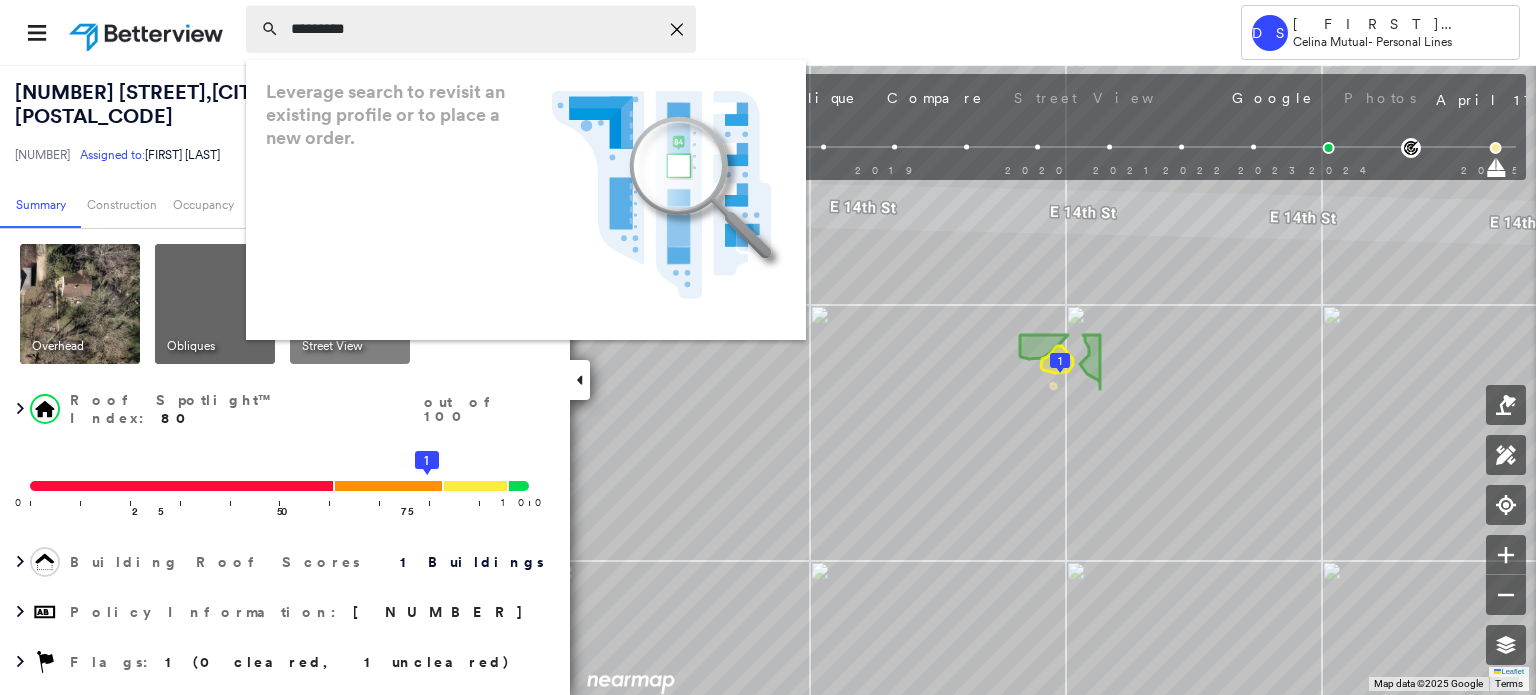 type on "*********" 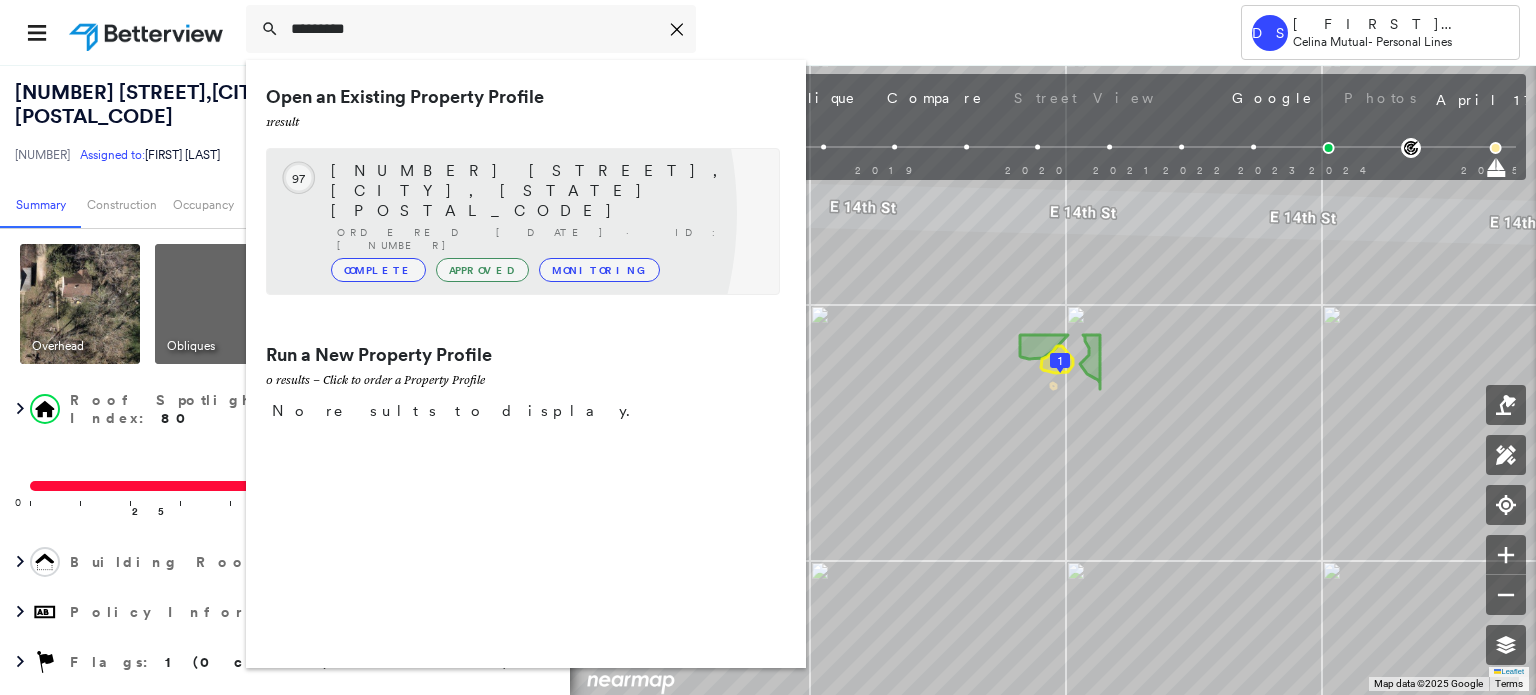 click on "Complete" at bounding box center (378, 270) 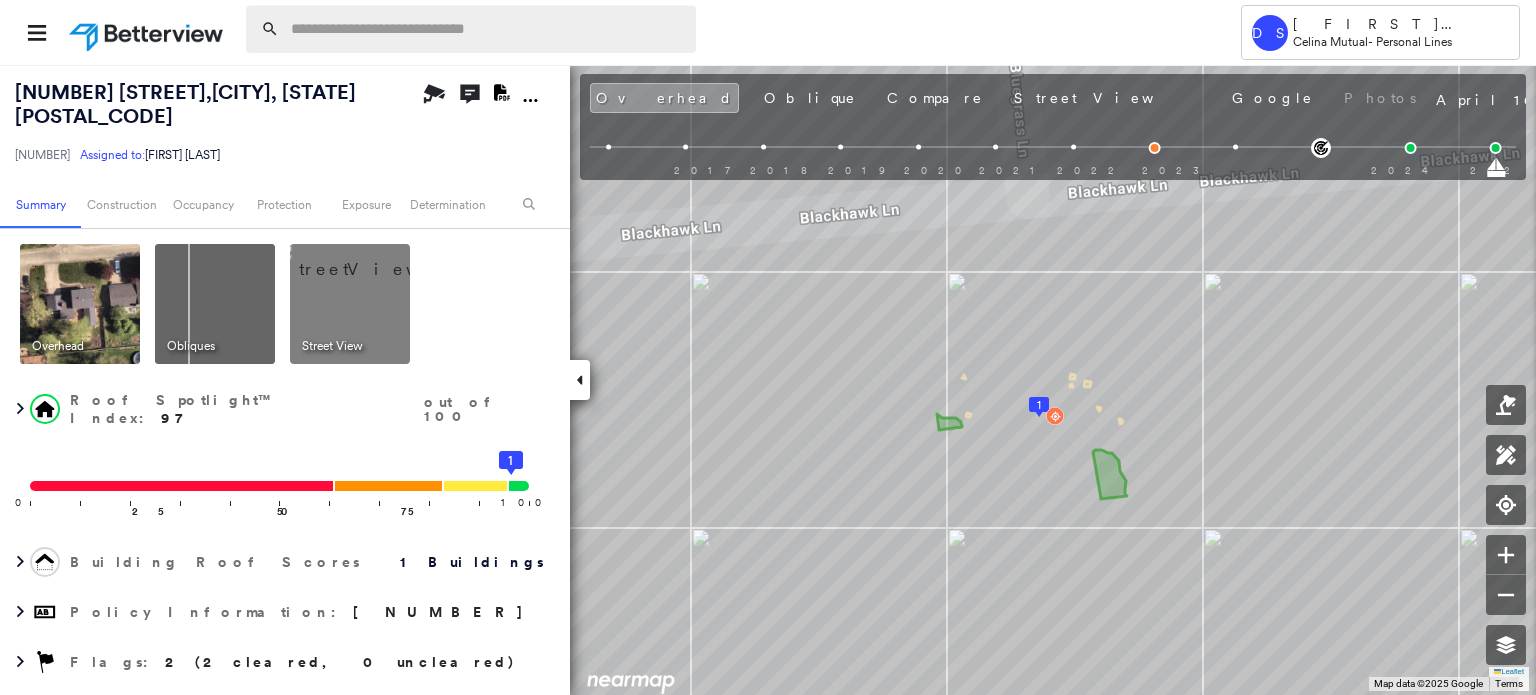 click at bounding box center (487, 29) 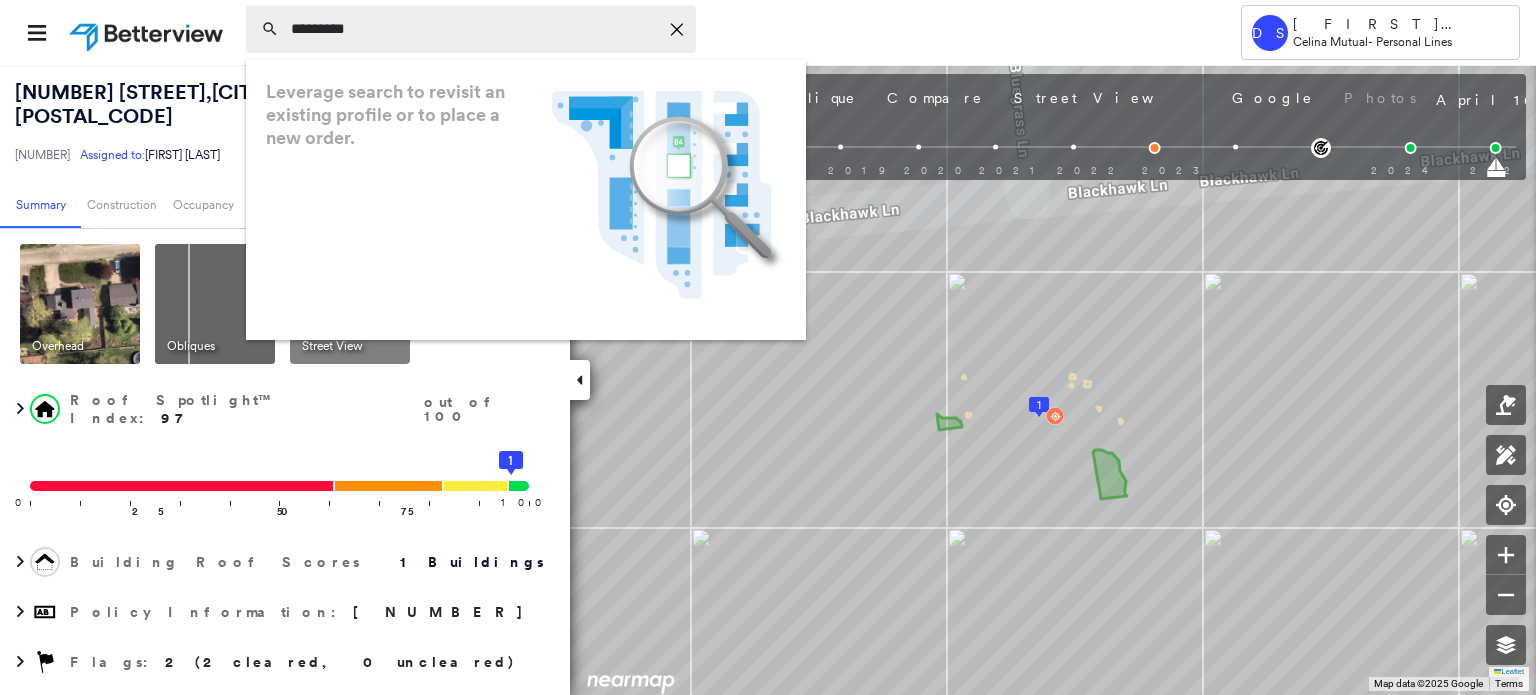 type on "*********" 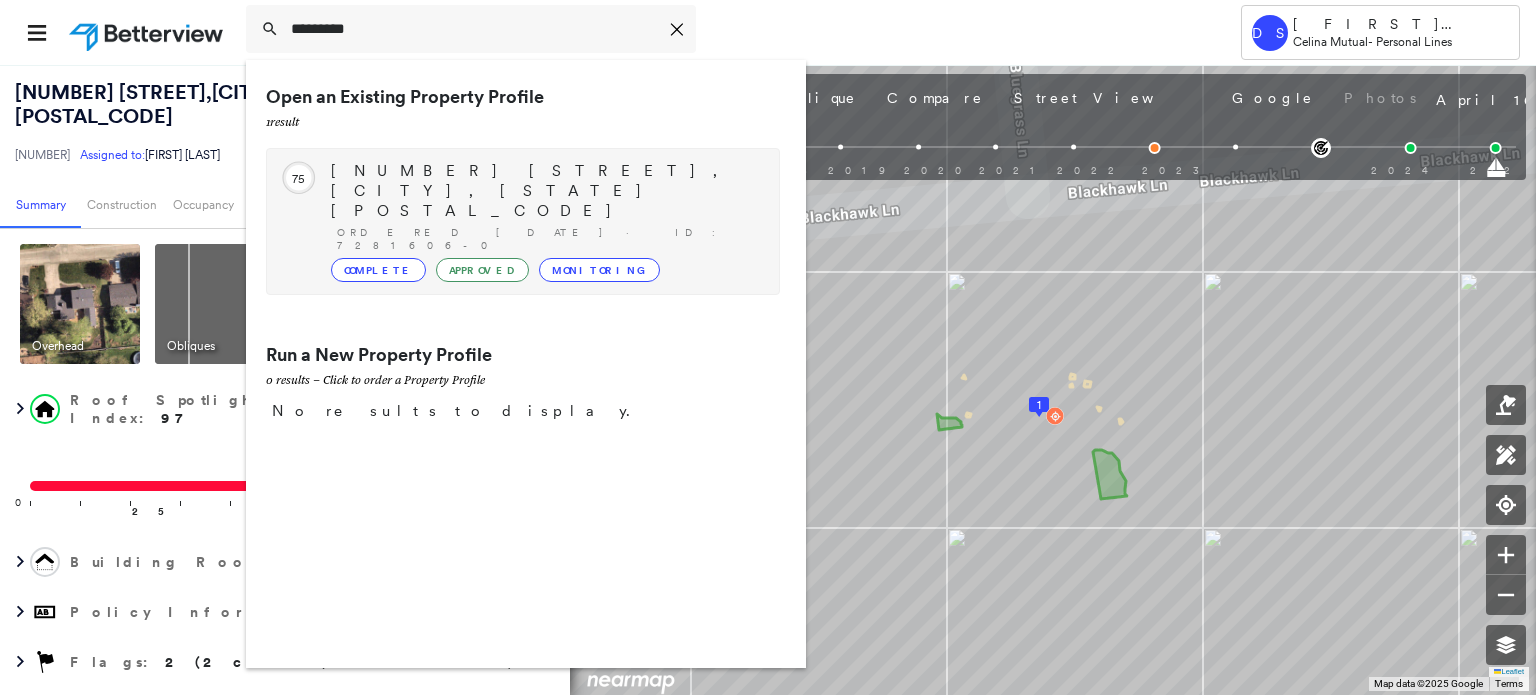 click on "Complete" at bounding box center (378, 270) 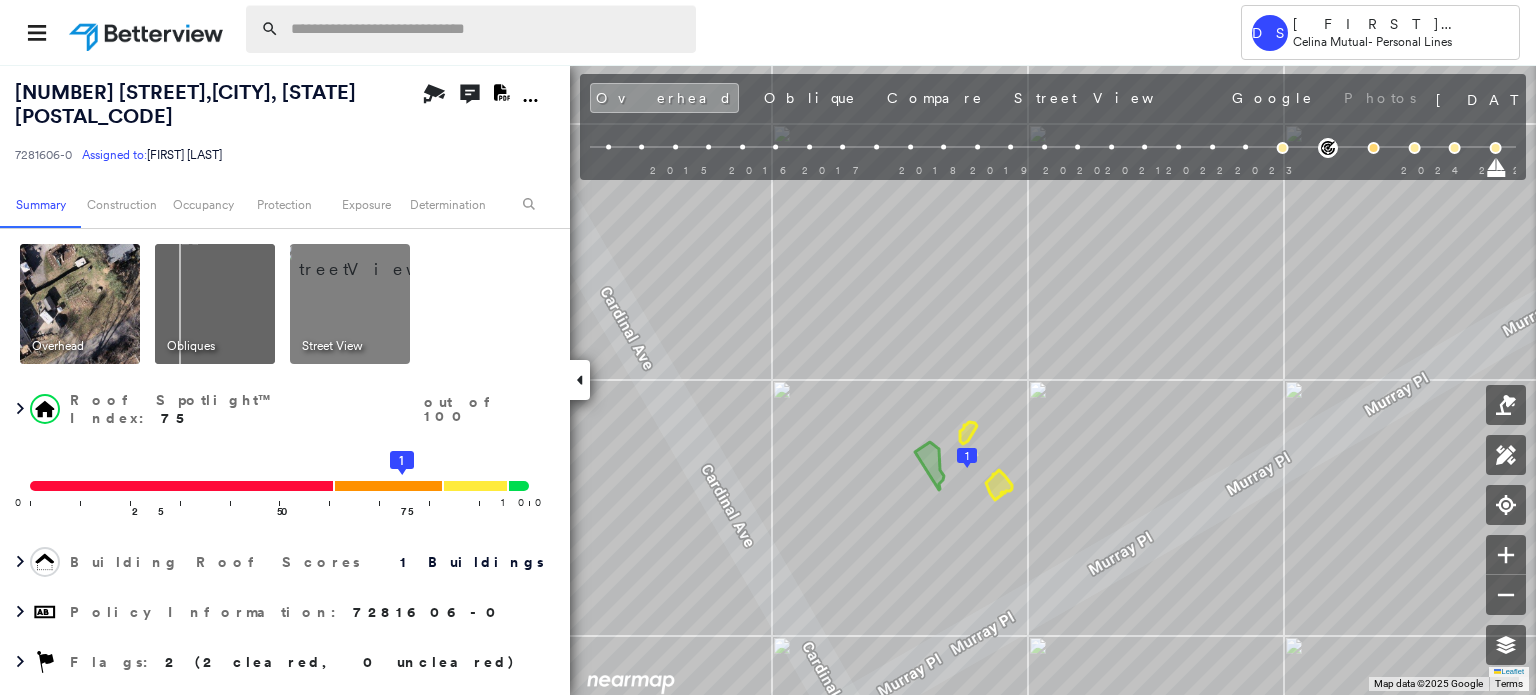 click at bounding box center (487, 29) 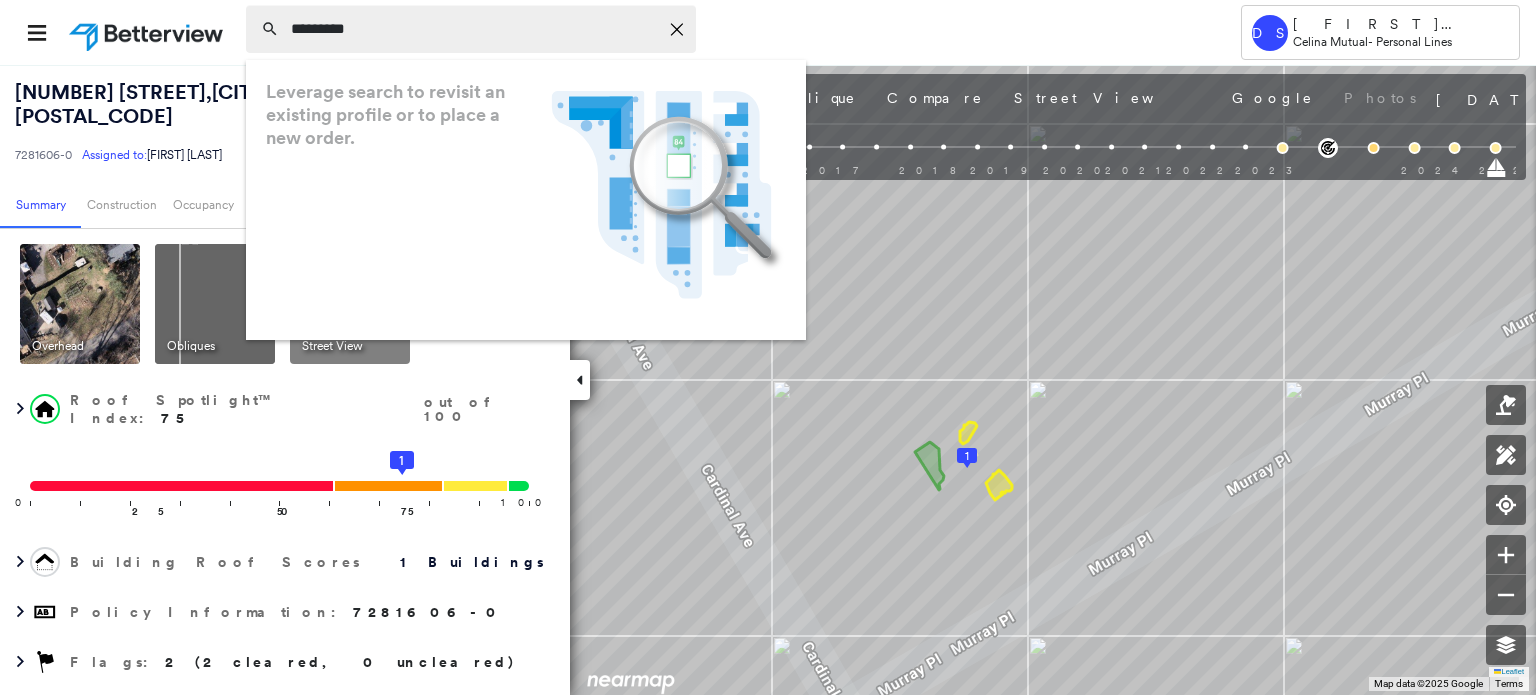 type on "*********" 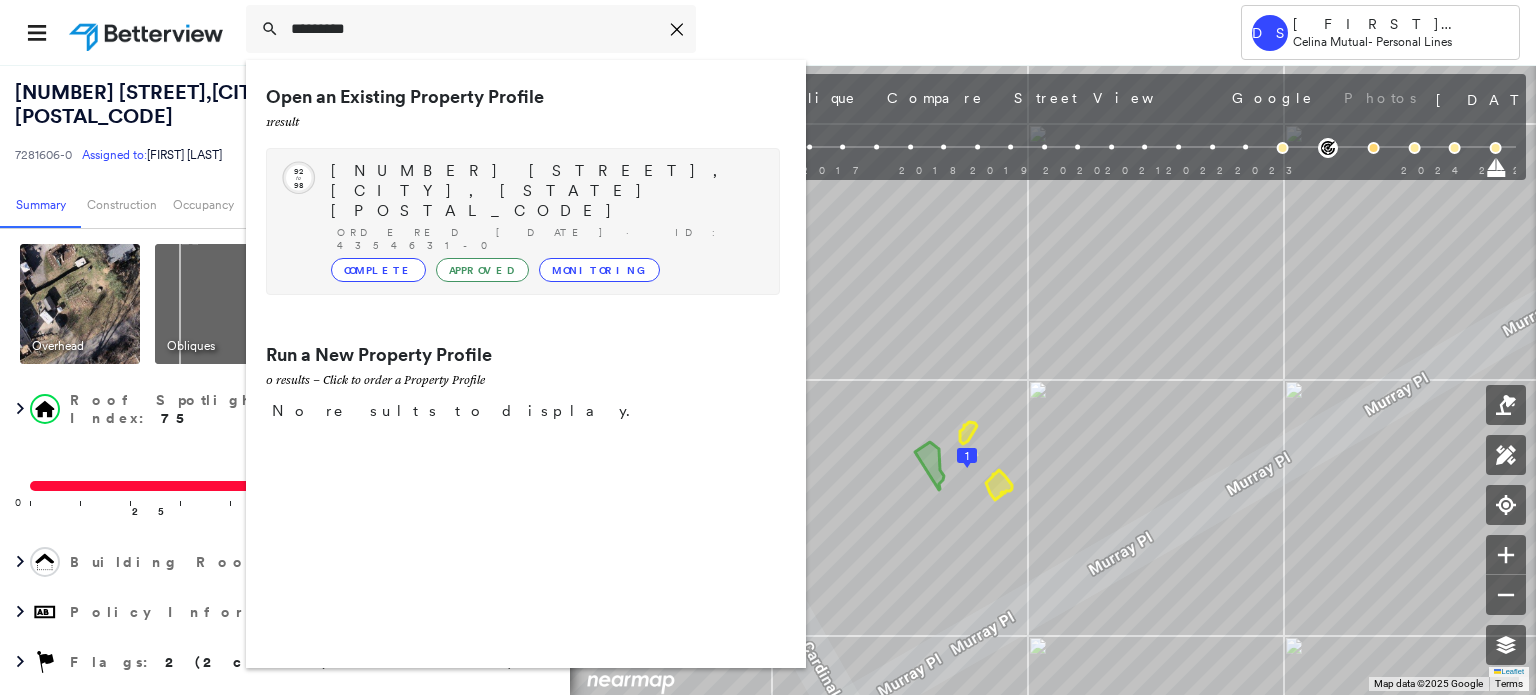 click on "Complete" at bounding box center [378, 270] 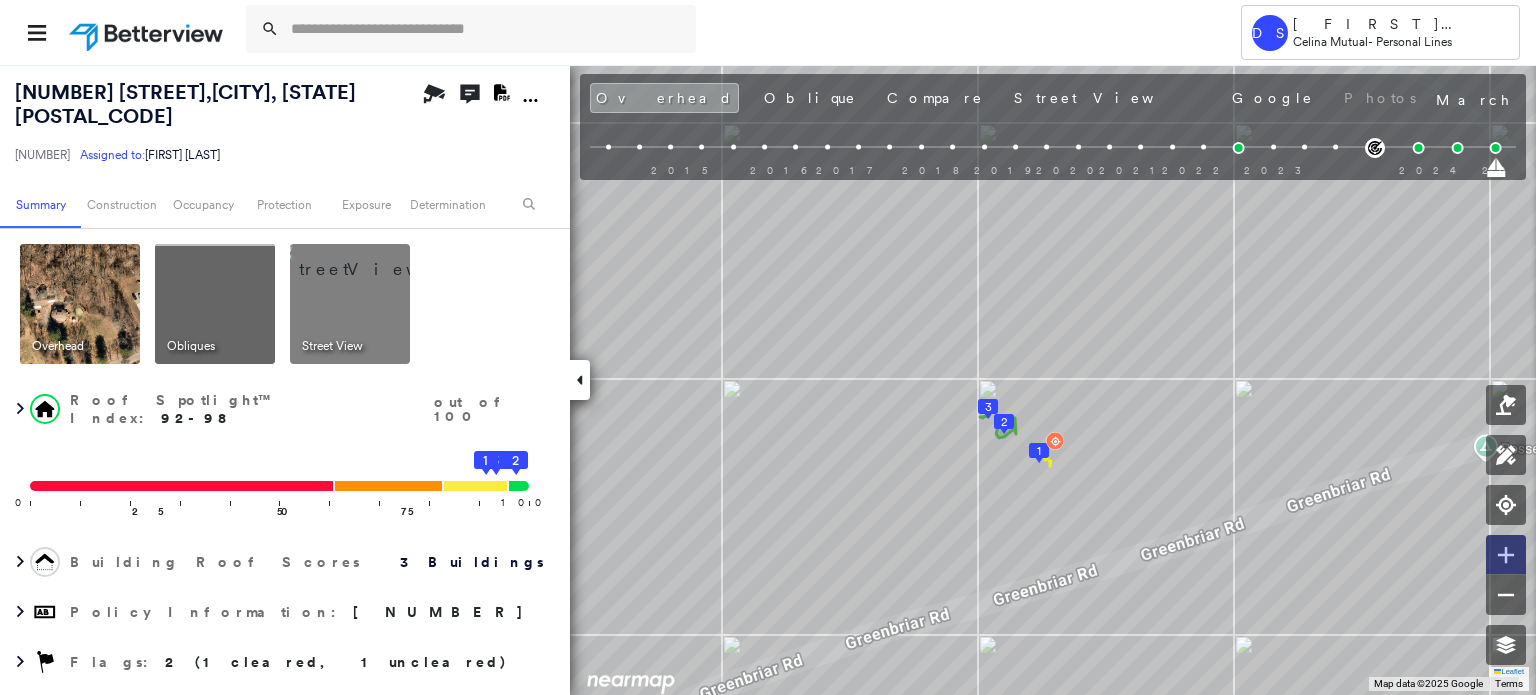 click 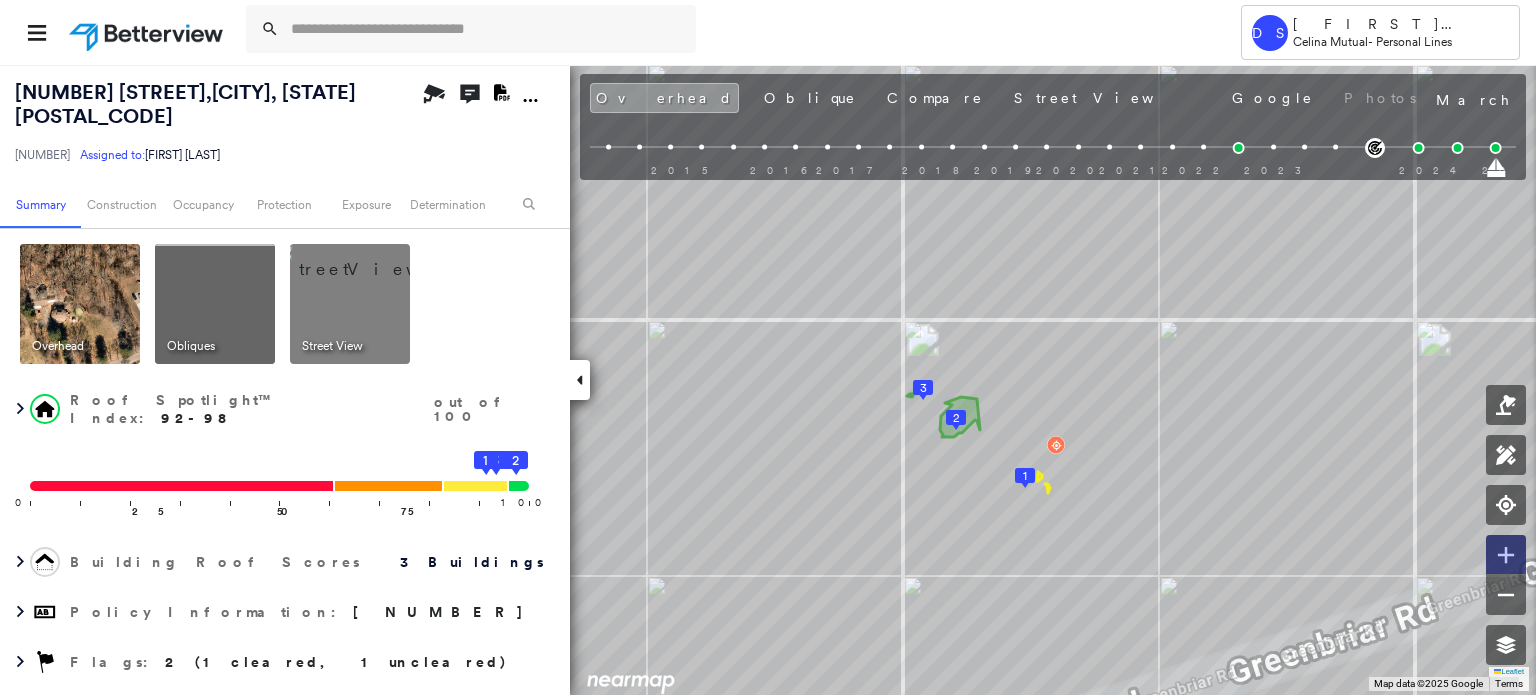 click 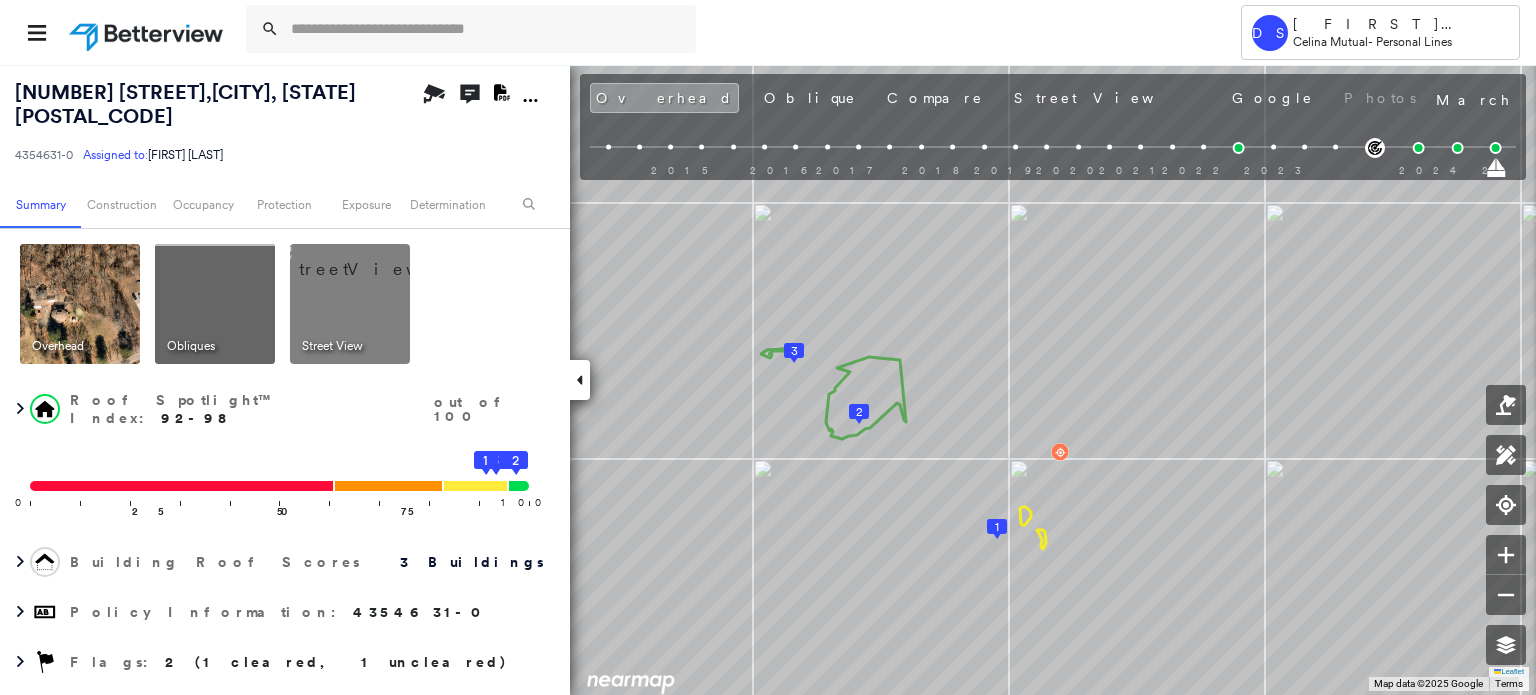 scroll, scrollTop: 0, scrollLeft: 0, axis: both 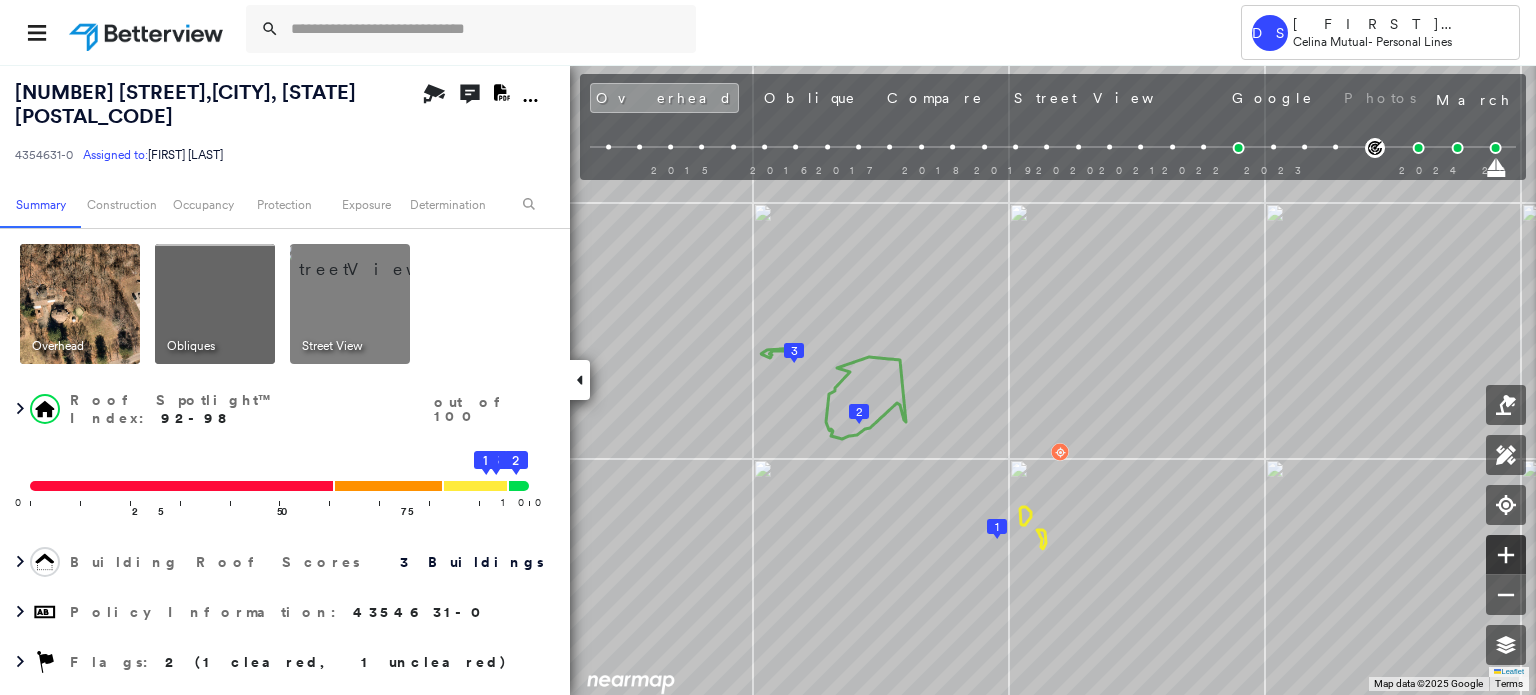 click 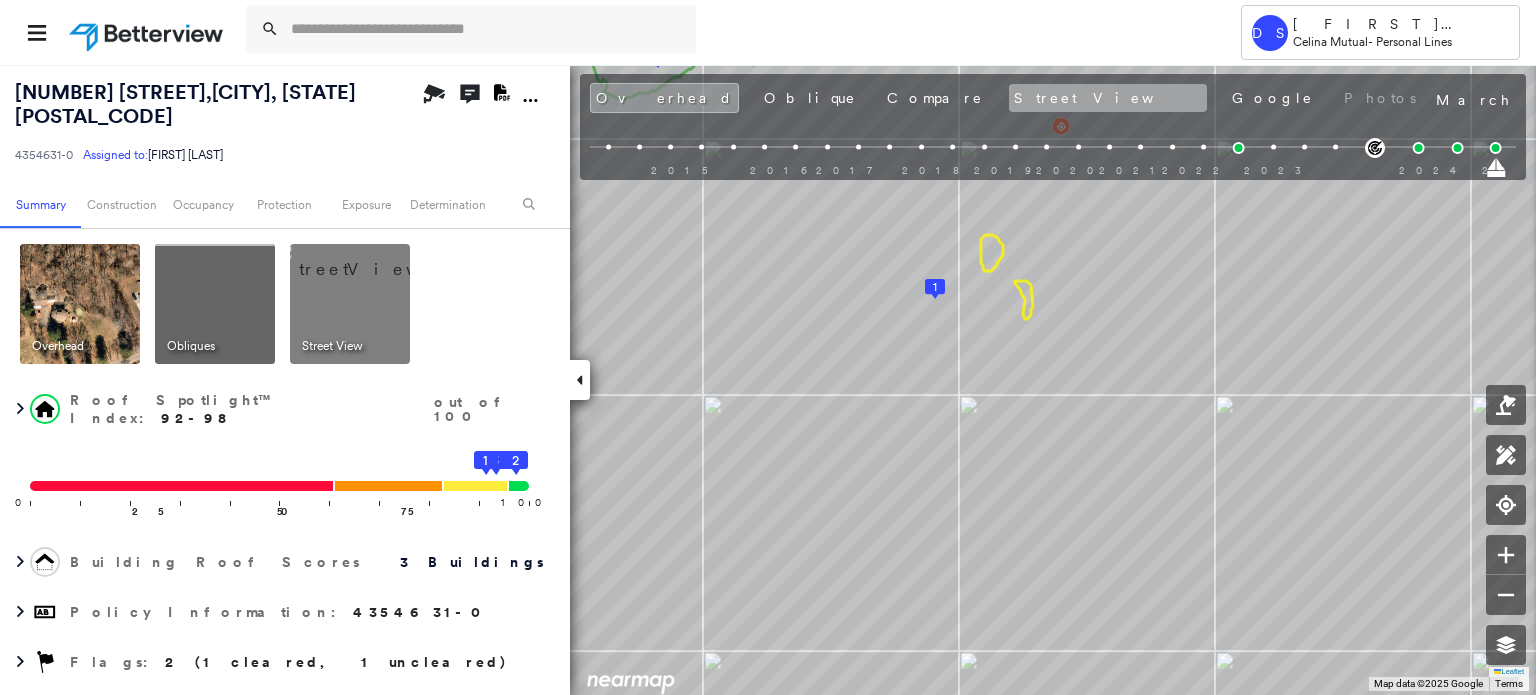 click on "Street View" at bounding box center [1108, 98] 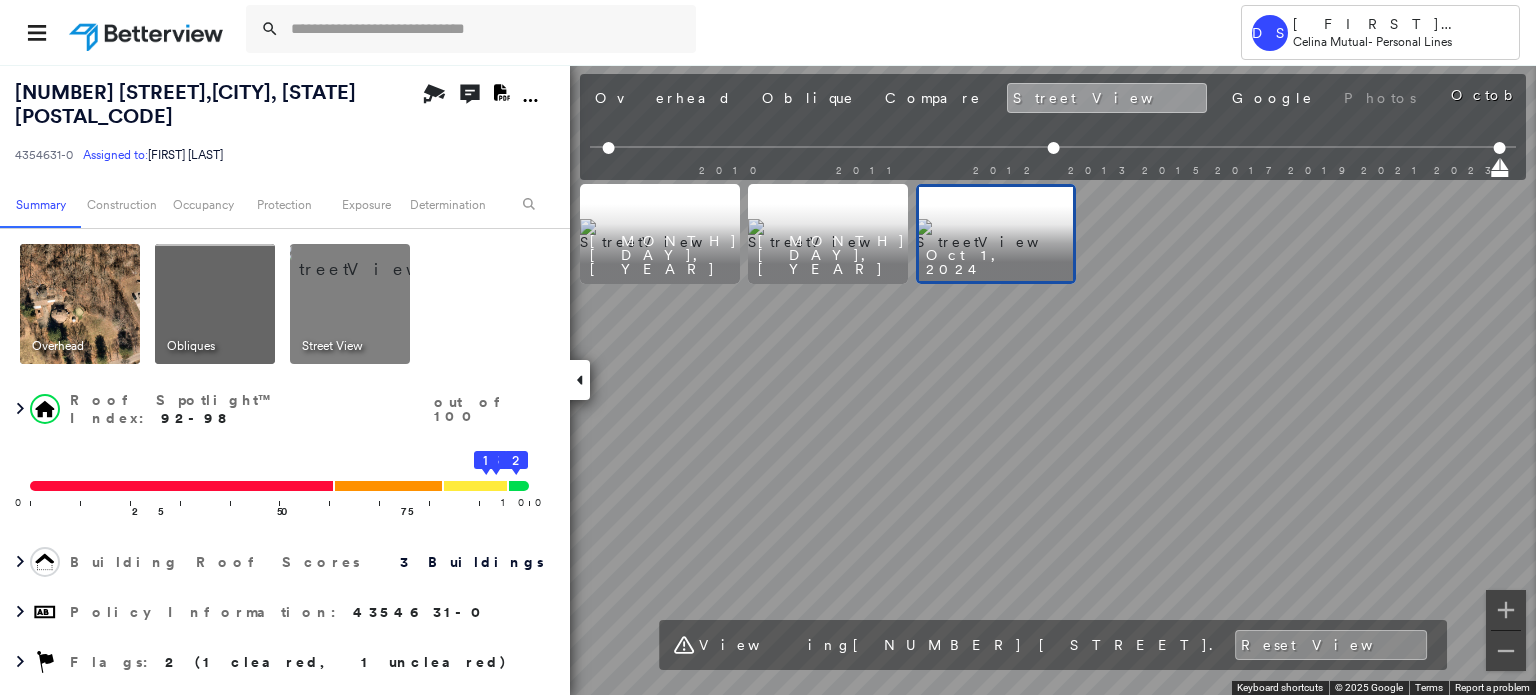click on "Street View" at bounding box center (1107, 98) 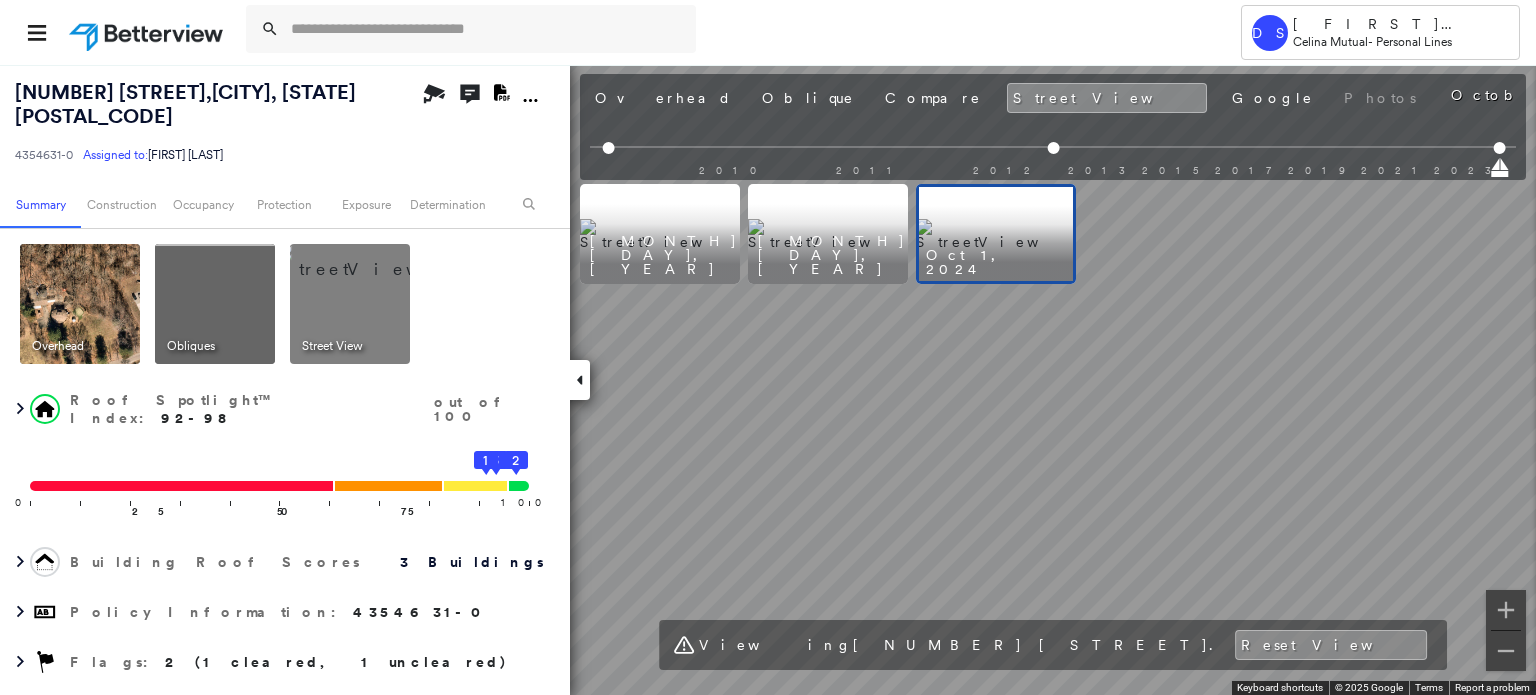 click at bounding box center (996, 234) 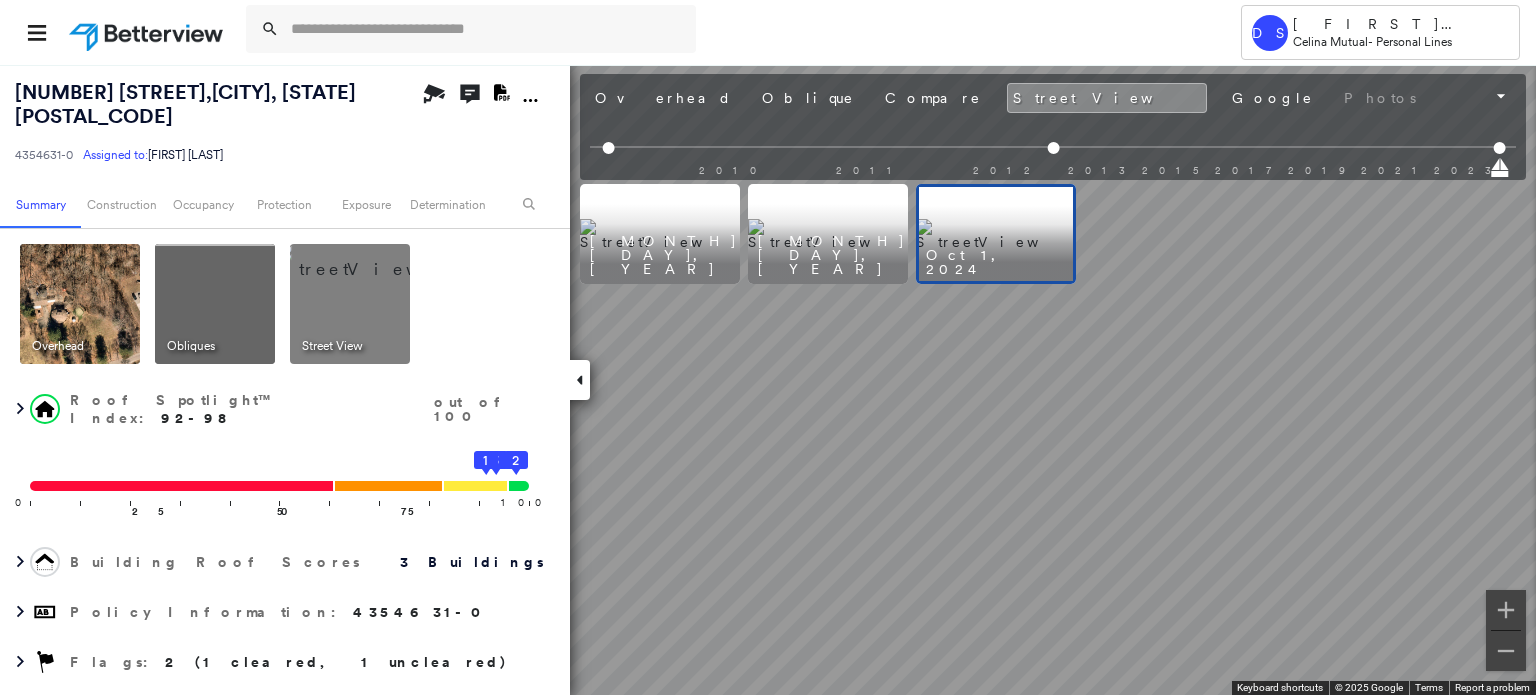 click on "Aug 1, 2012" at bounding box center (833, 255) 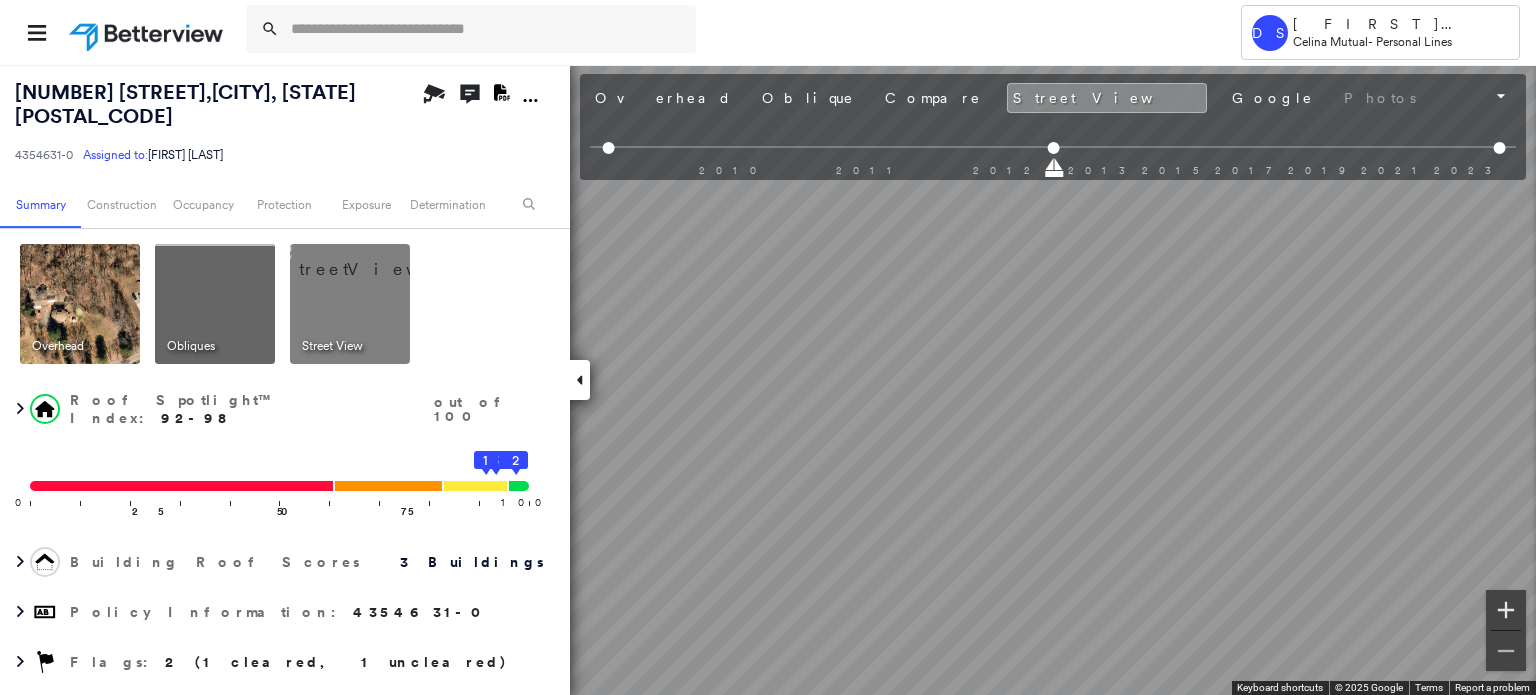 click at bounding box center (1506, 610) 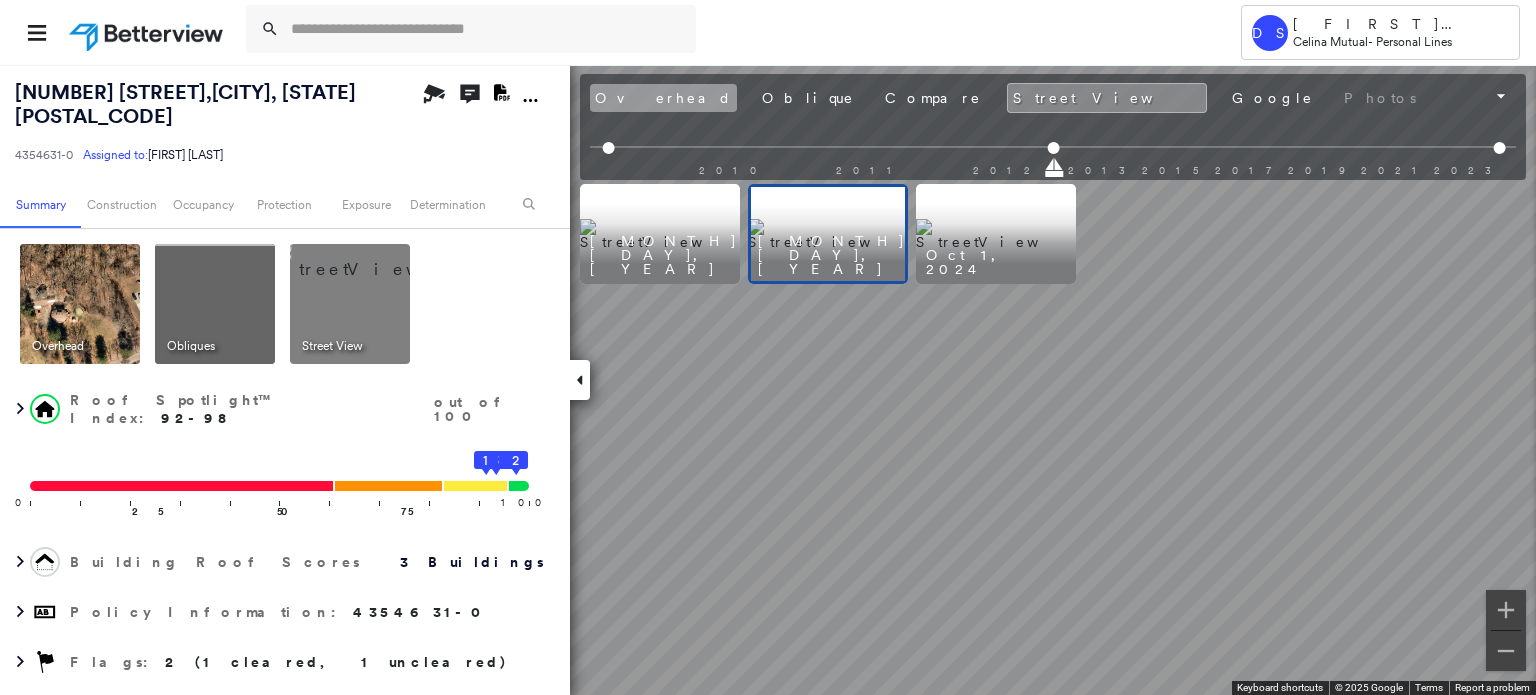 click on "Overhead" at bounding box center [663, 98] 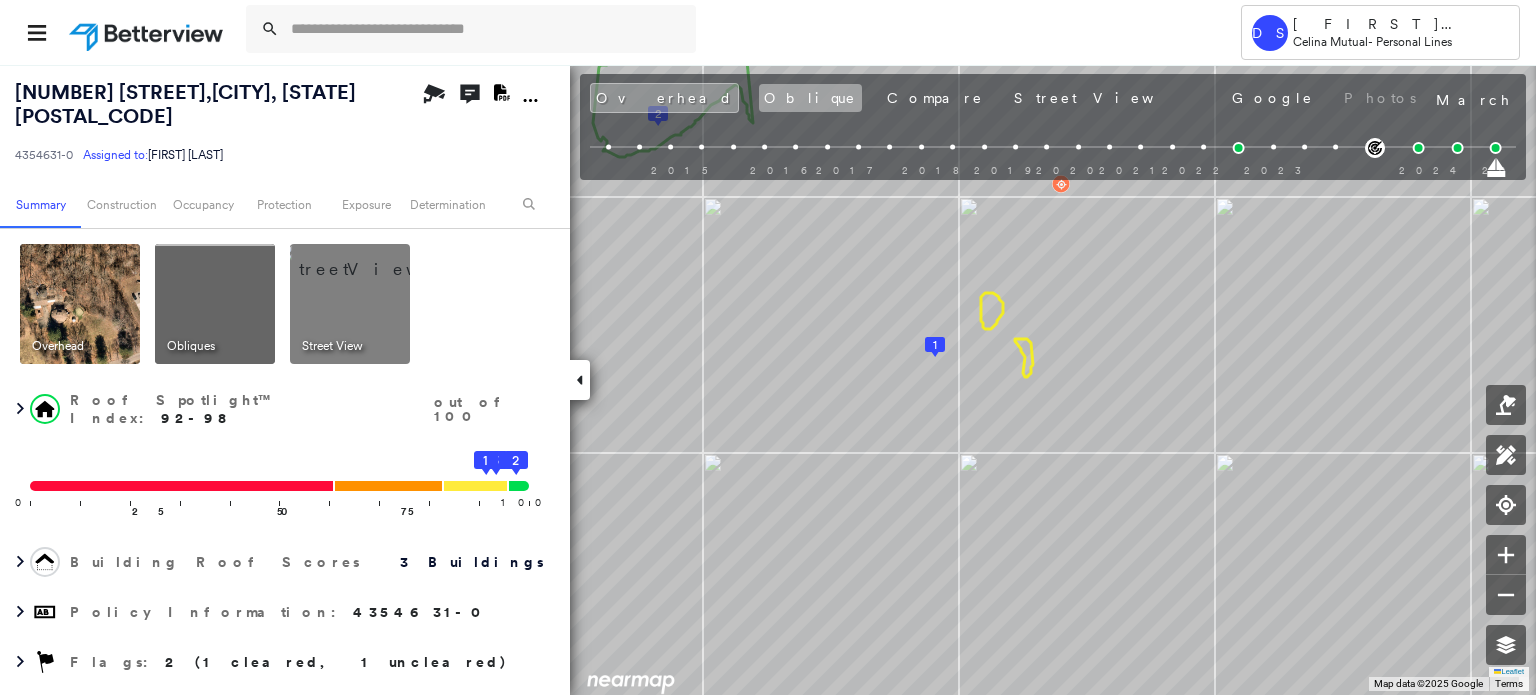 click on "Oblique" at bounding box center (810, 98) 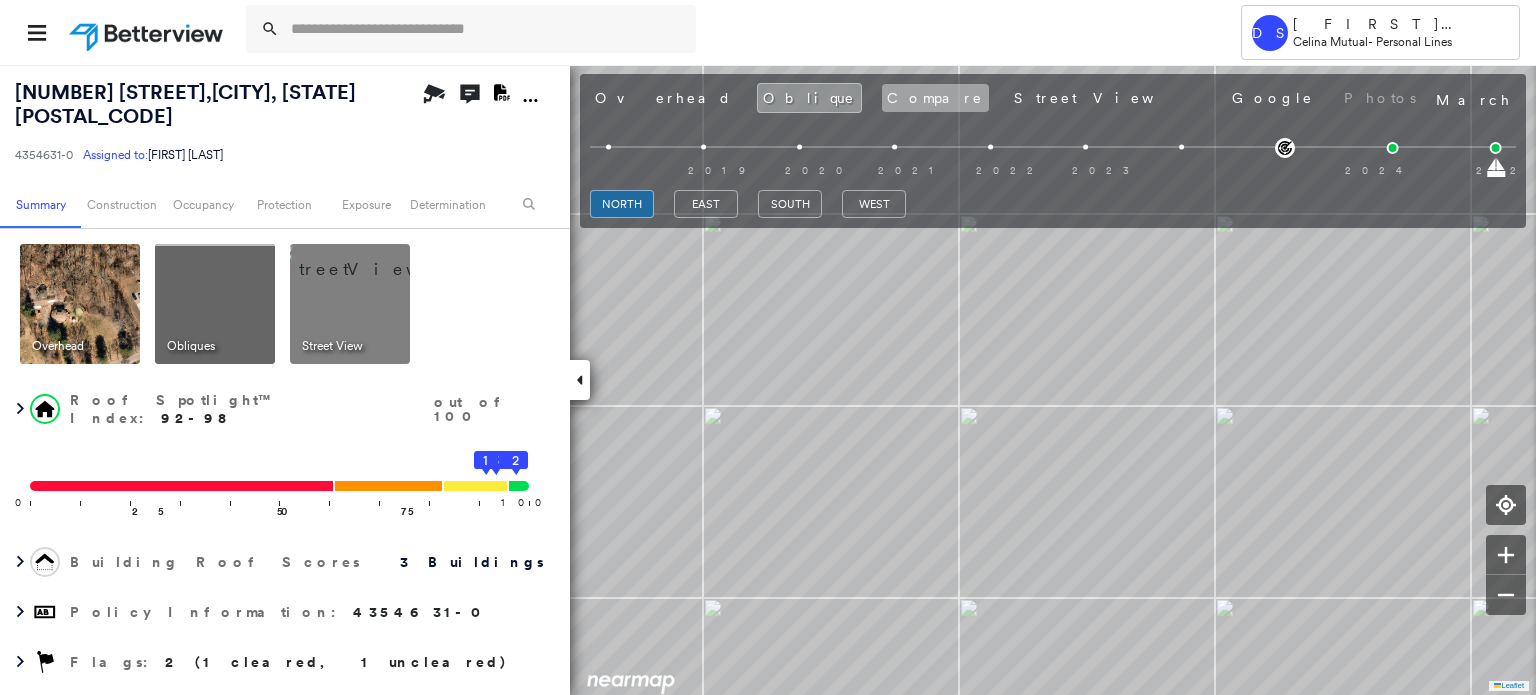click on "Compare" at bounding box center [935, 98] 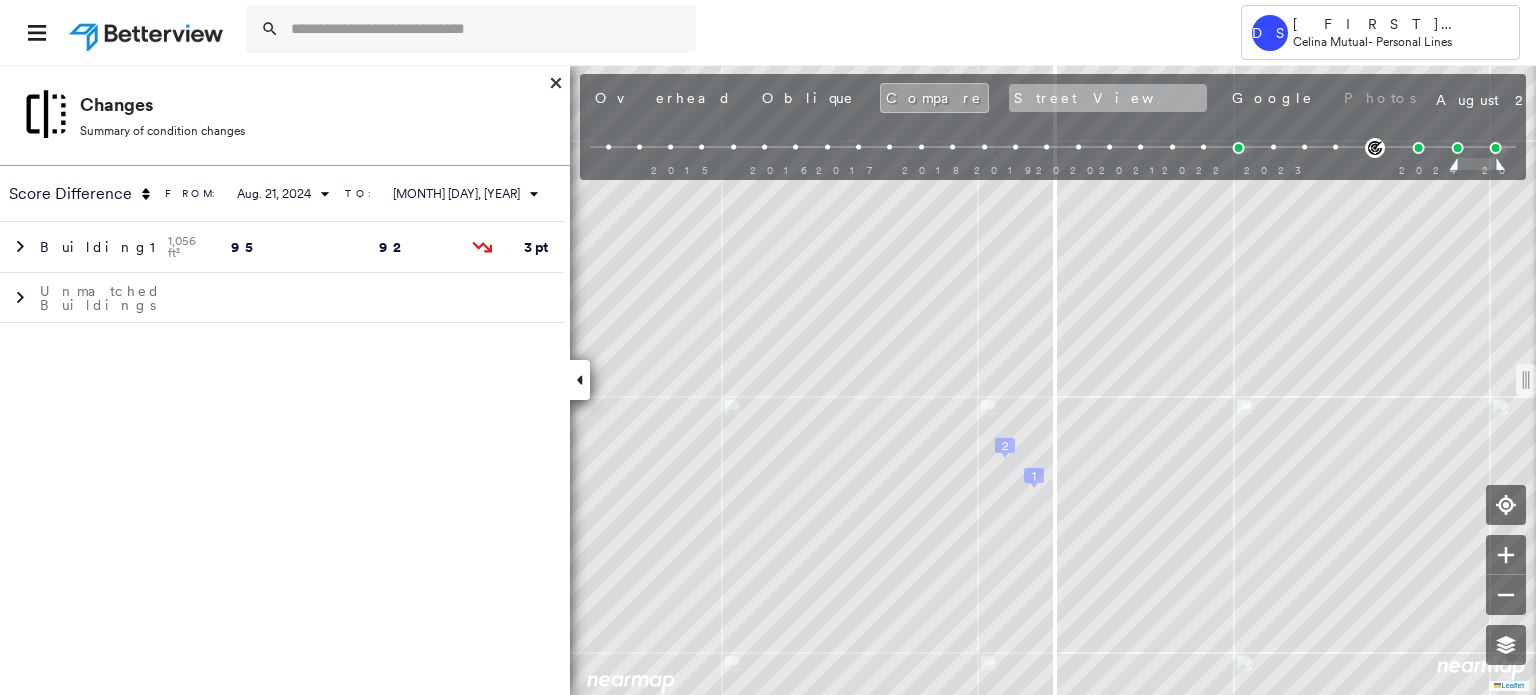 click on "Street View" at bounding box center (1108, 98) 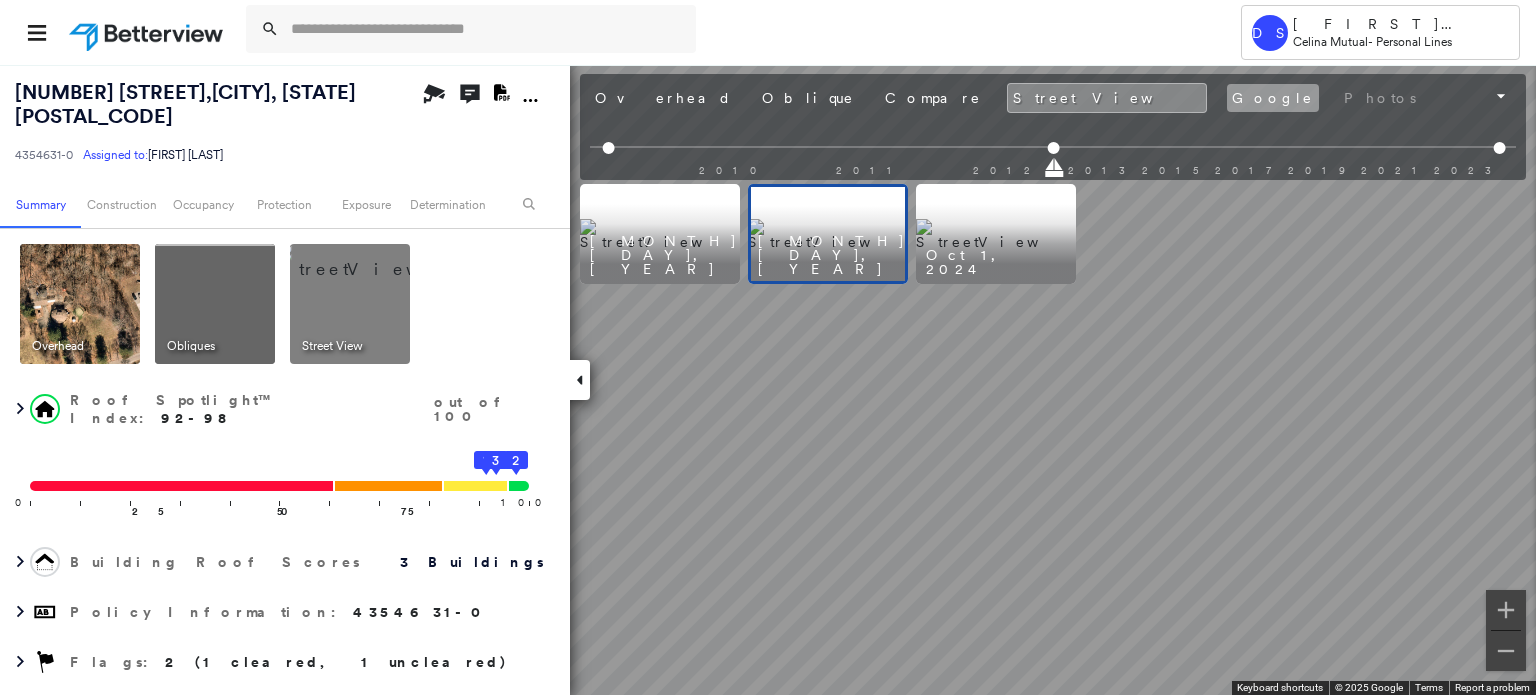 click on "Google" at bounding box center [1273, 98] 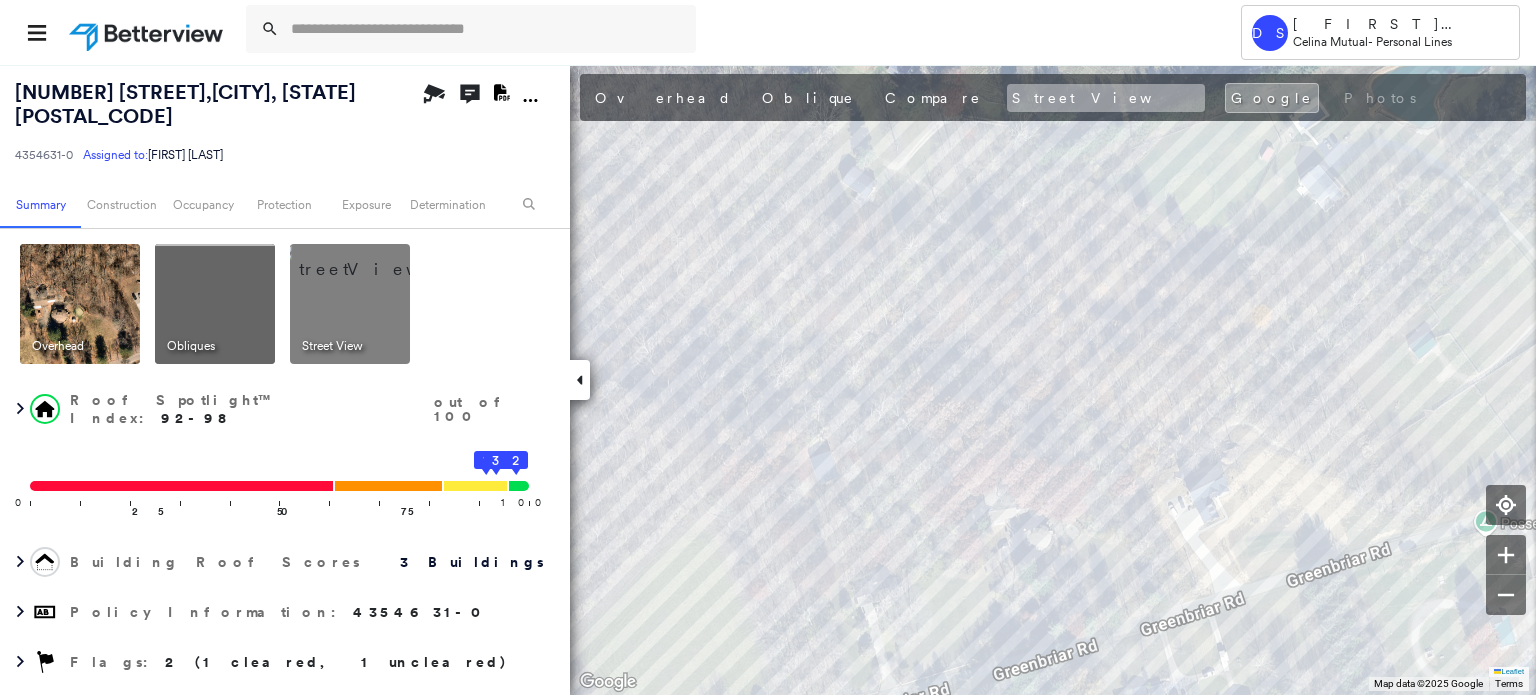 click on "Street View" at bounding box center [1106, 98] 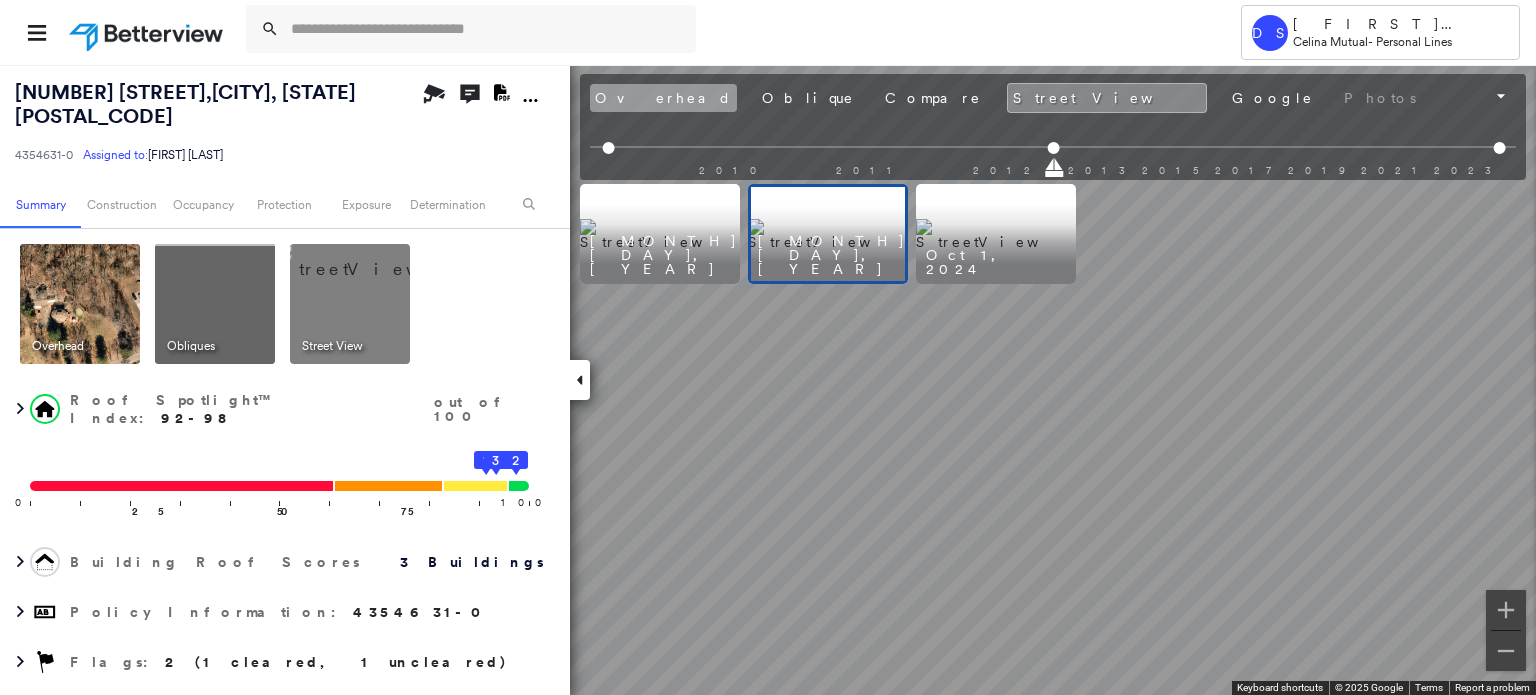 click on "Overhead" at bounding box center [663, 98] 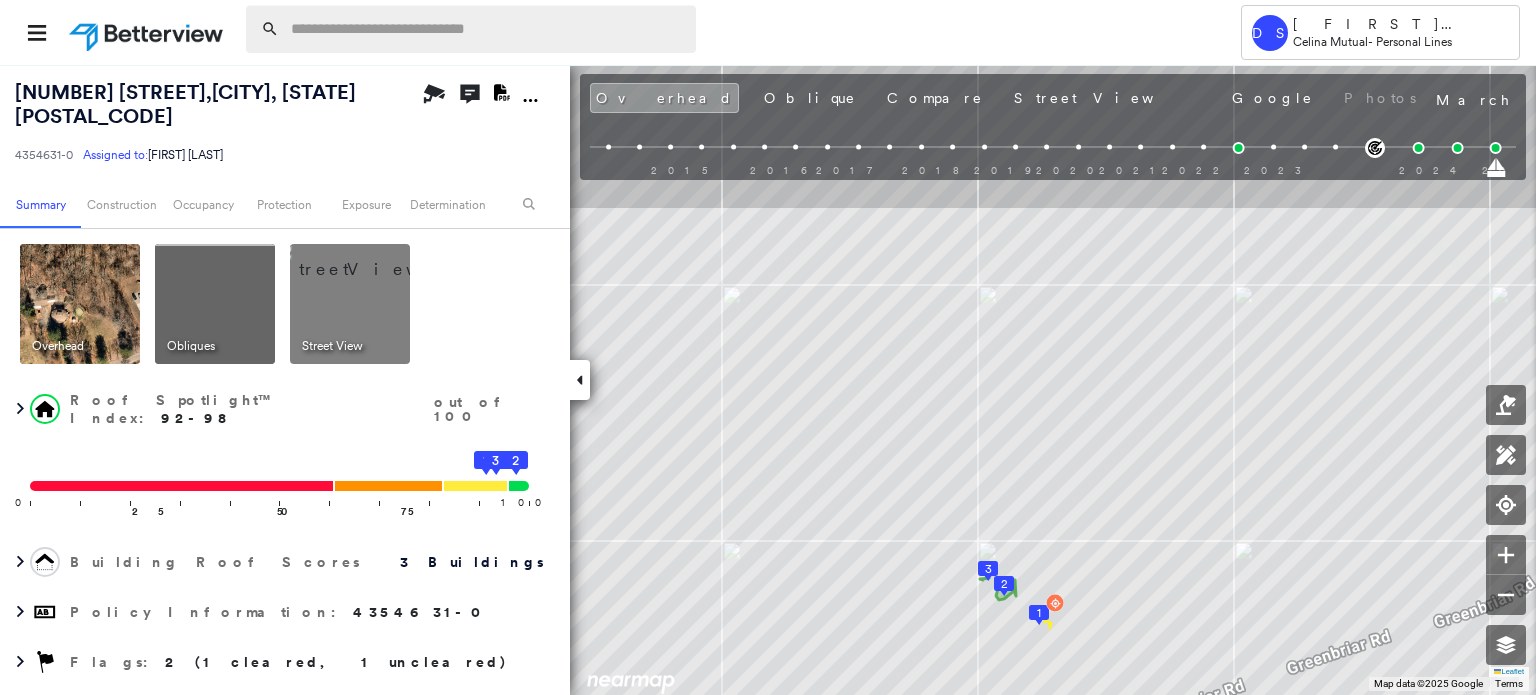 click at bounding box center (487, 29) 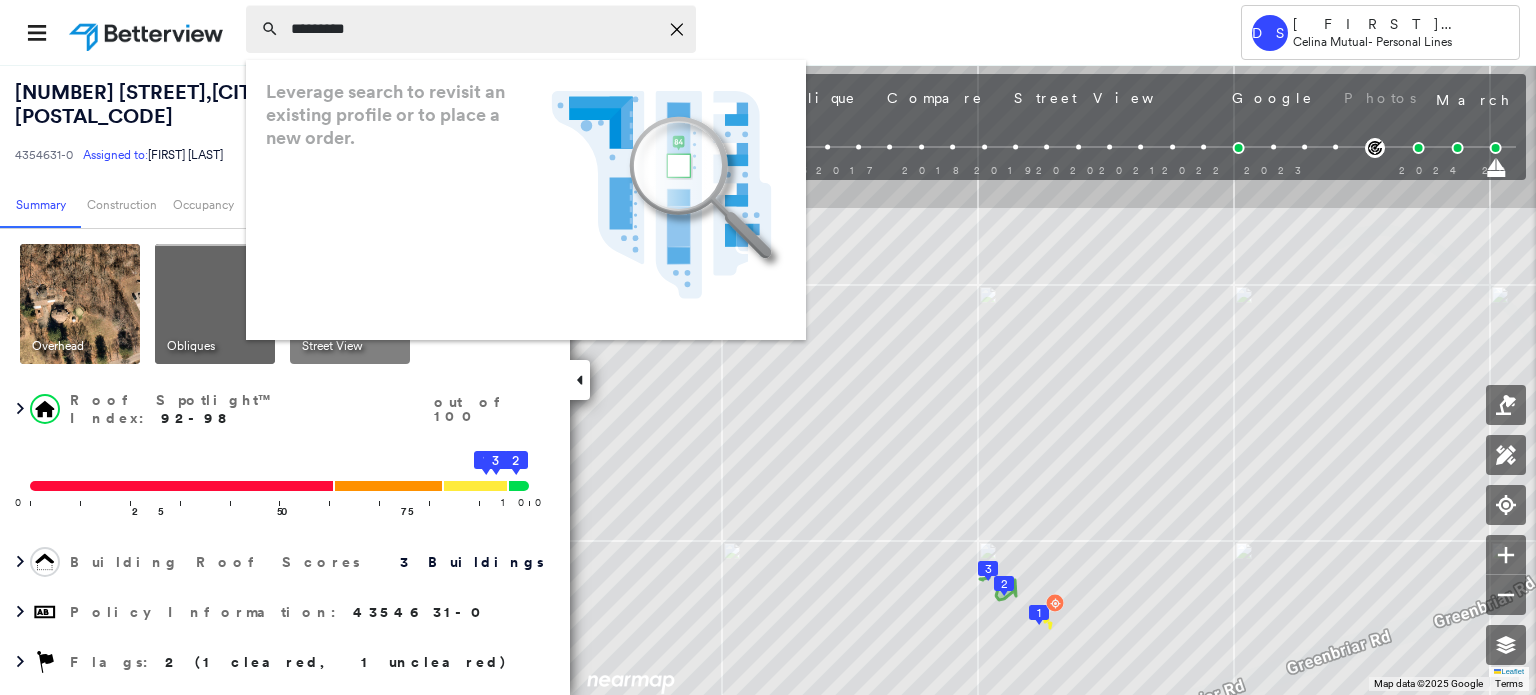 type on "*********" 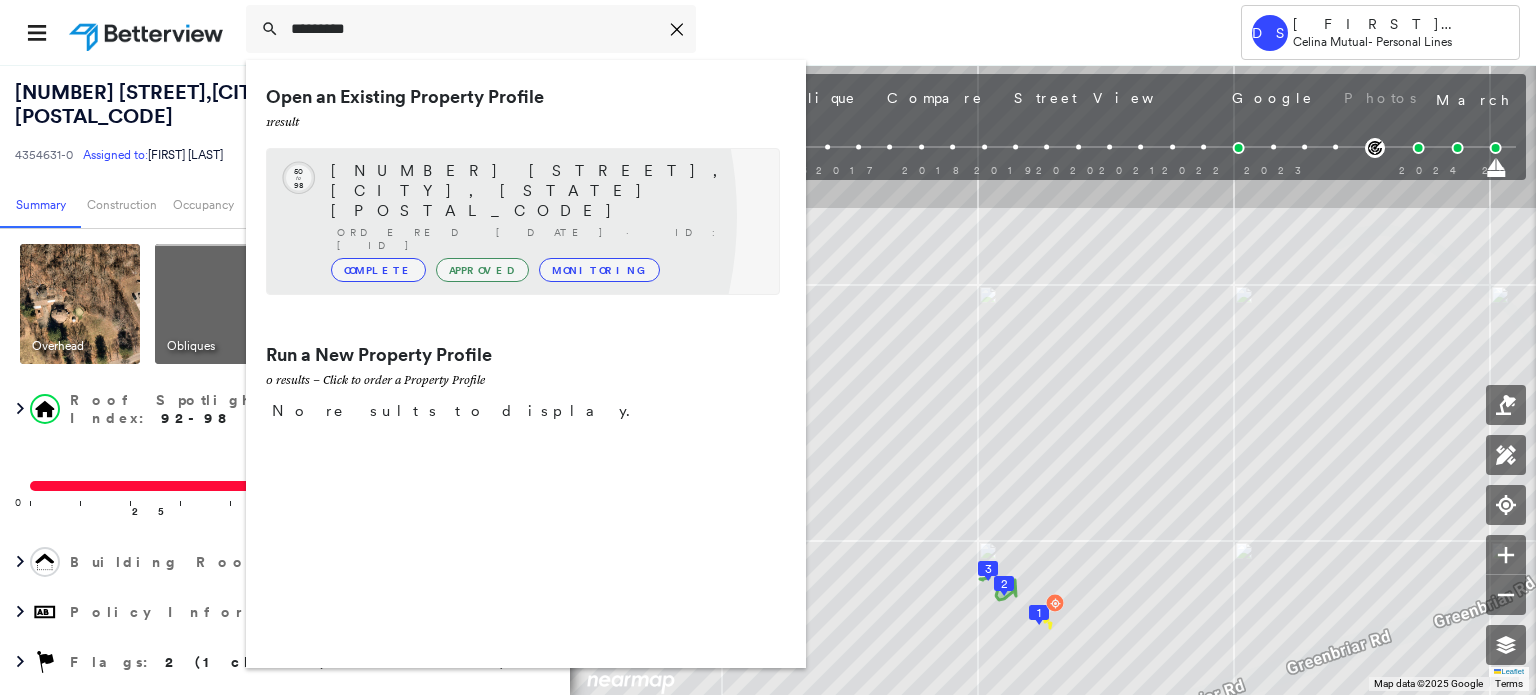 click on "Complete" at bounding box center (378, 270) 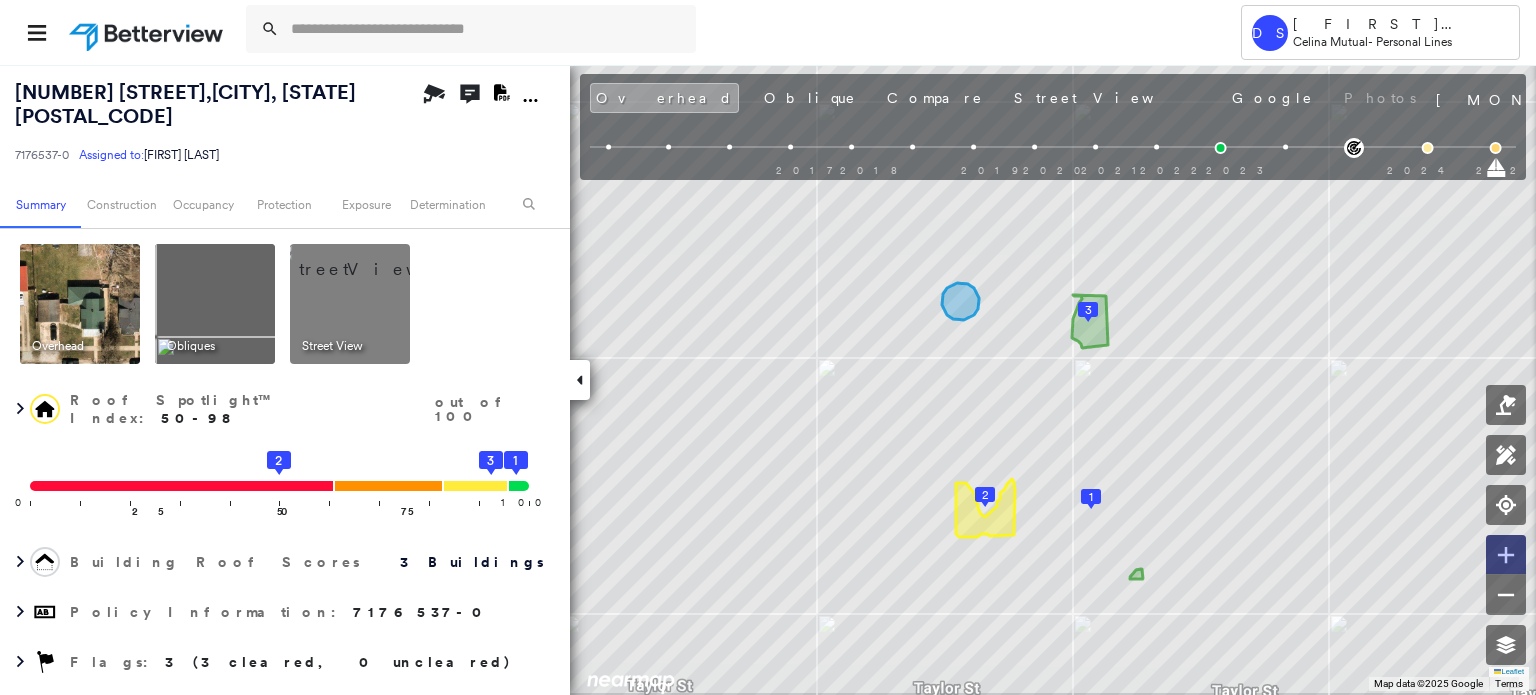 click 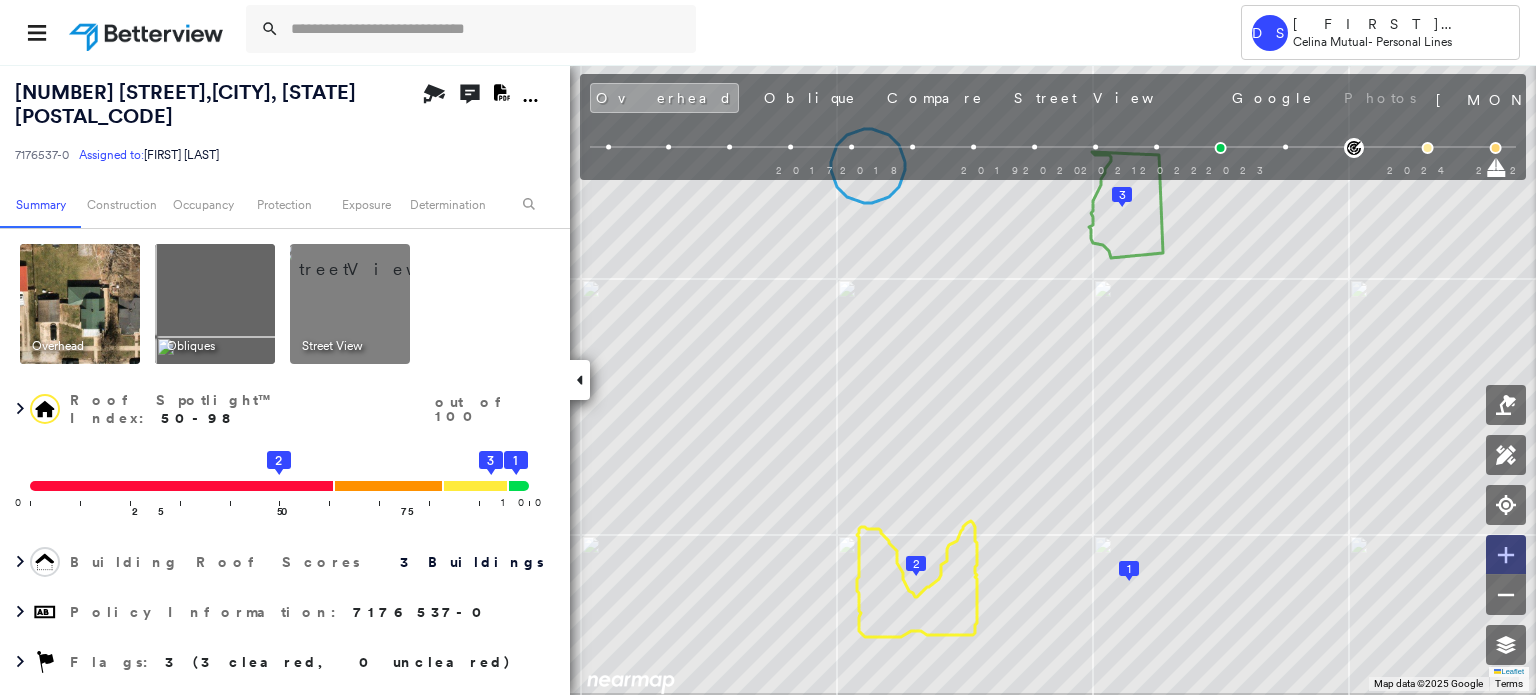 click 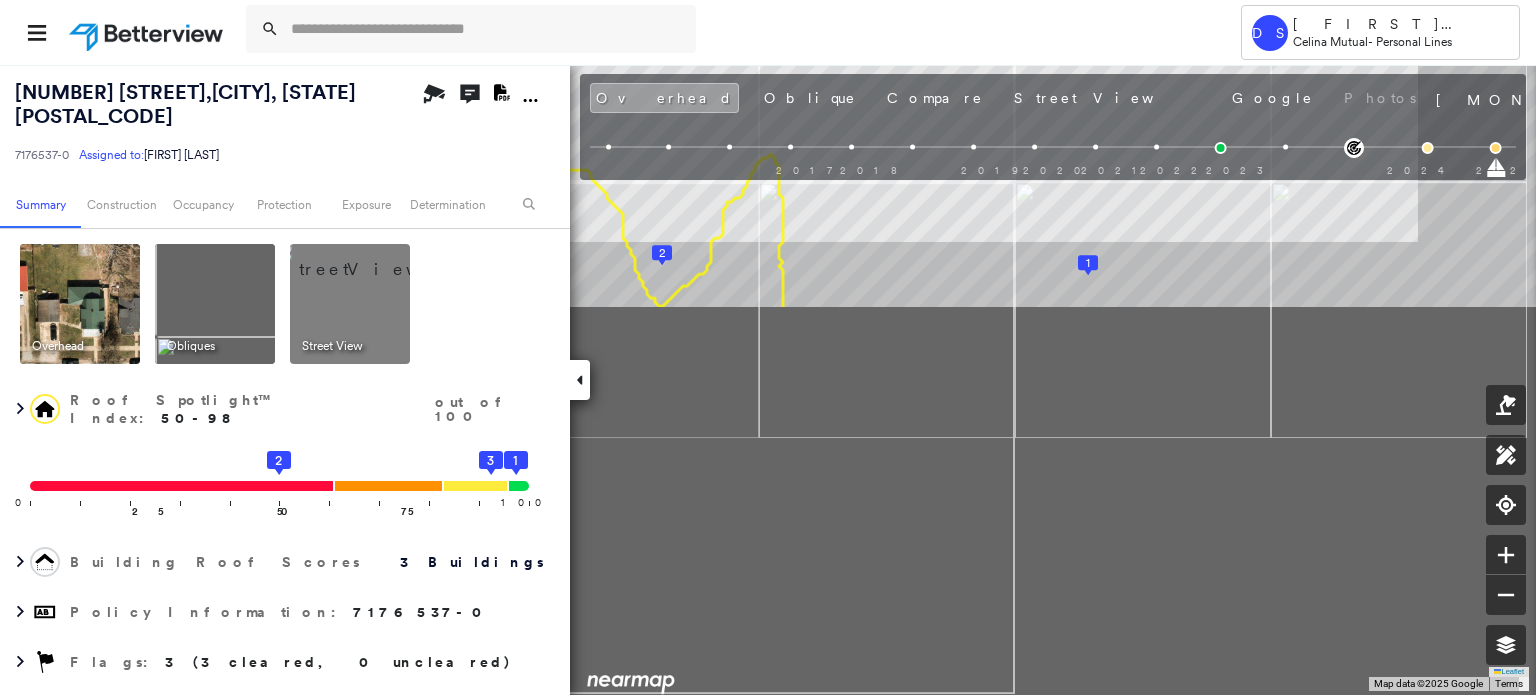click on "832 TAYLOR ST ,  ELKHART, IN 46516 7176537-0 Assigned to:  Nicole Agler Assigned to:  Nicole Agler 7176537-0 Assigned to:  Nicole Agler Open Comments Download PDF Report Summary Construction Occupancy Protection Exposure Determination Overhead Obliques Street View Roof Spotlight™ Index :  50-98 out of 100 0 100 25 50 2 75 3 1 Building Roof Scores 3 Buildings Policy Information :  7176537-0 Flags :  3 (3 cleared, 0 uncleared) Earthquake - Hazard Type Risk Index Rating :  Relatively Low Construction Roof Spotlights :  Staining, Overhang Property Features :  Trampoline Roof Size & Shape :  3 buildings  Occupancy Place Detail Google - Places TripAdvisor - Nearest Locations Smarty Streets - Surrounding Properties National Registry of Historic Places Protection US Fire Administration: Nearest Fire Stations Exposure Additional Perils FEMA Risk Index Determination Flags :  3 (3 cleared, 0 uncleared) Uncleared Flags (0) Cleared Flags  (3) There are no  uncleared  flags. Action Taken New Entry History General Save" at bounding box center [768, 379] 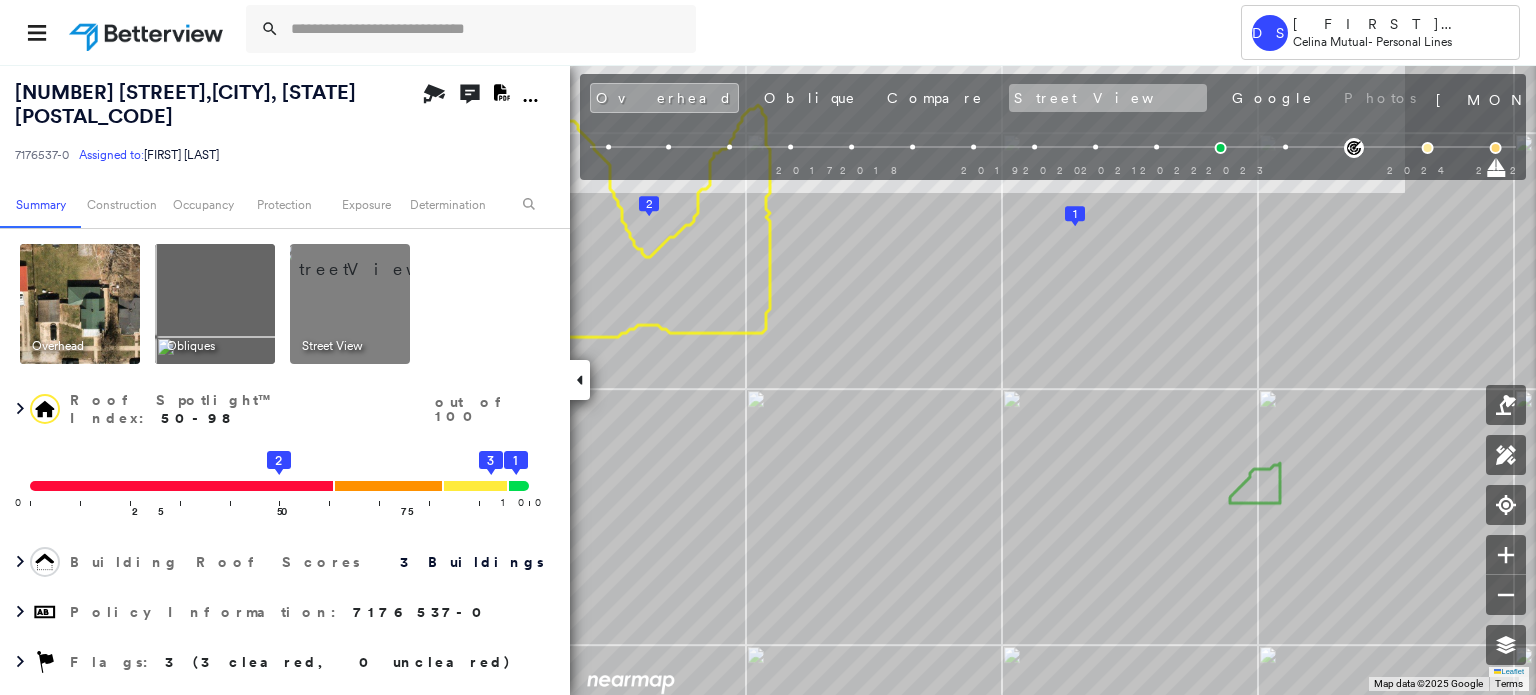 click on "Street View" at bounding box center (1108, 98) 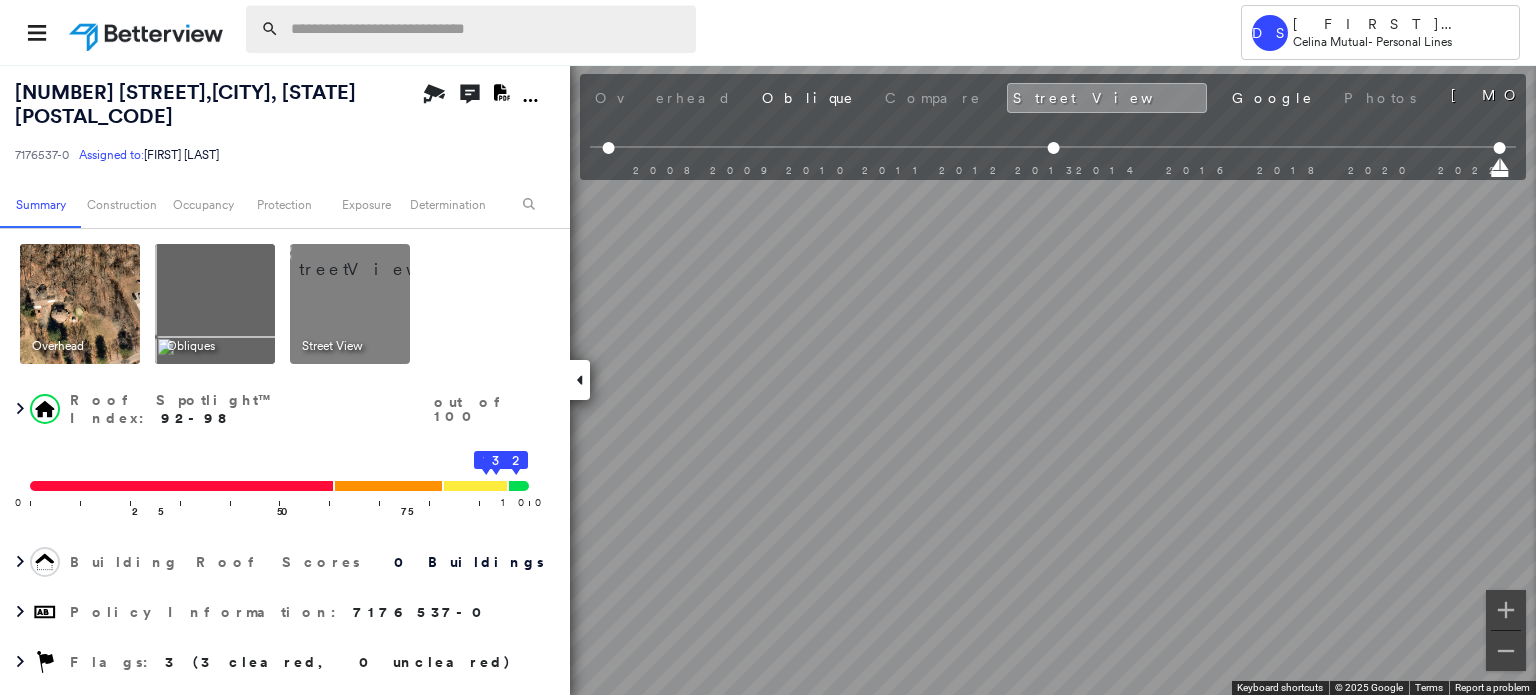 click at bounding box center (487, 29) 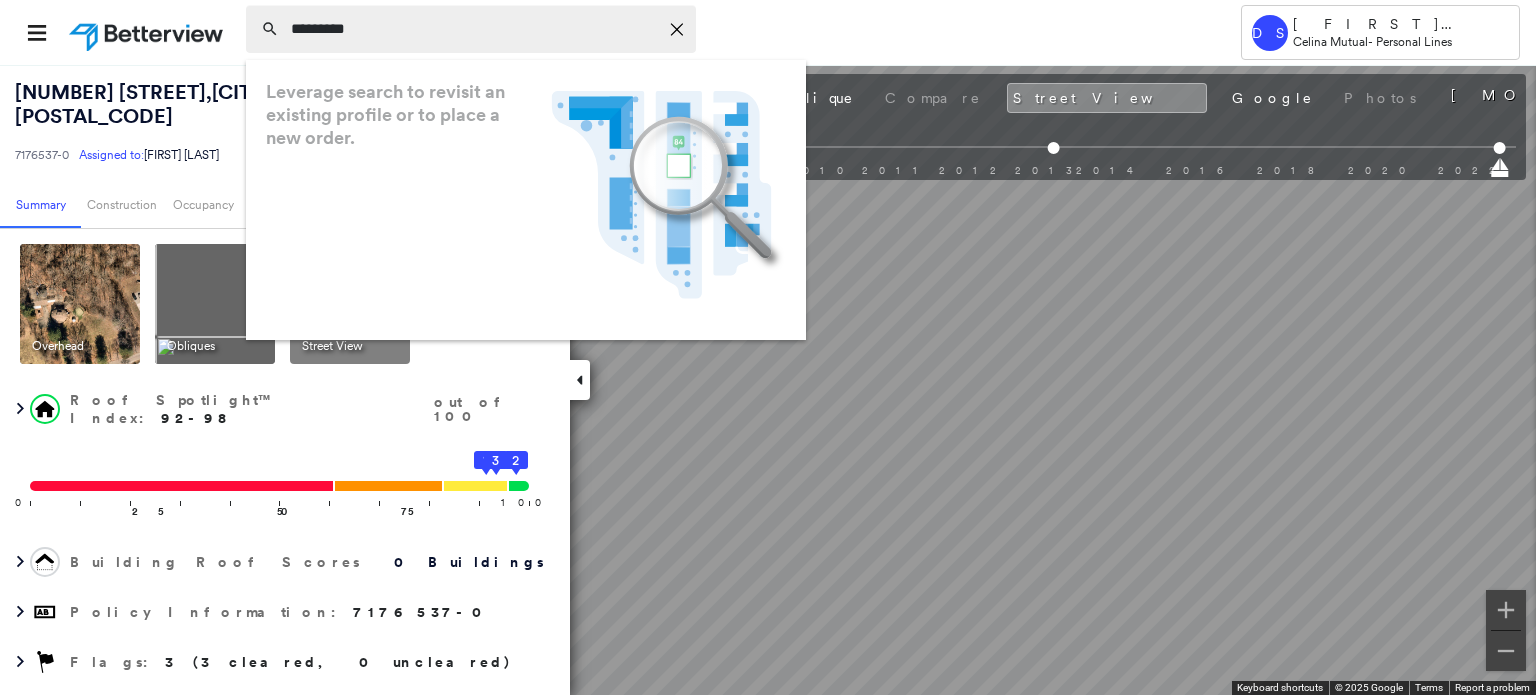 type on "*********" 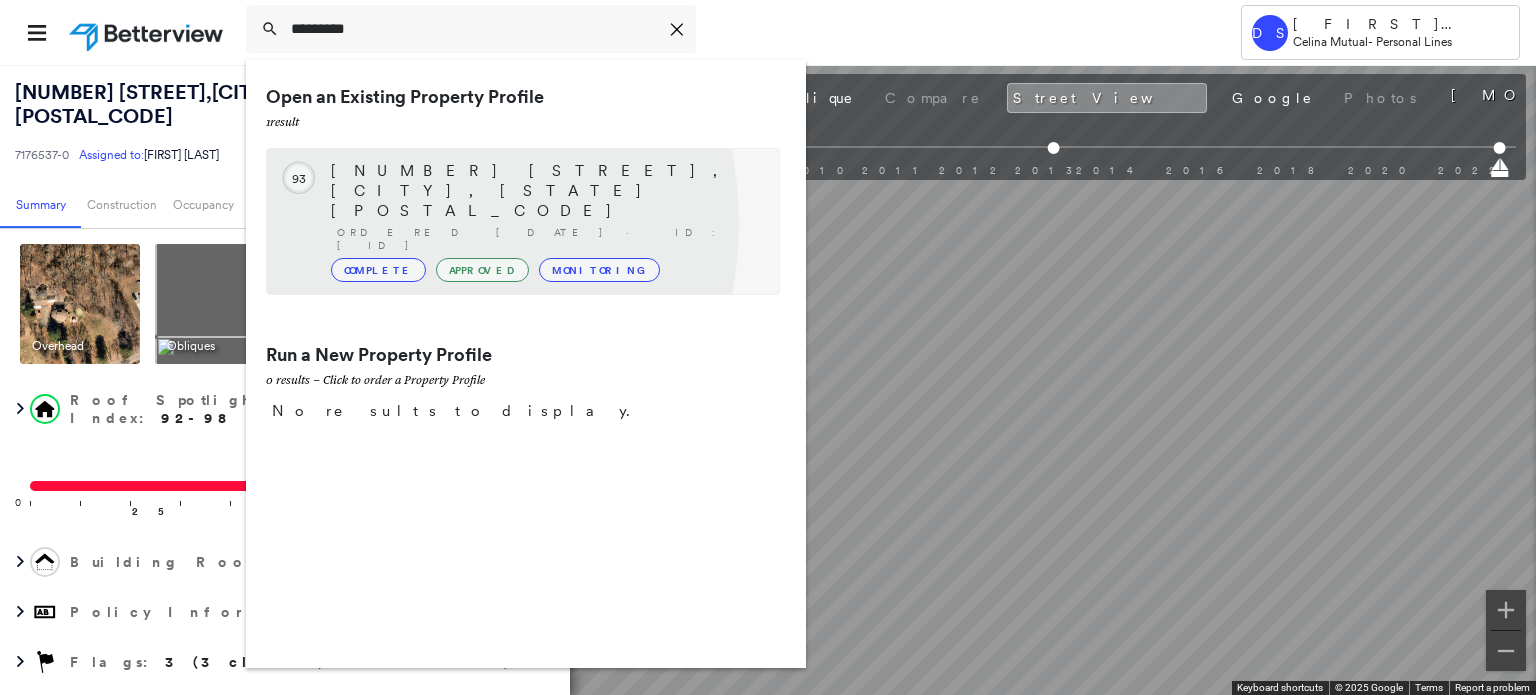 click on "Complete" at bounding box center [378, 270] 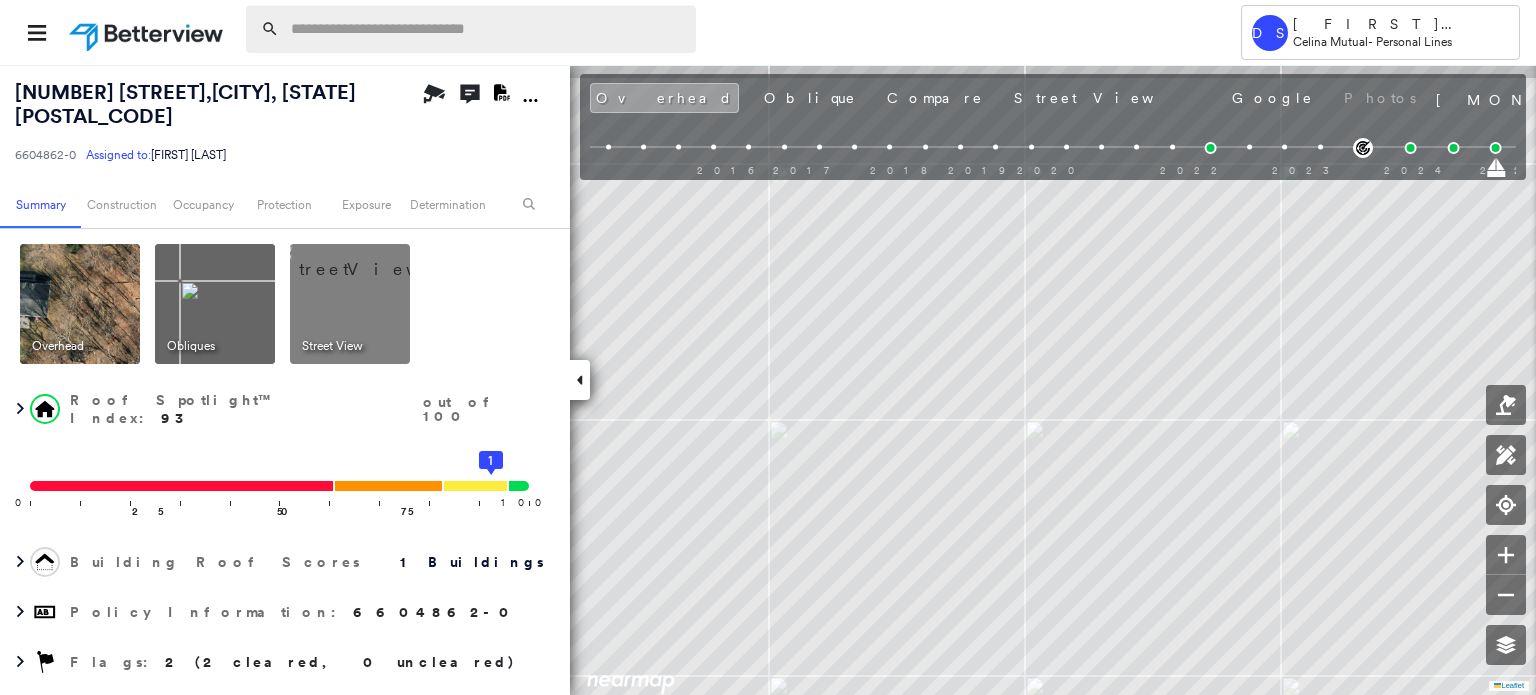 click at bounding box center [487, 29] 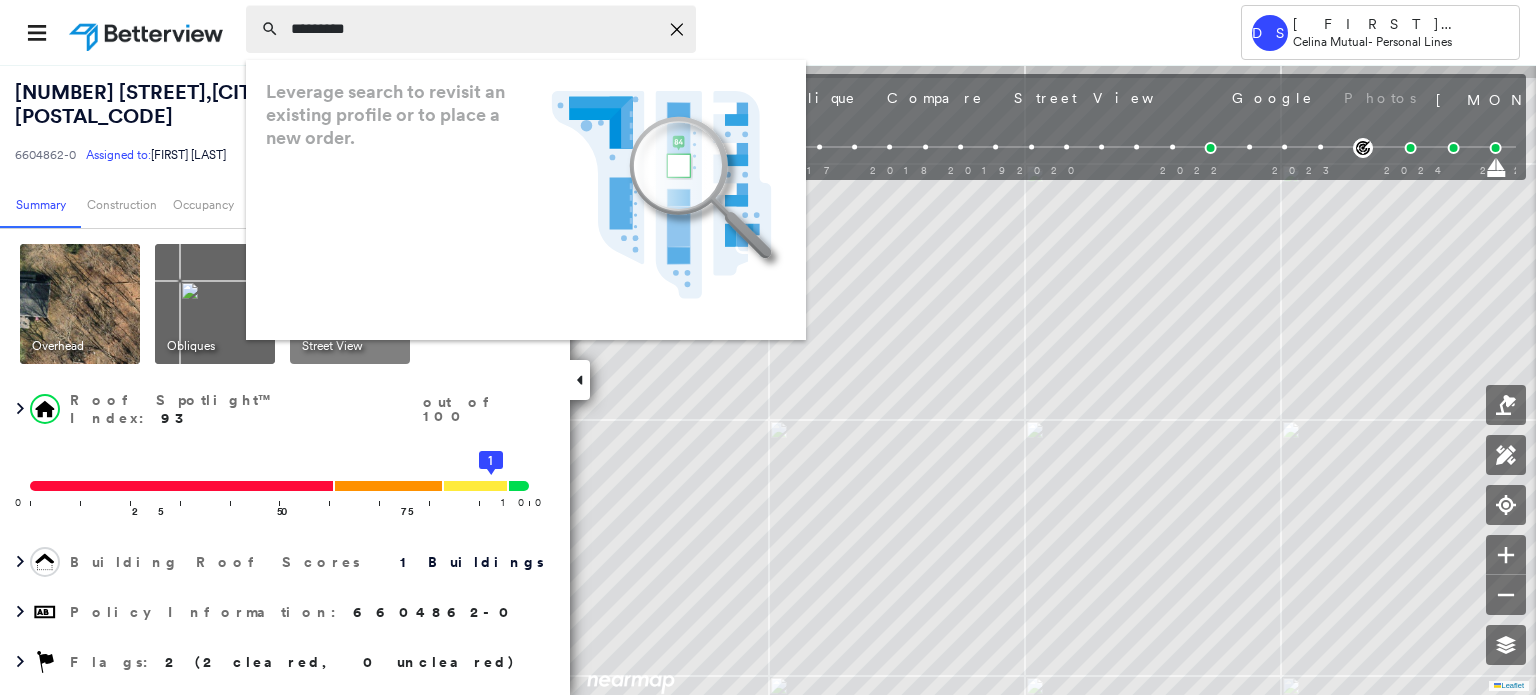 type on "*********" 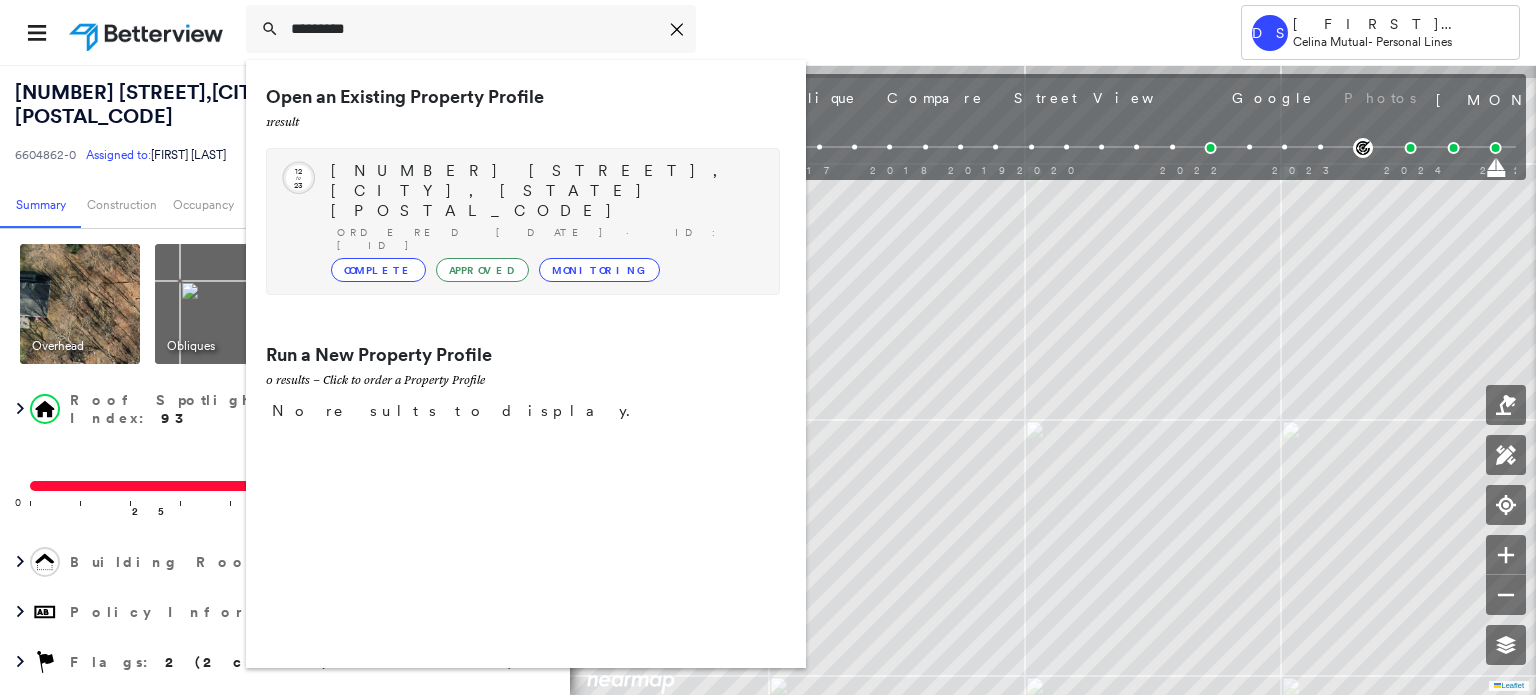 click on "Complete" at bounding box center [378, 270] 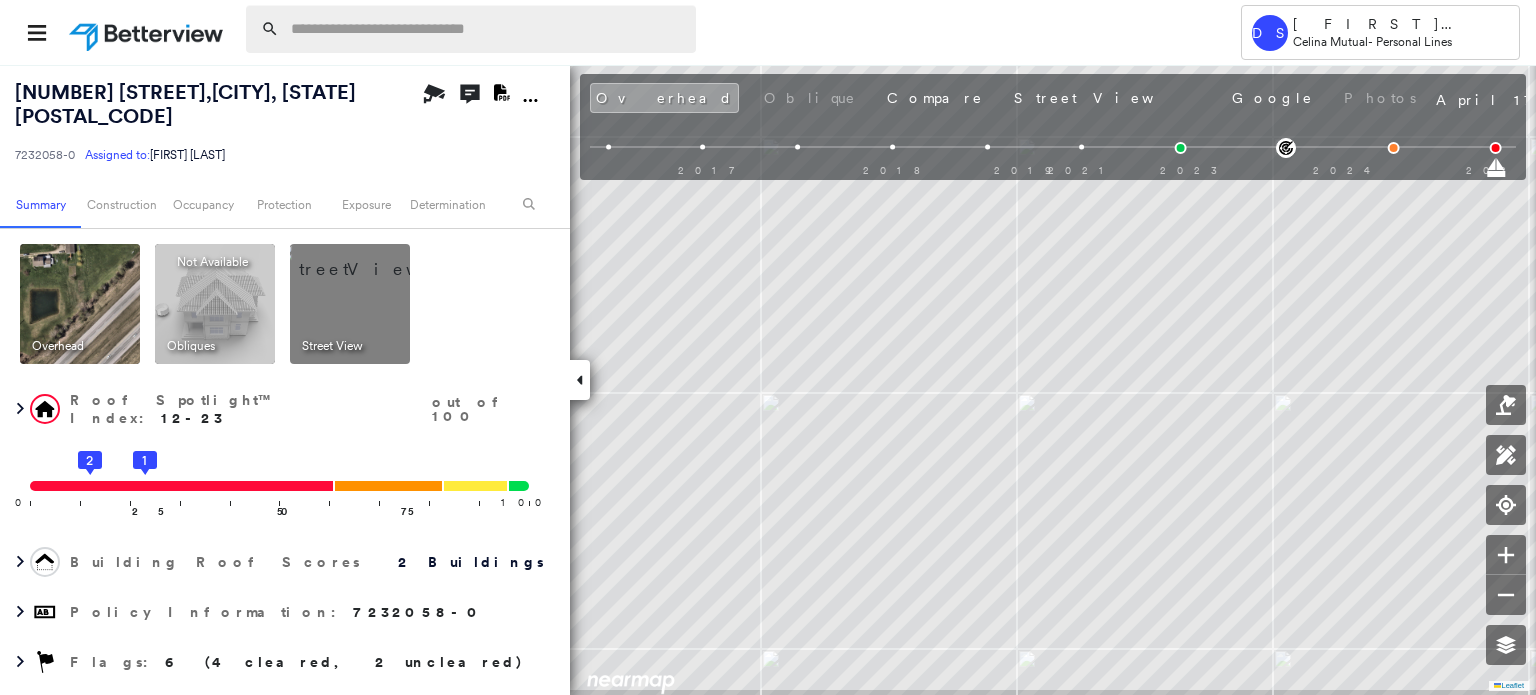 click at bounding box center (487, 29) 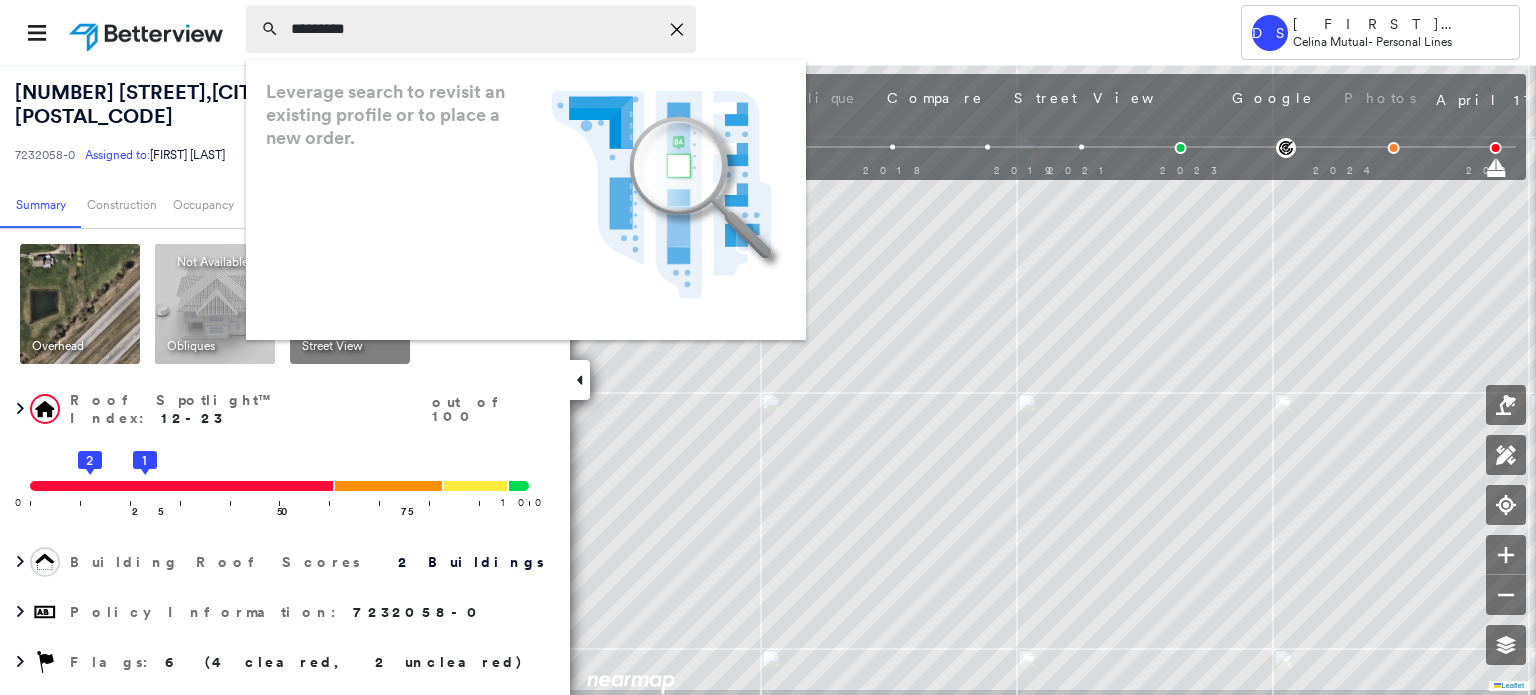 type on "*********" 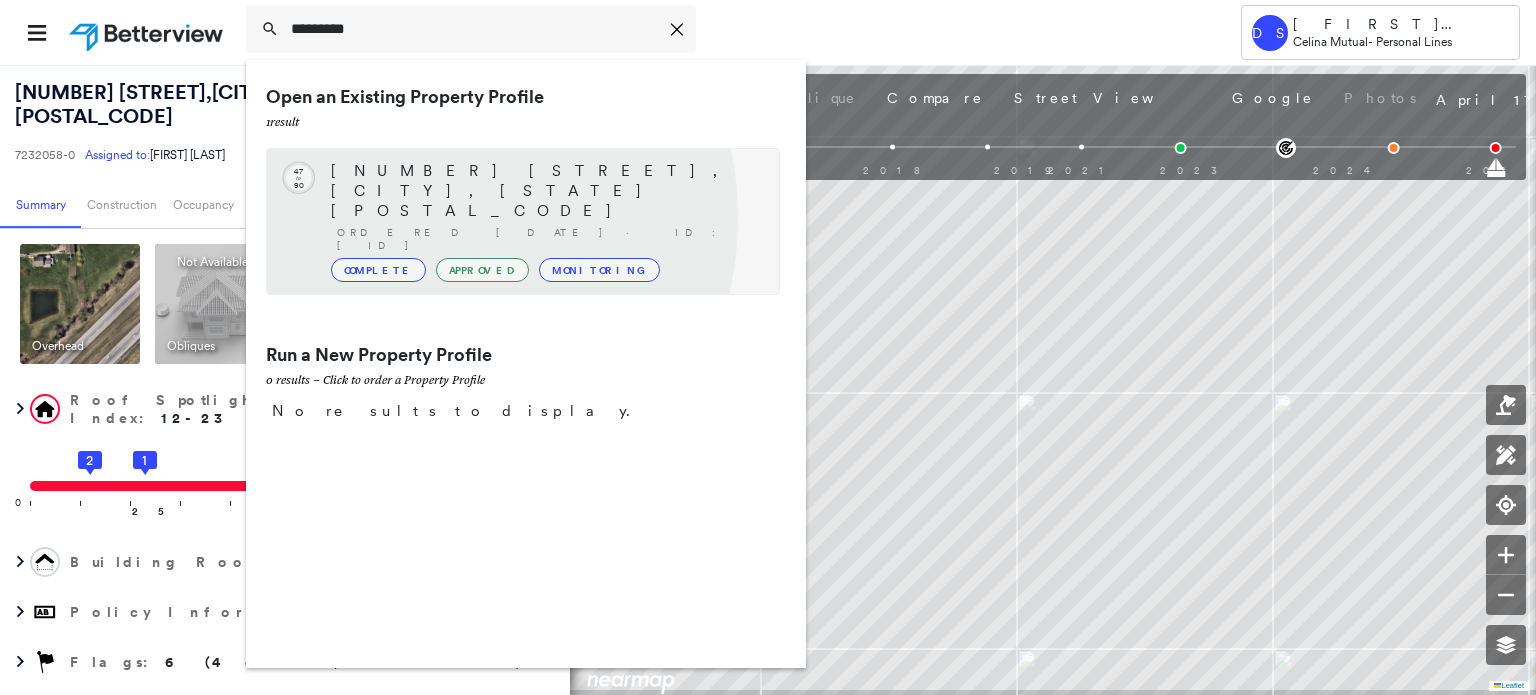 click on "Complete" at bounding box center [378, 270] 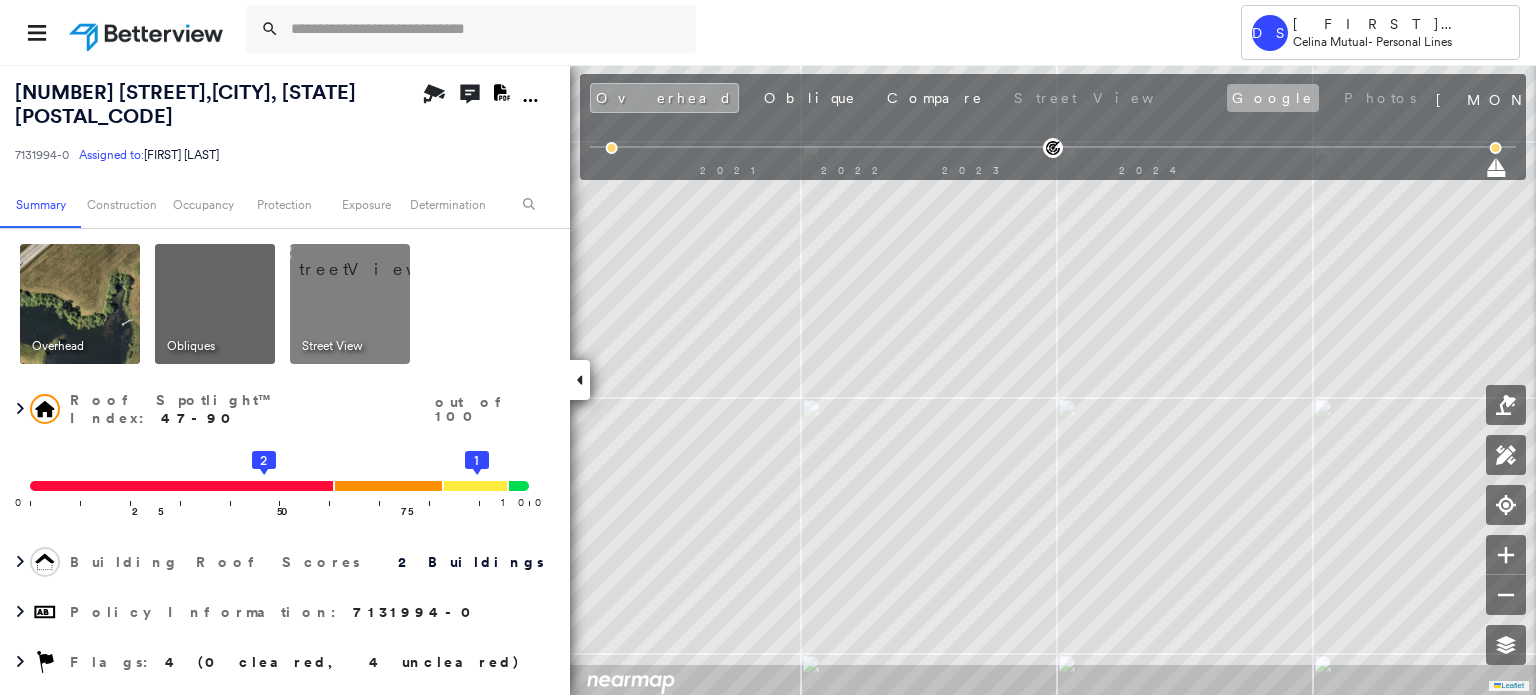 click on "Google" at bounding box center (1273, 98) 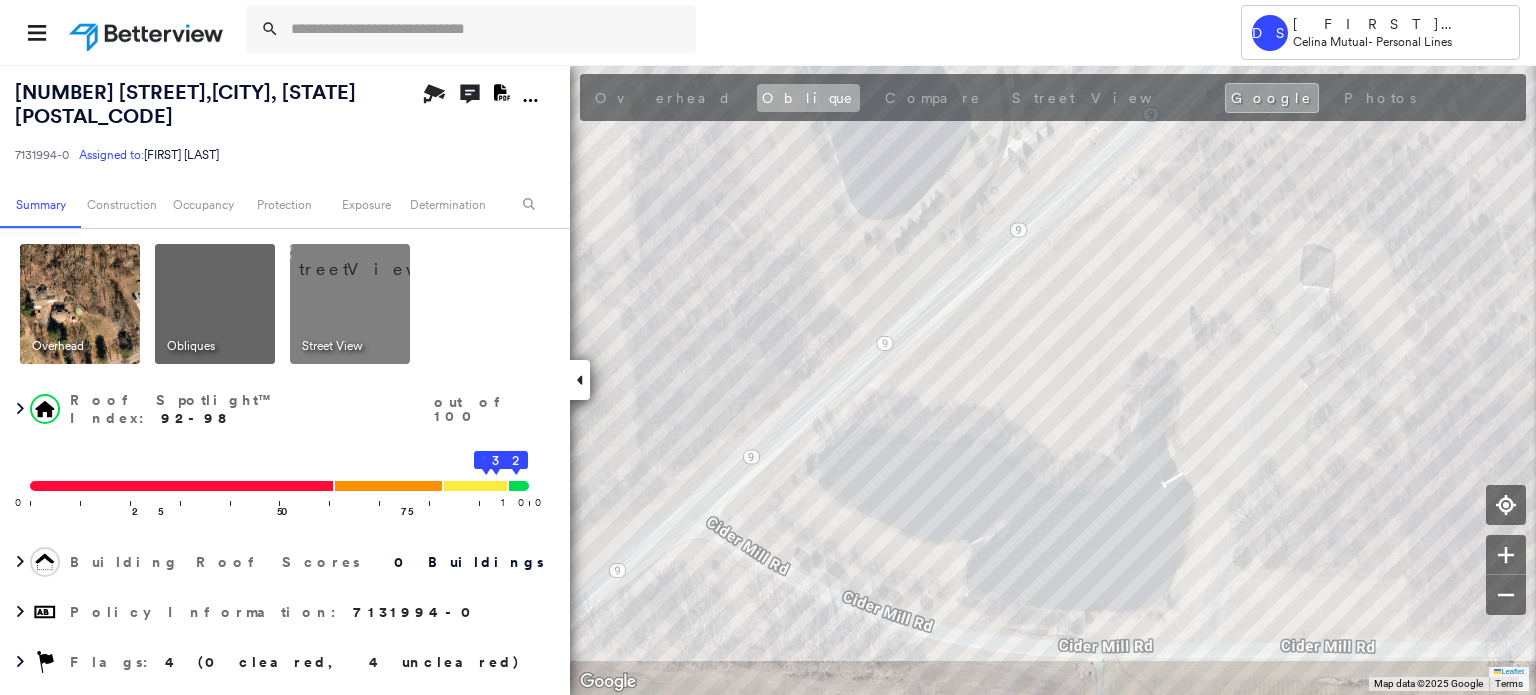 click on "Oblique" at bounding box center (808, 98) 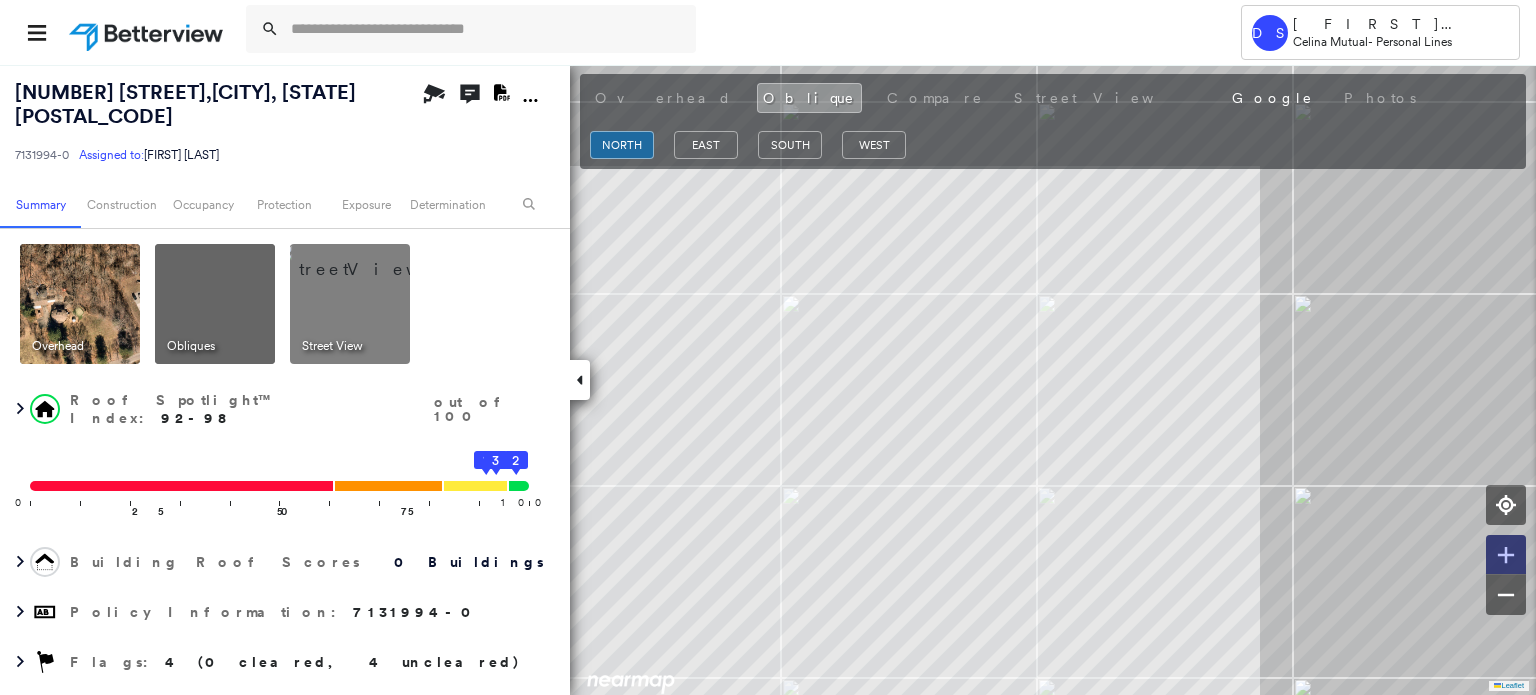 click 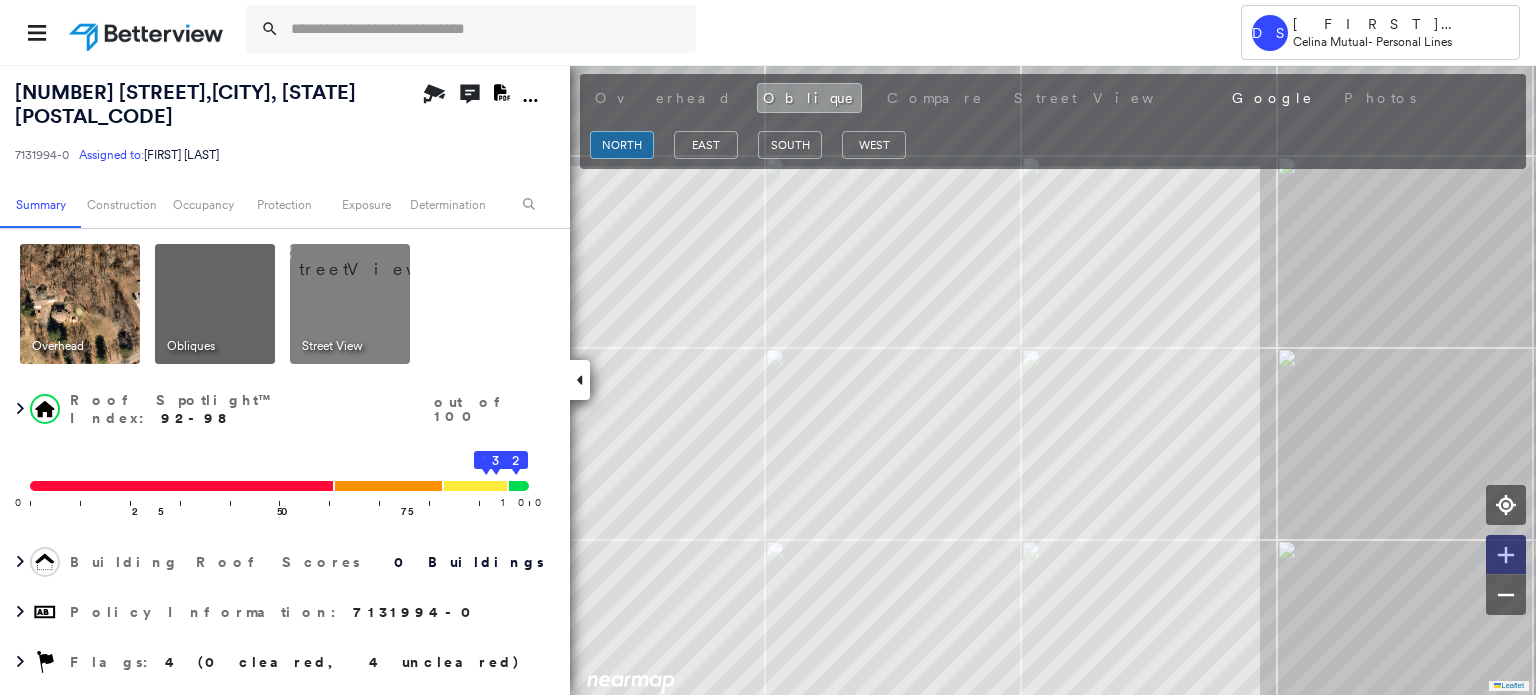 click 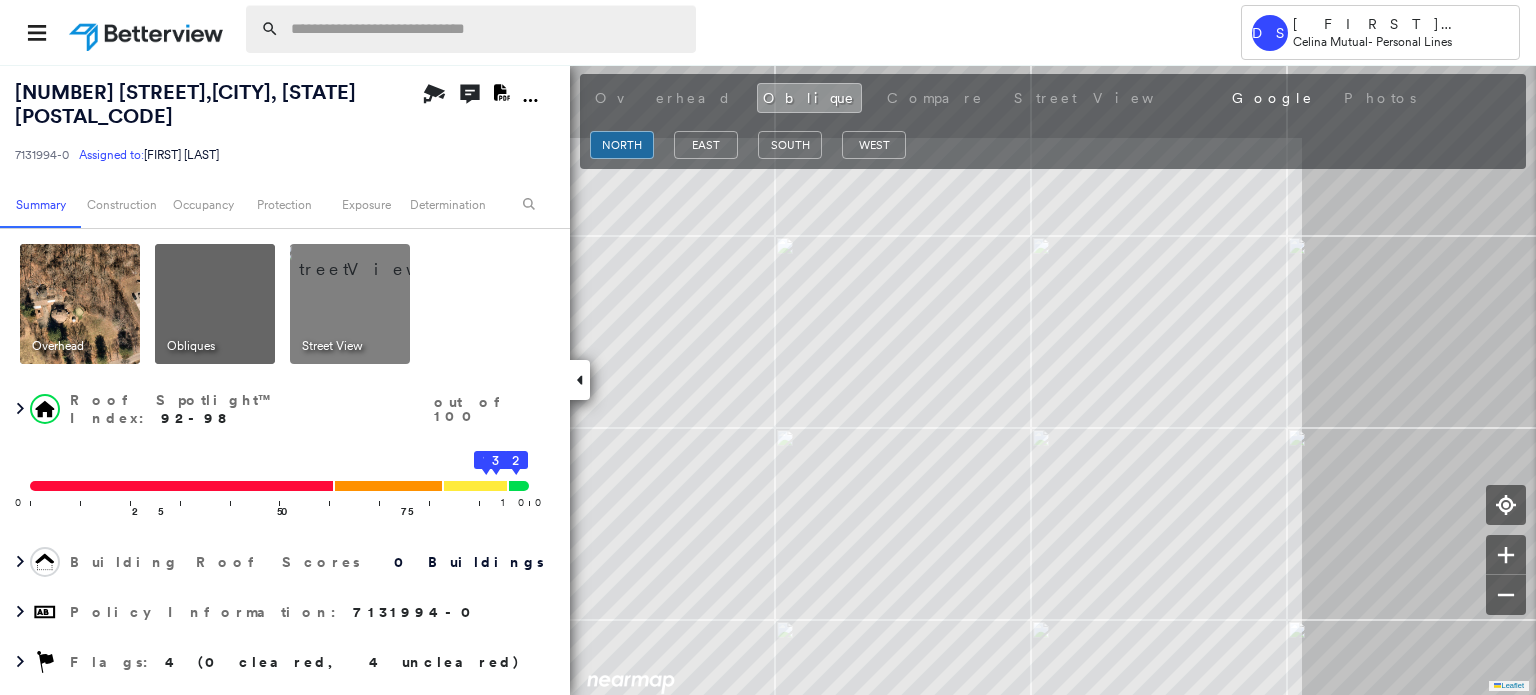 click at bounding box center (487, 29) 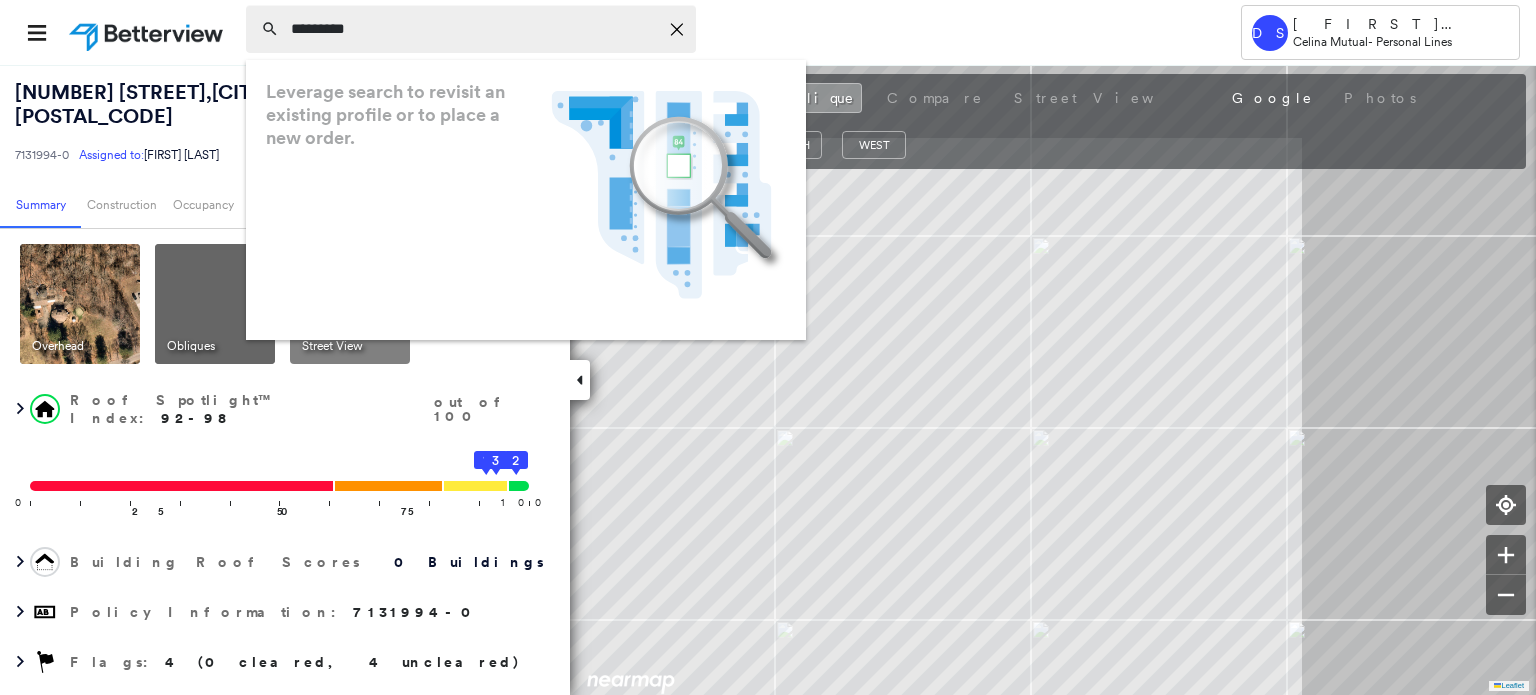 type on "*********" 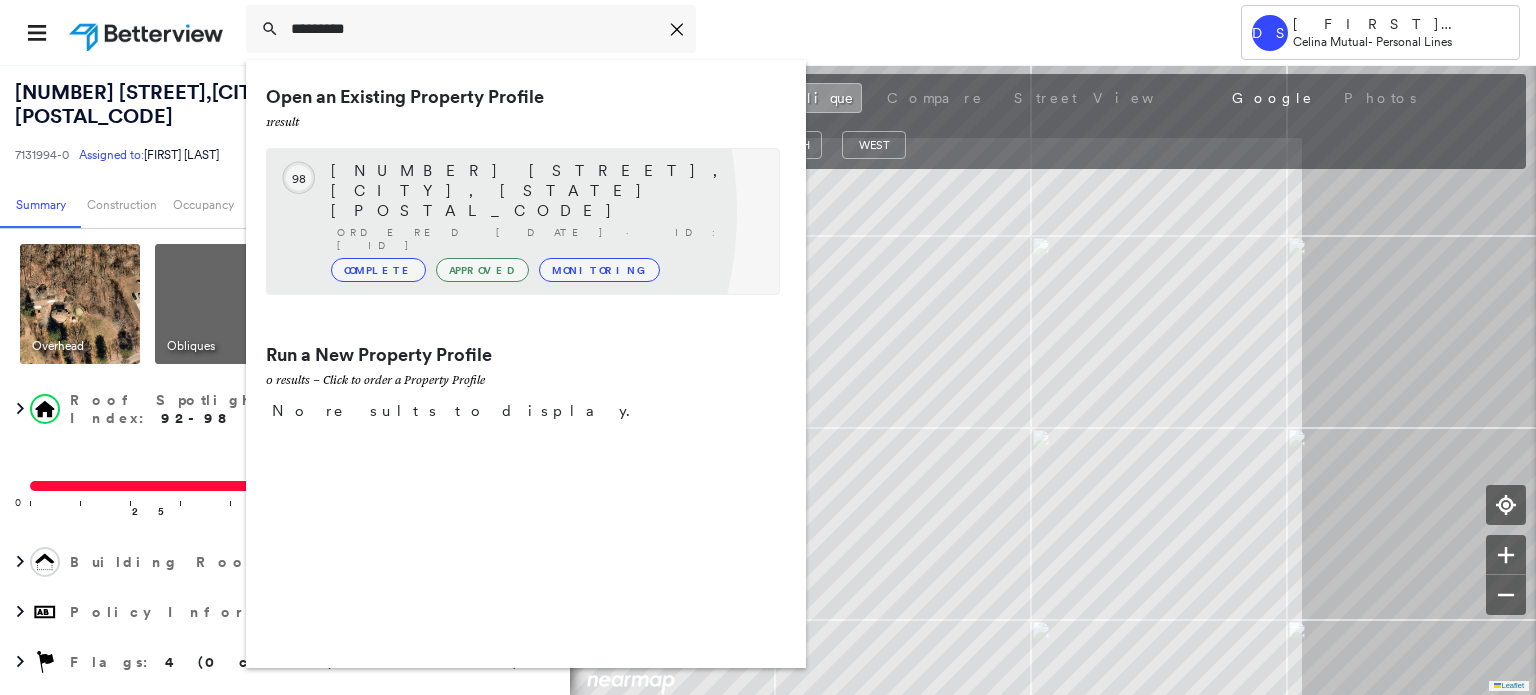 click on "Complete" at bounding box center (378, 270) 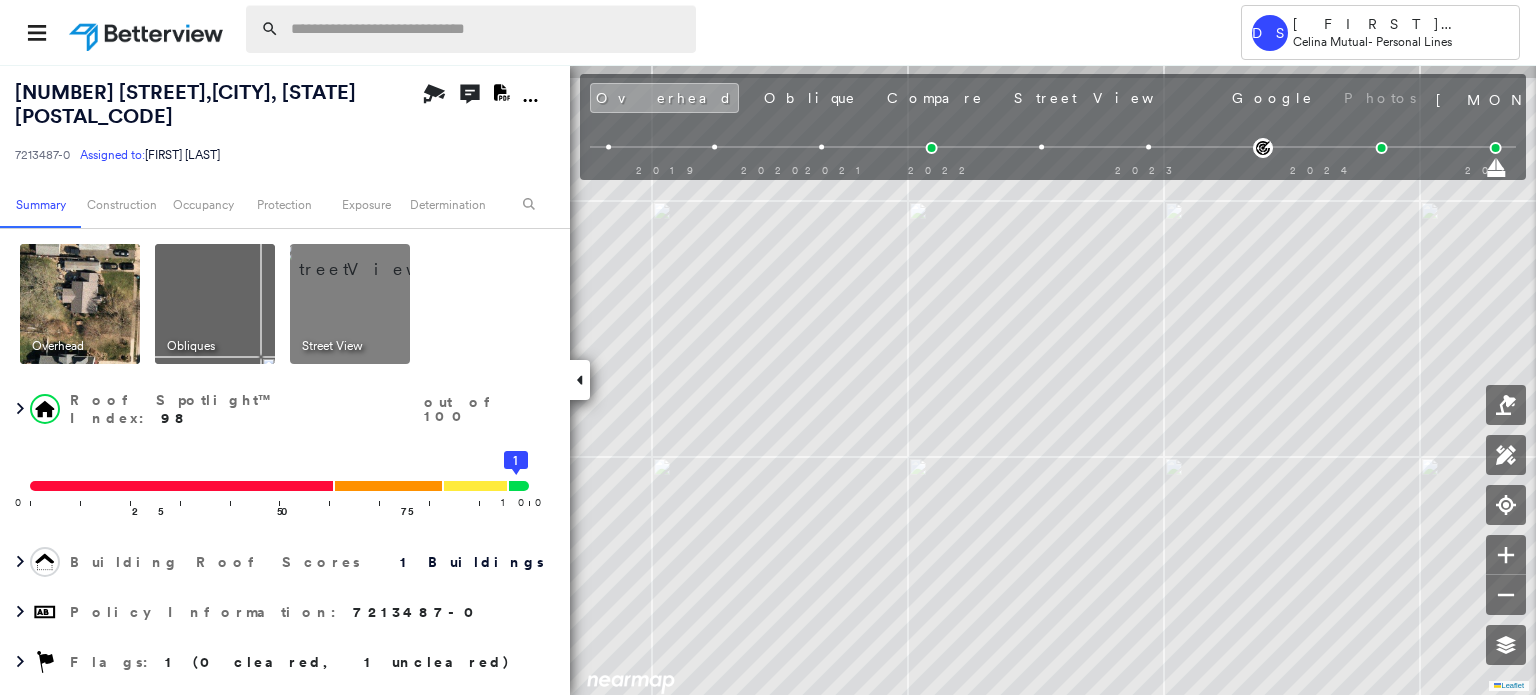click at bounding box center (487, 29) 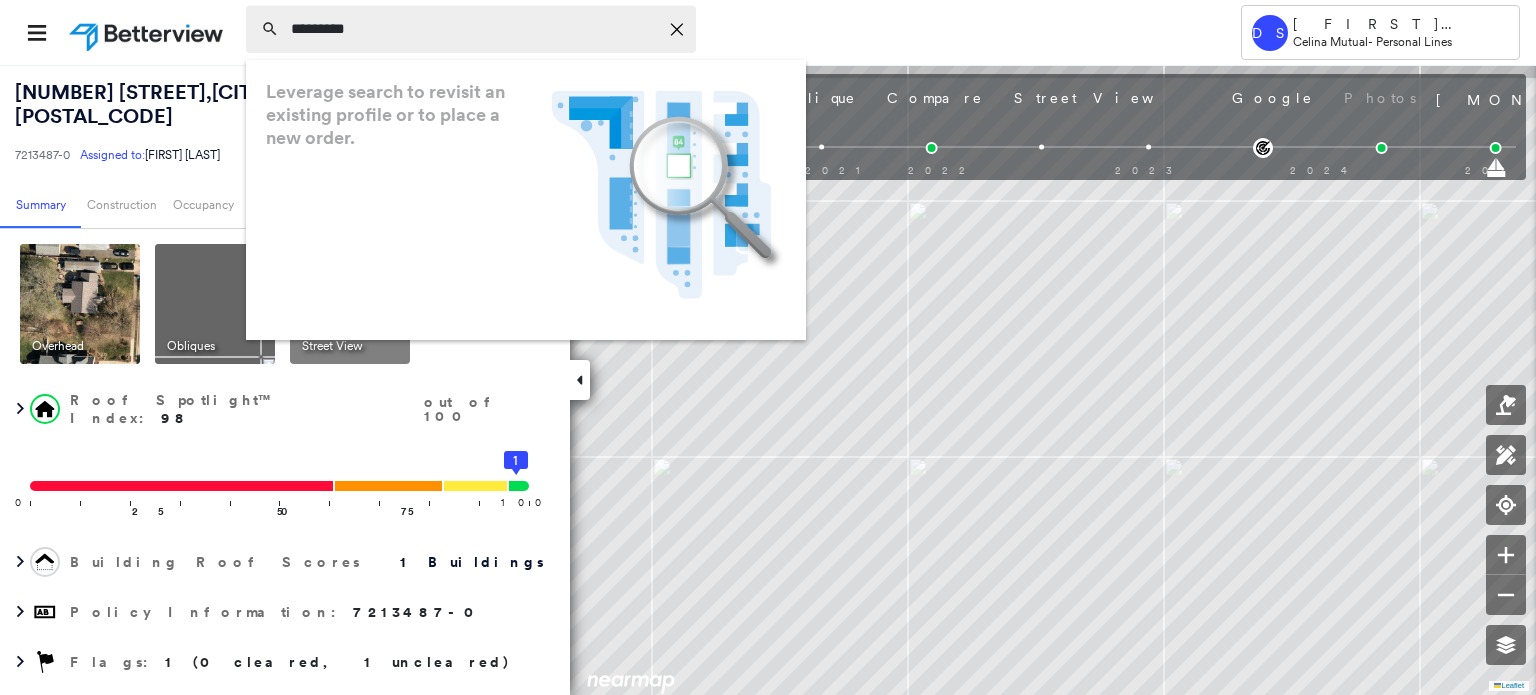 type on "*********" 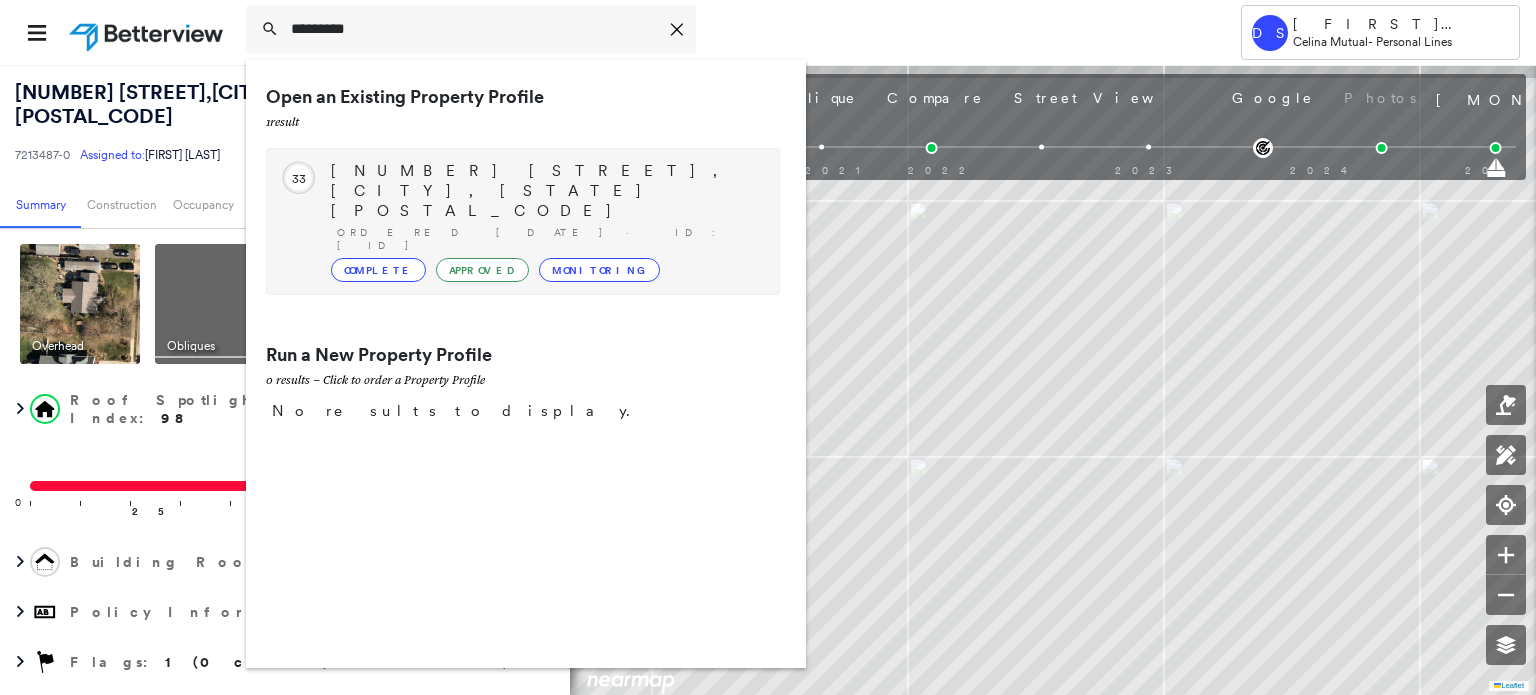 click on "Complete" at bounding box center [378, 270] 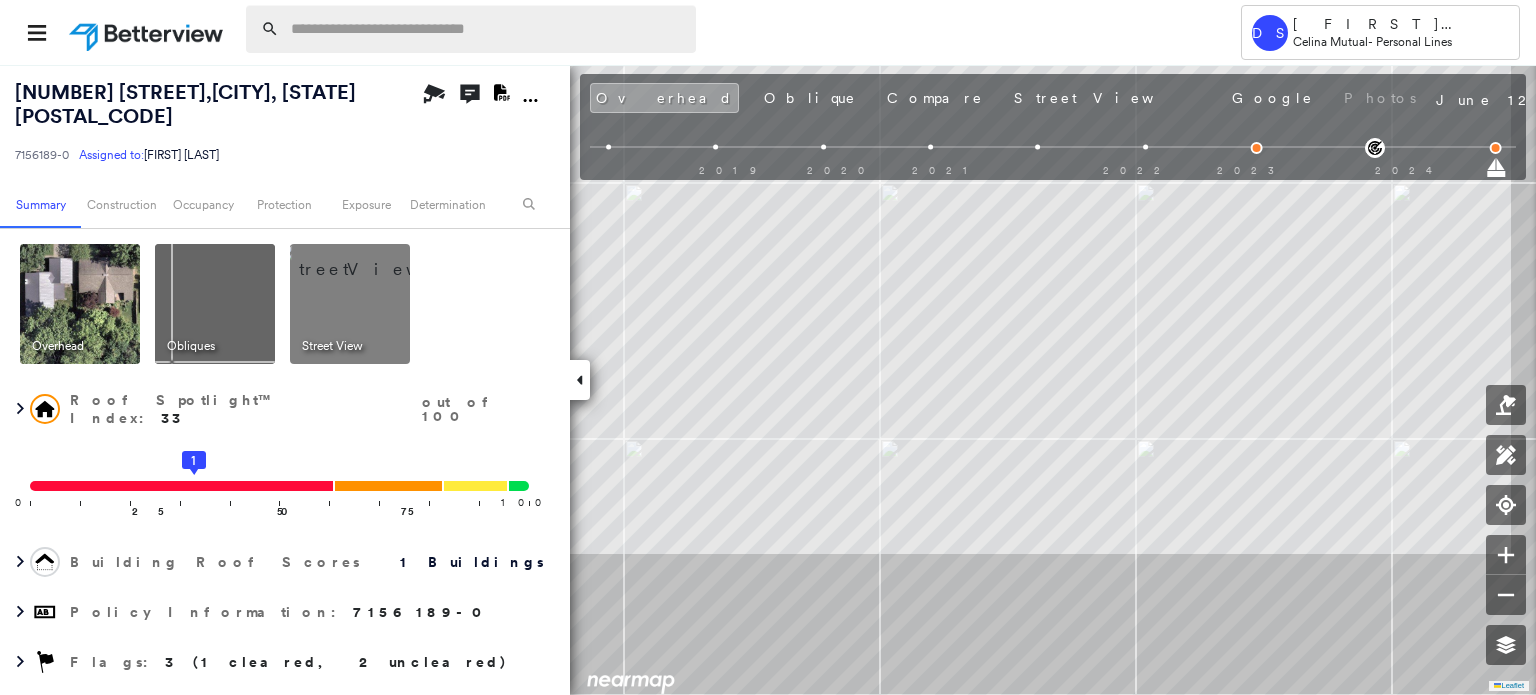 click at bounding box center (487, 29) 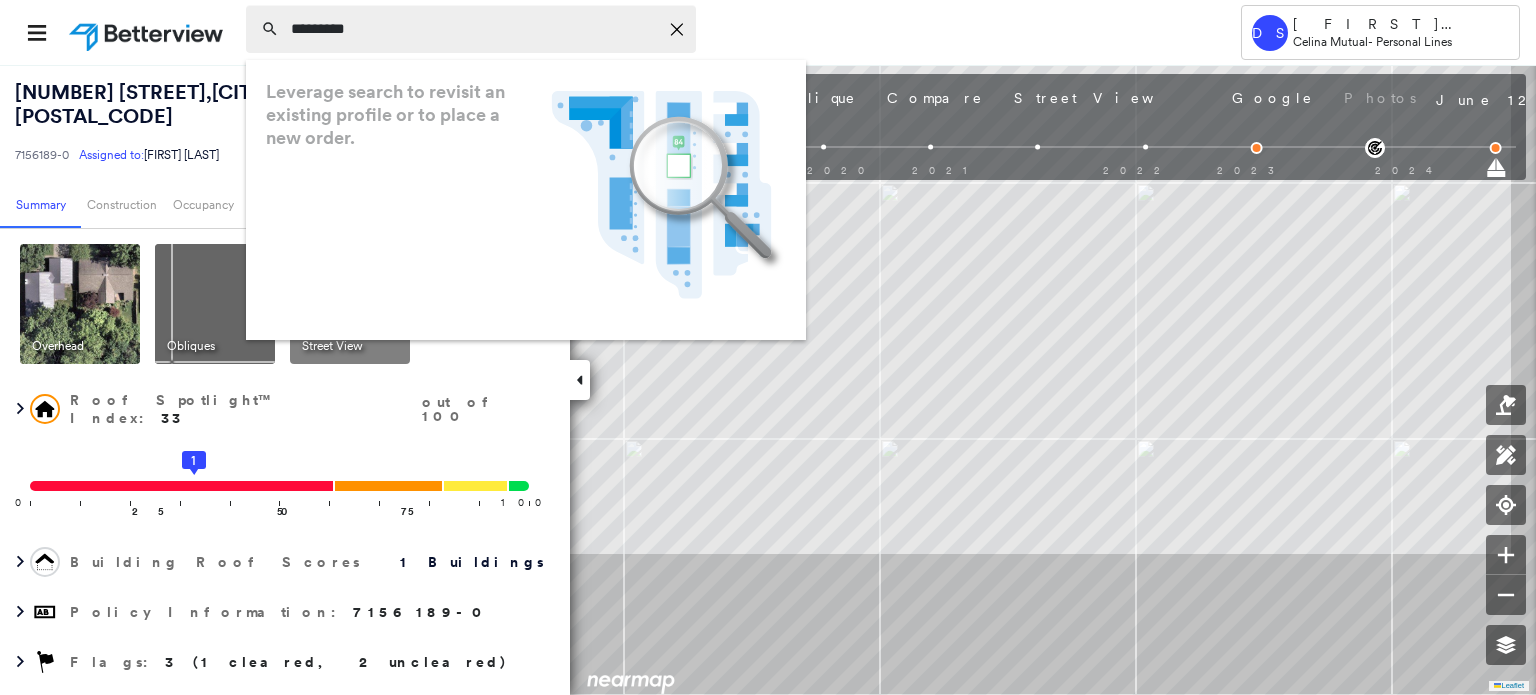 type on "*********" 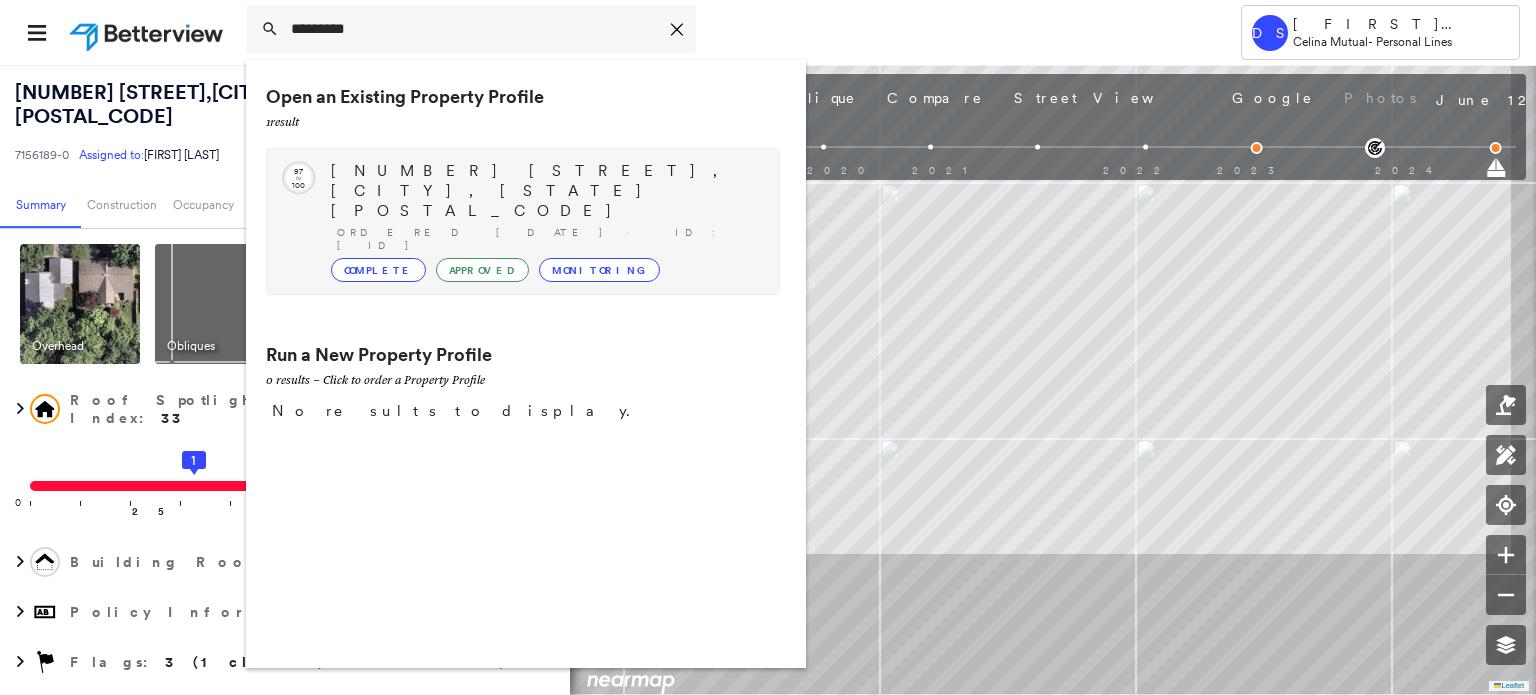 click on "Complete" at bounding box center (378, 270) 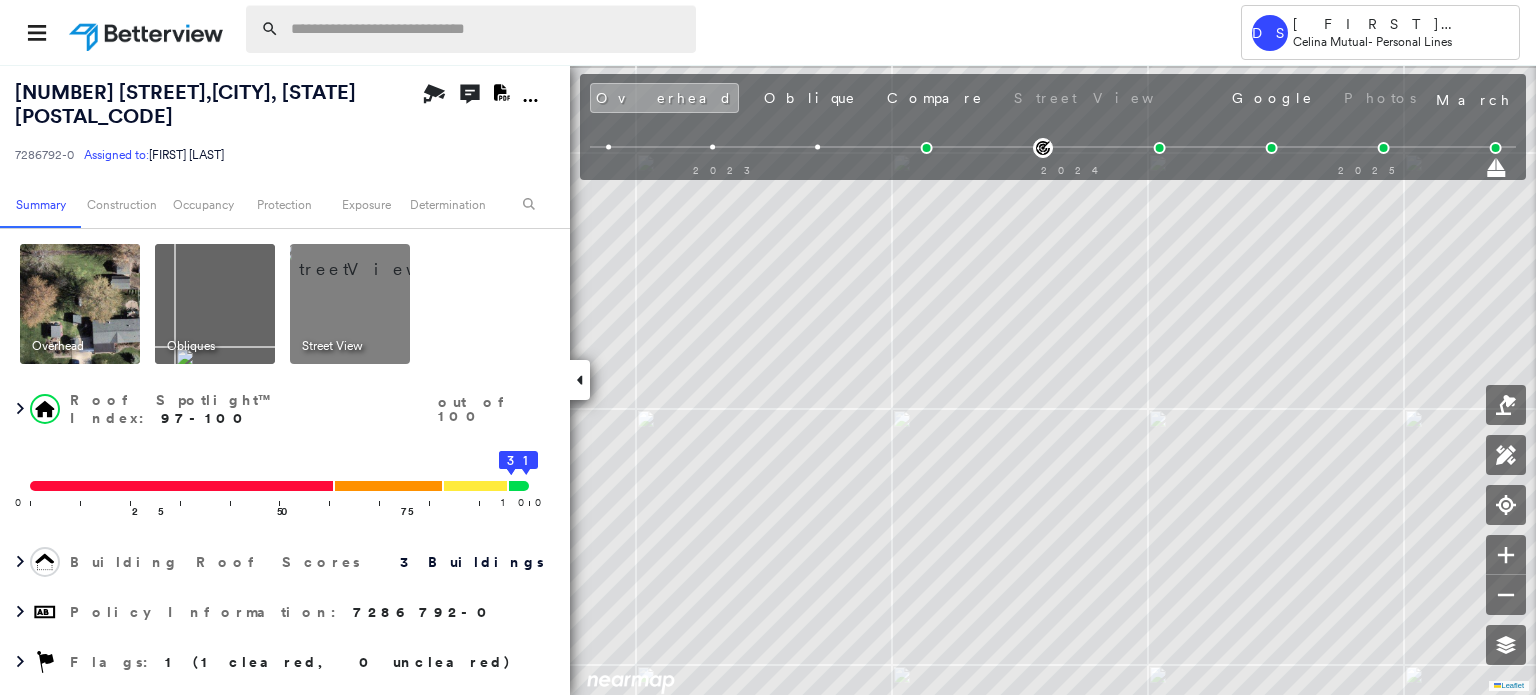 click at bounding box center [487, 29] 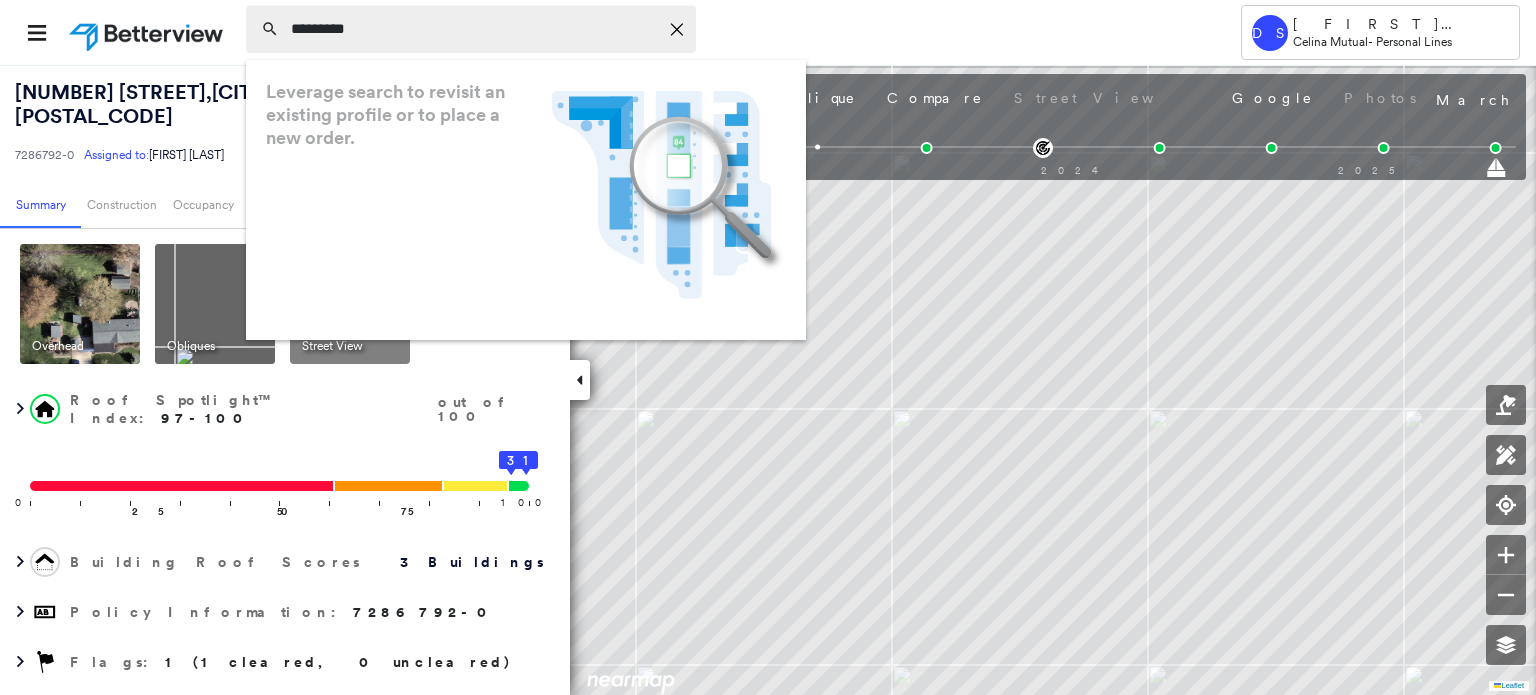 type on "*********" 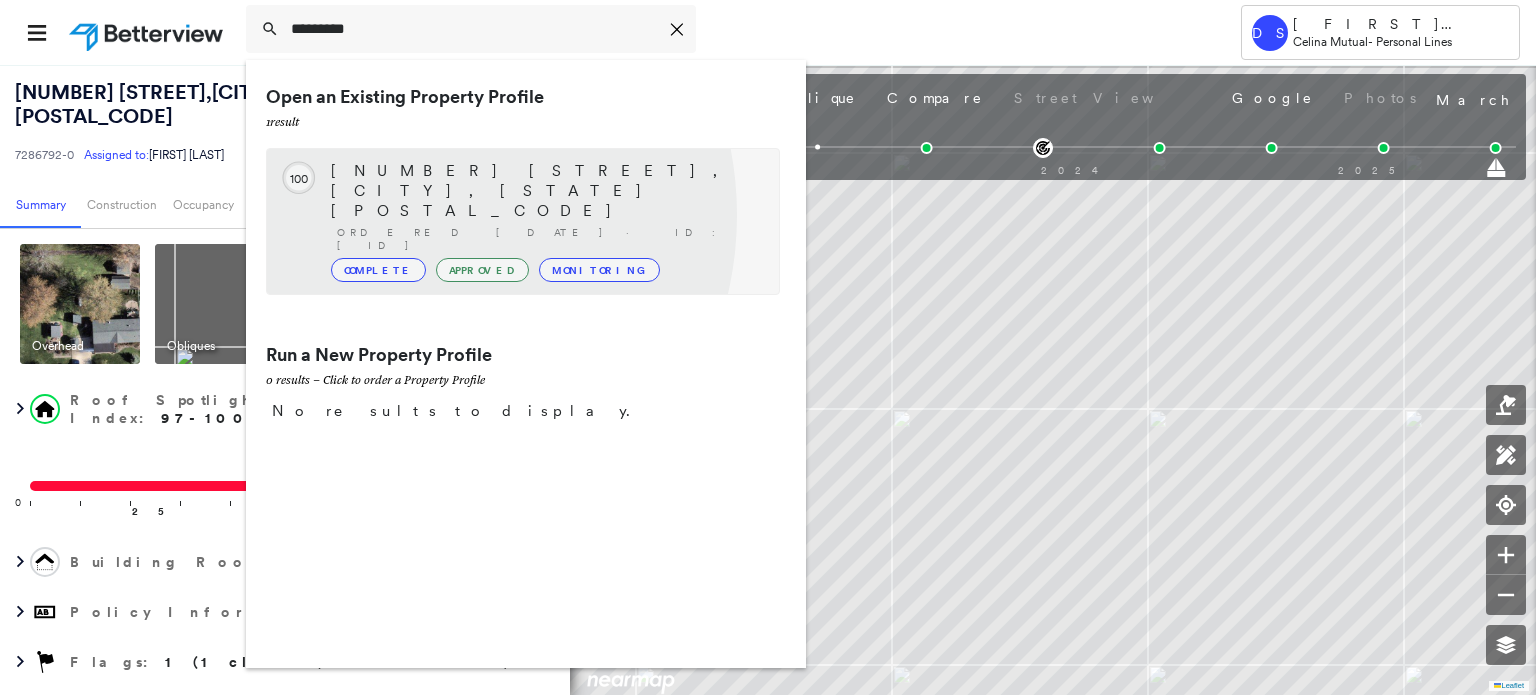 click on "Complete" at bounding box center [378, 270] 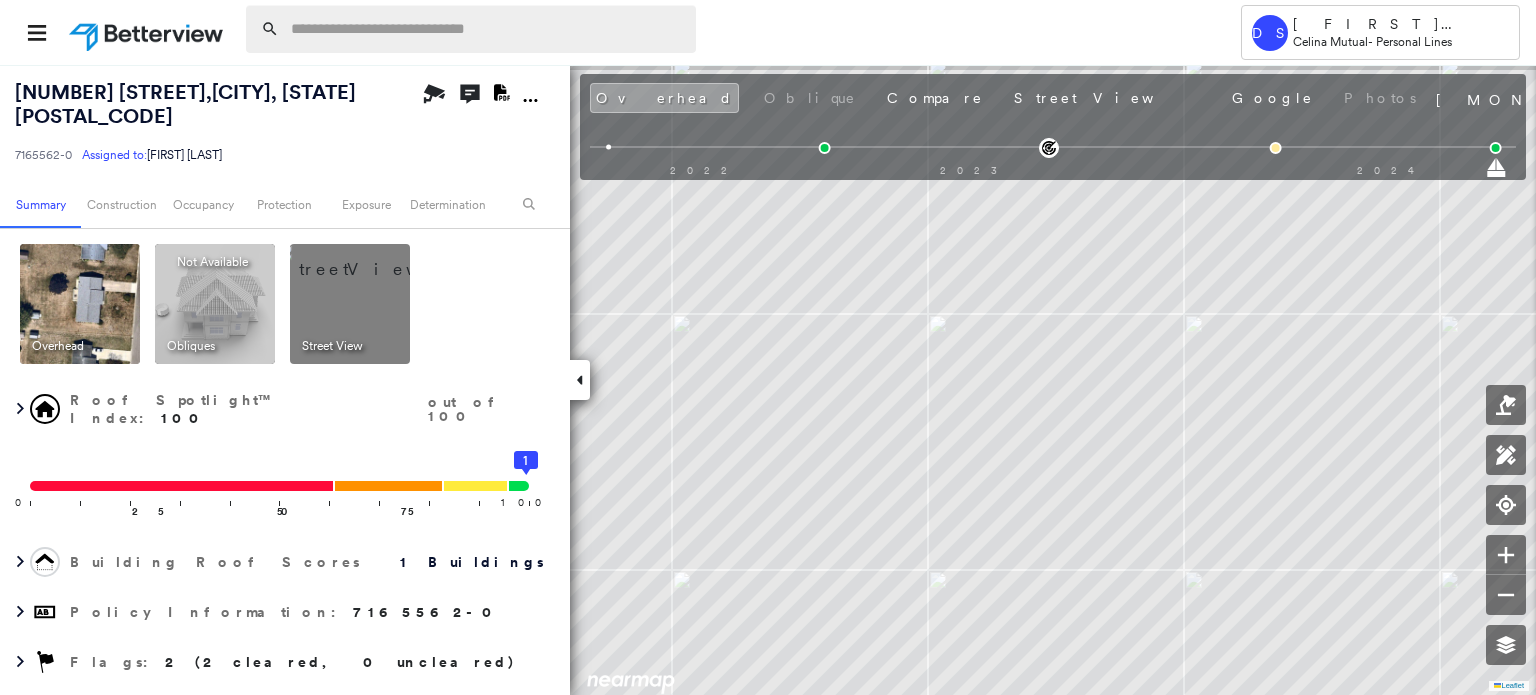 click at bounding box center (487, 29) 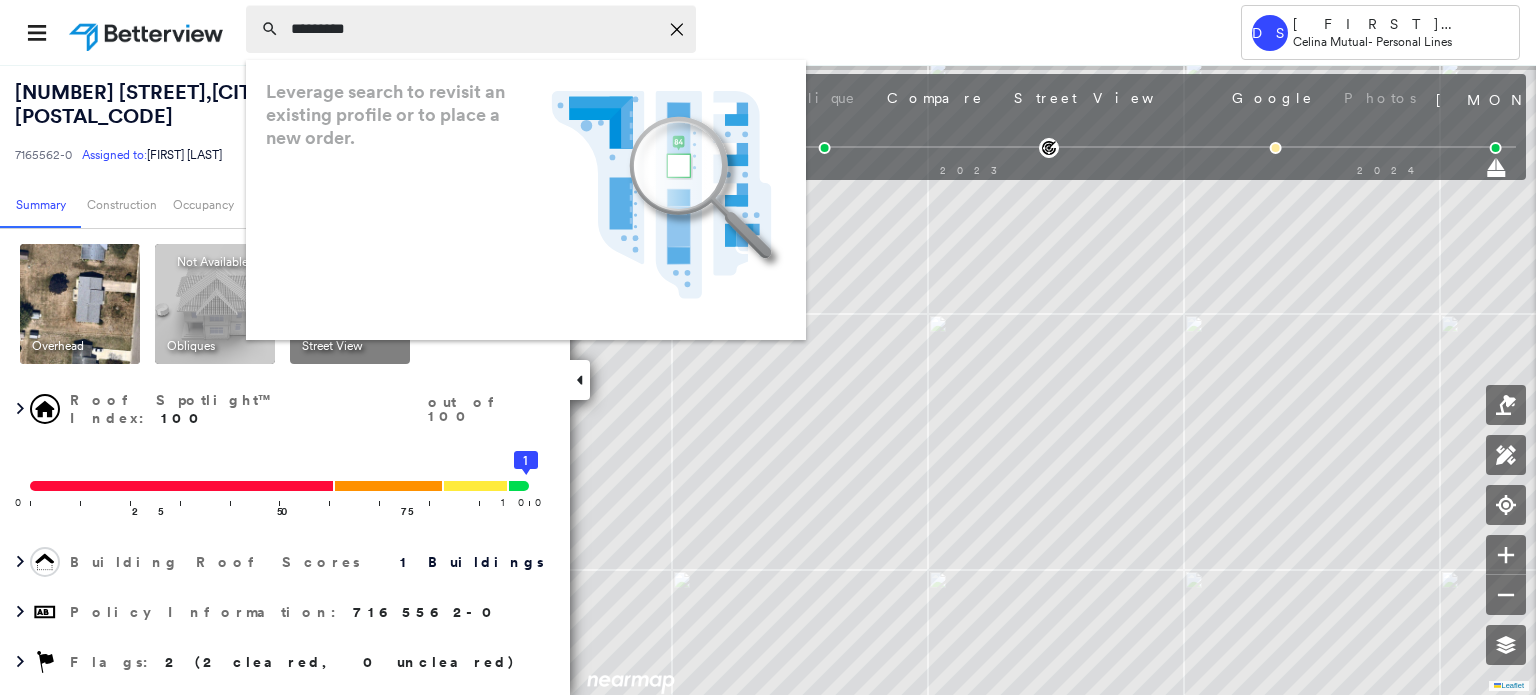 type on "*********" 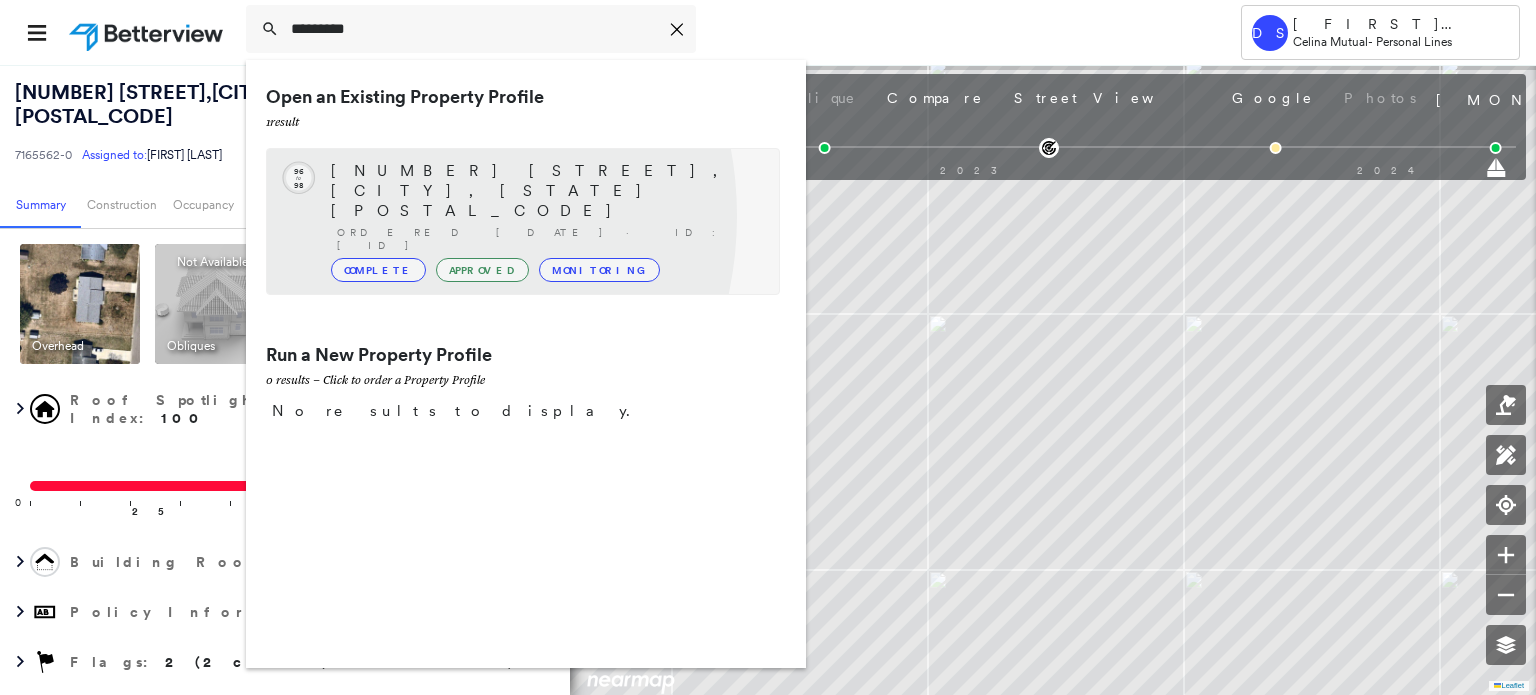 click on "Complete" at bounding box center [378, 270] 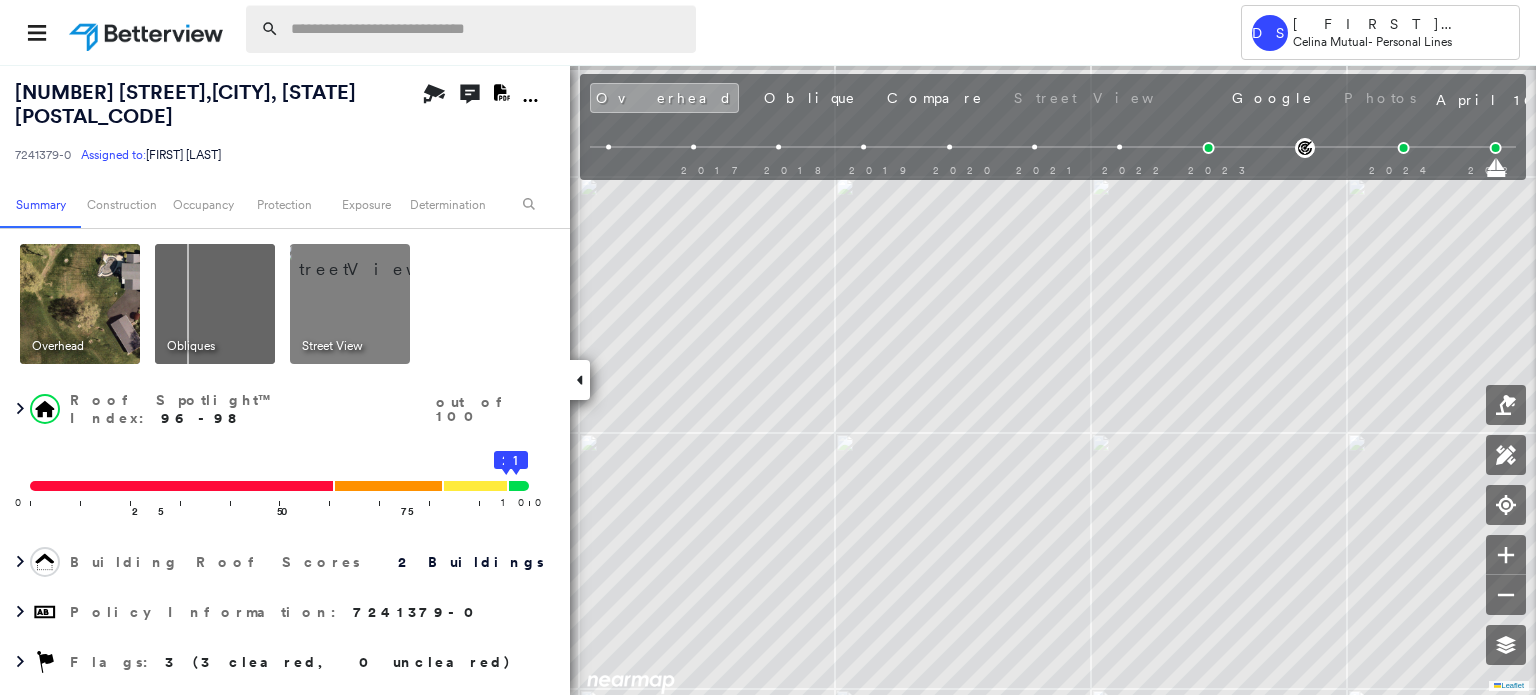 click at bounding box center [487, 29] 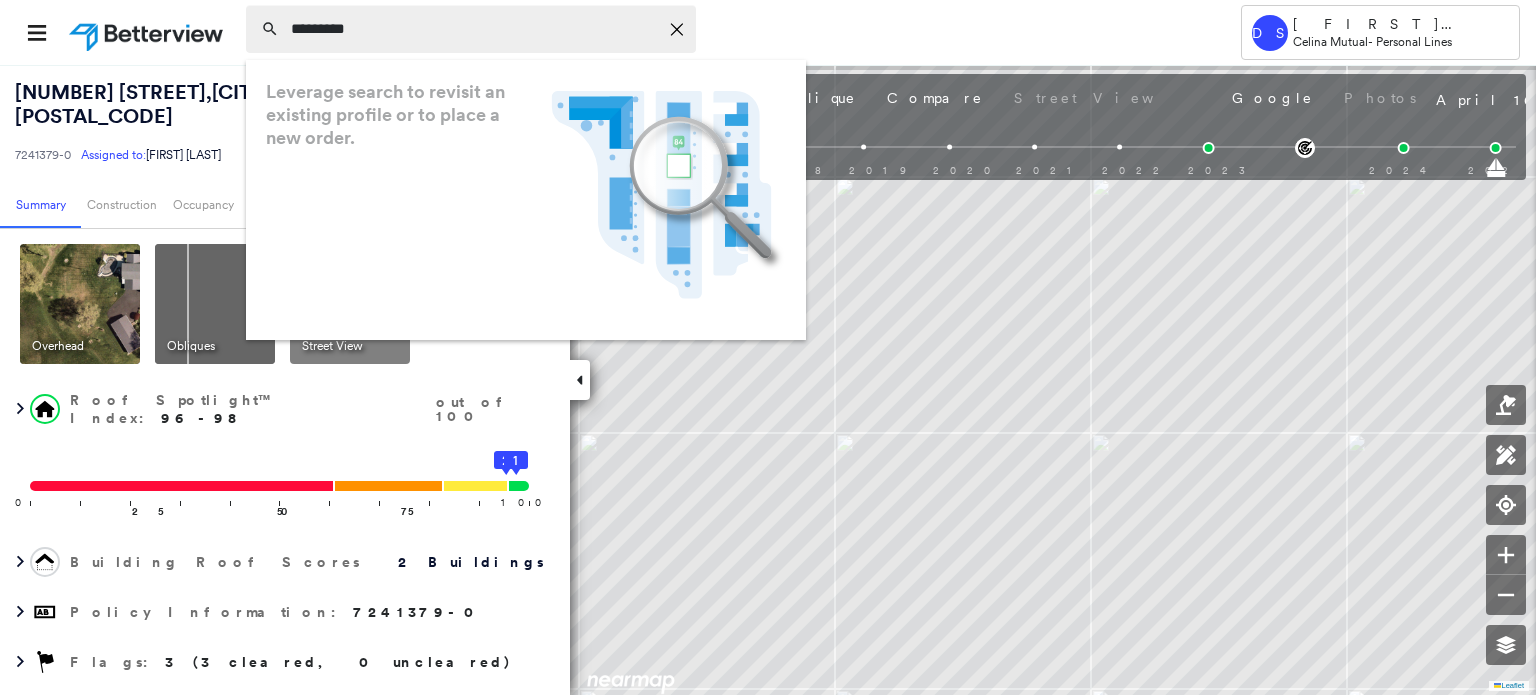 type on "*********" 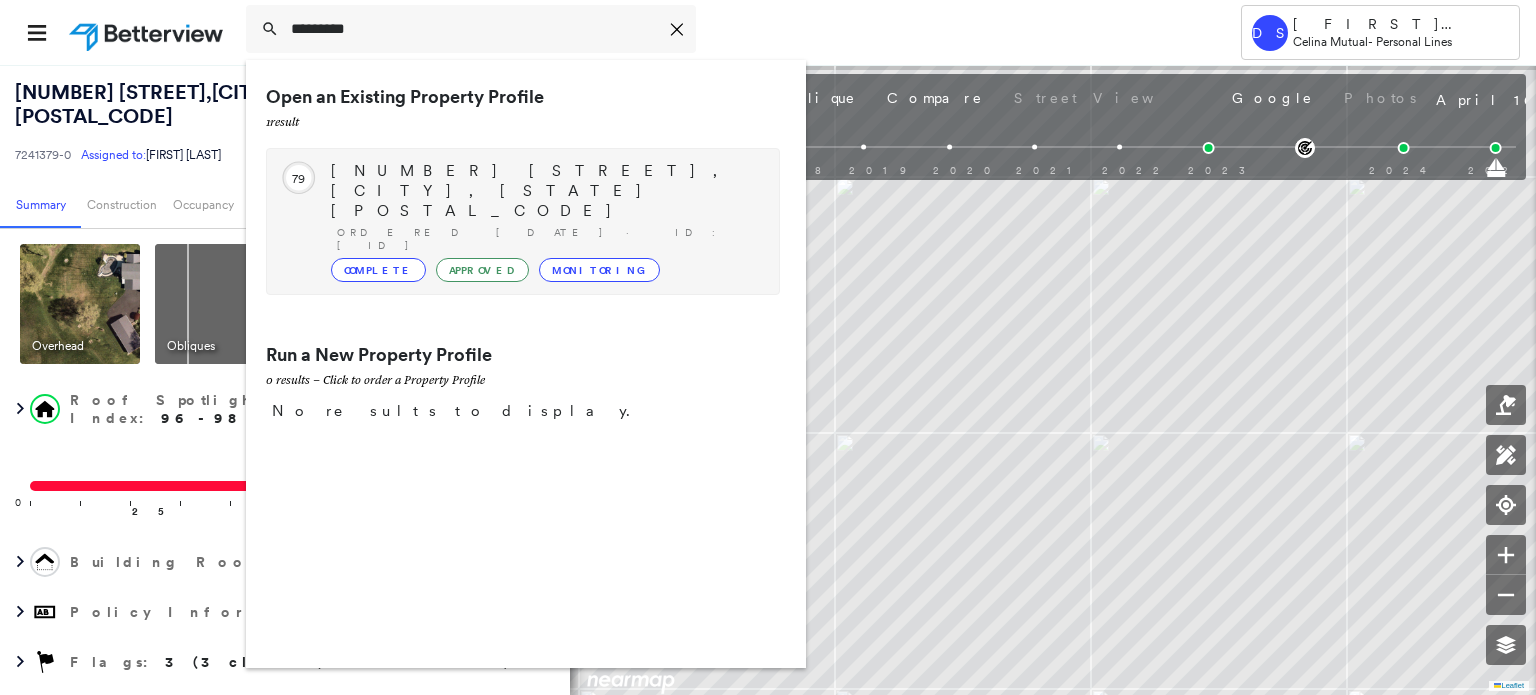 click on "Complete" at bounding box center [378, 270] 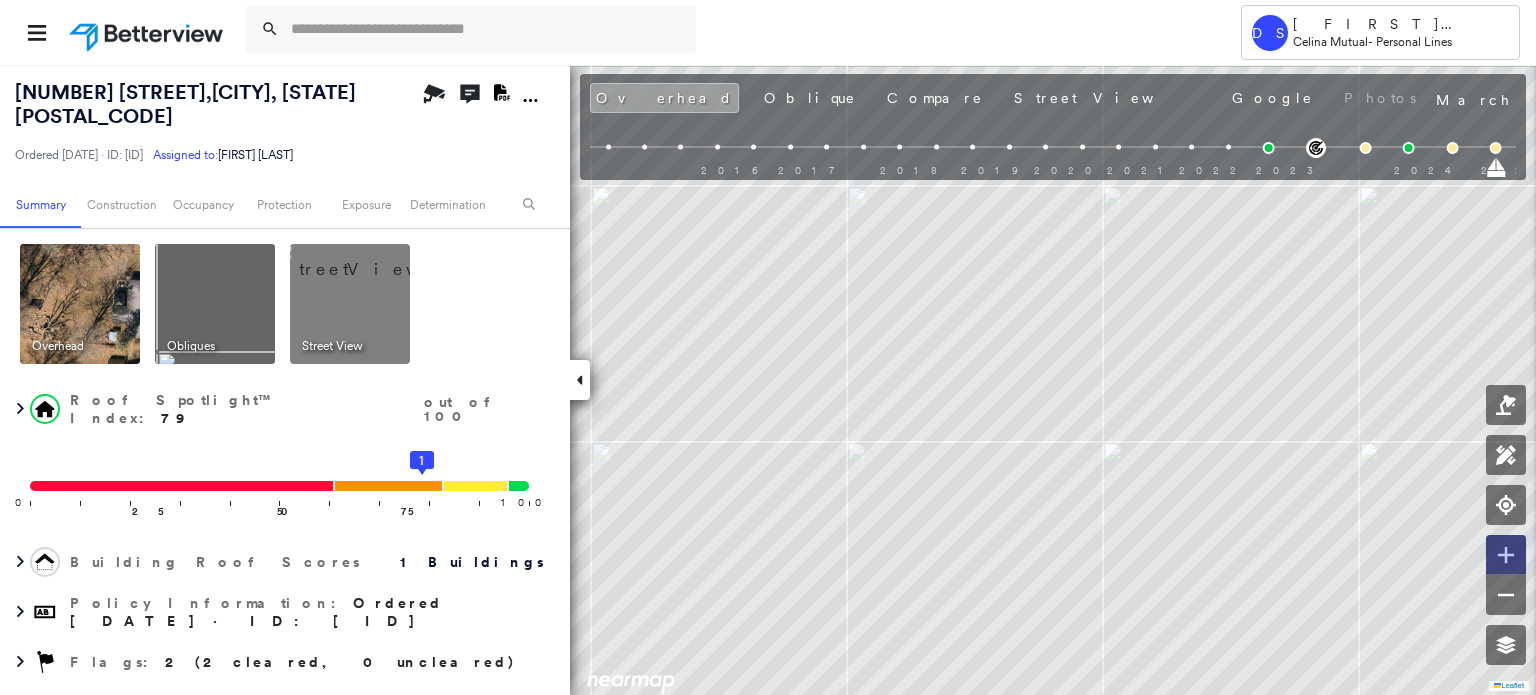 click 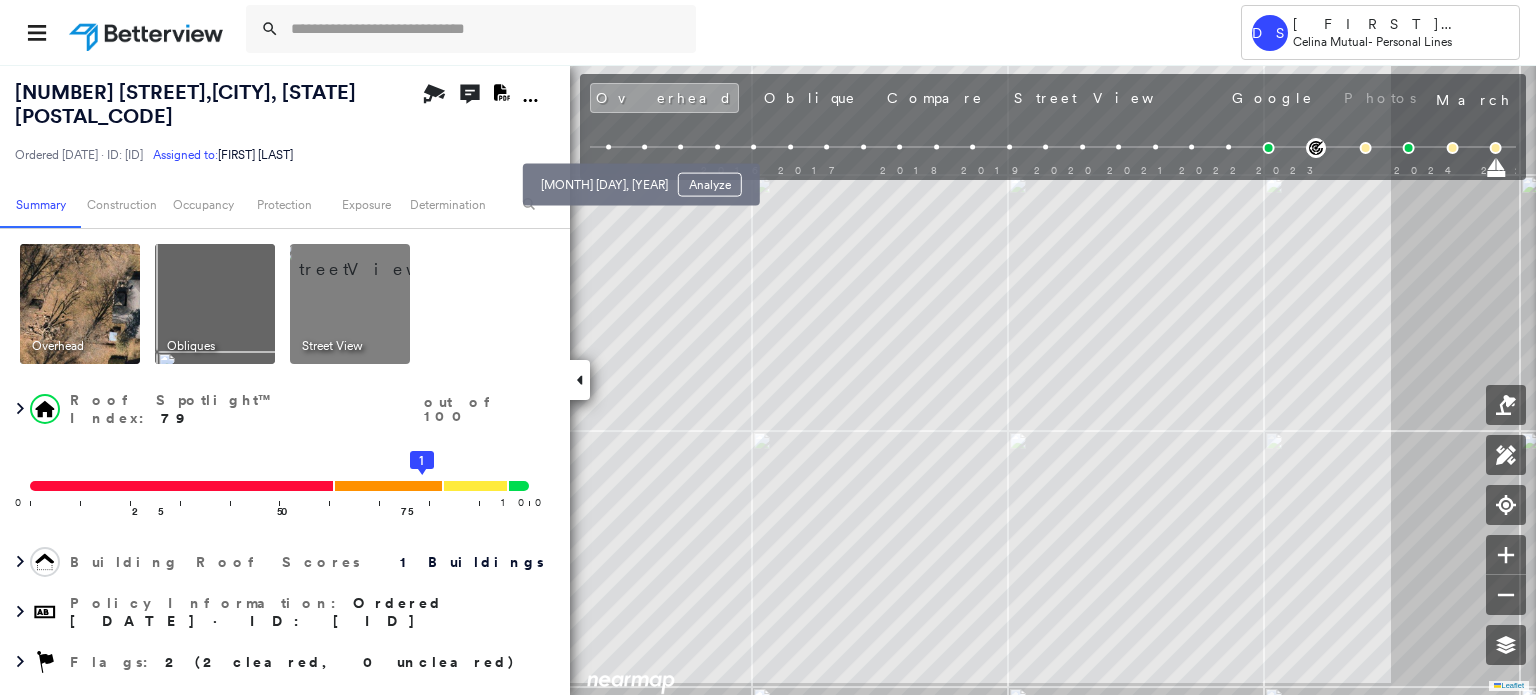 click at bounding box center [608, 147] 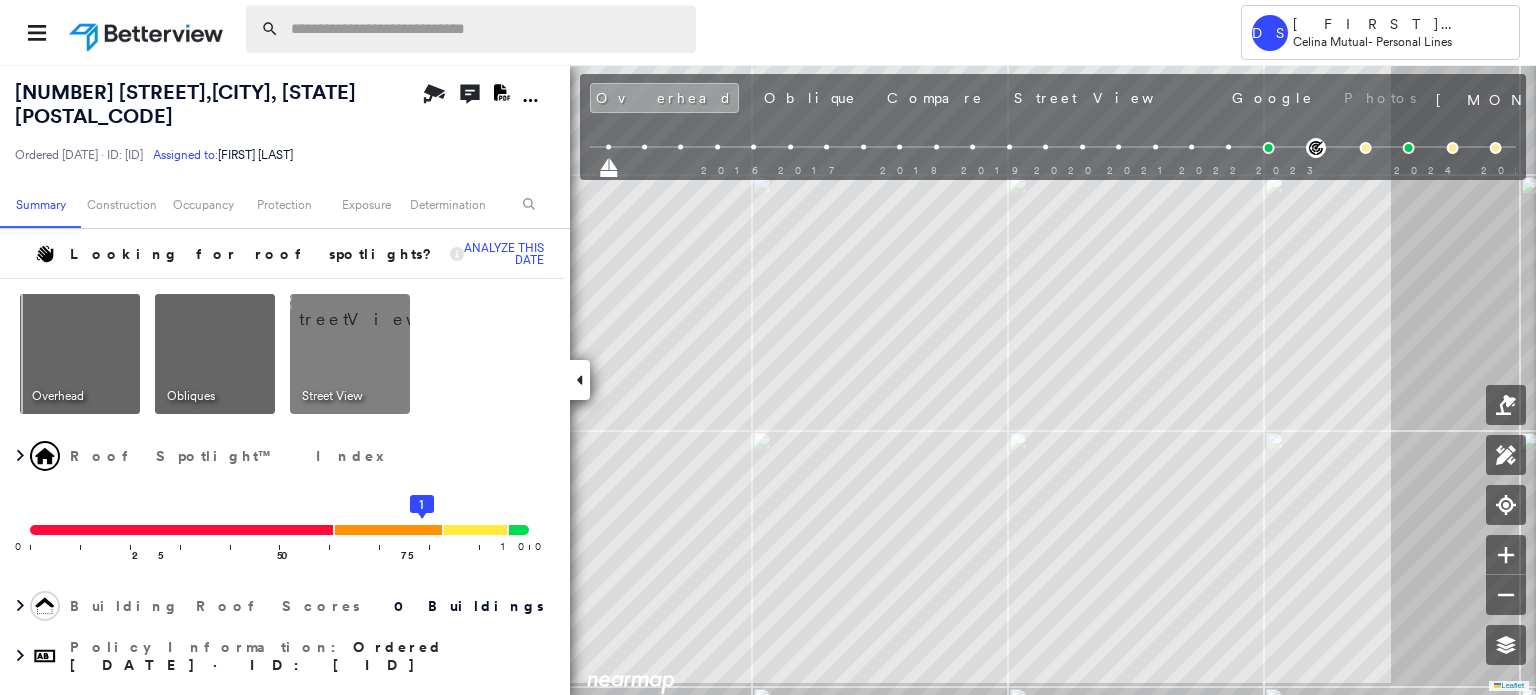 click at bounding box center (487, 29) 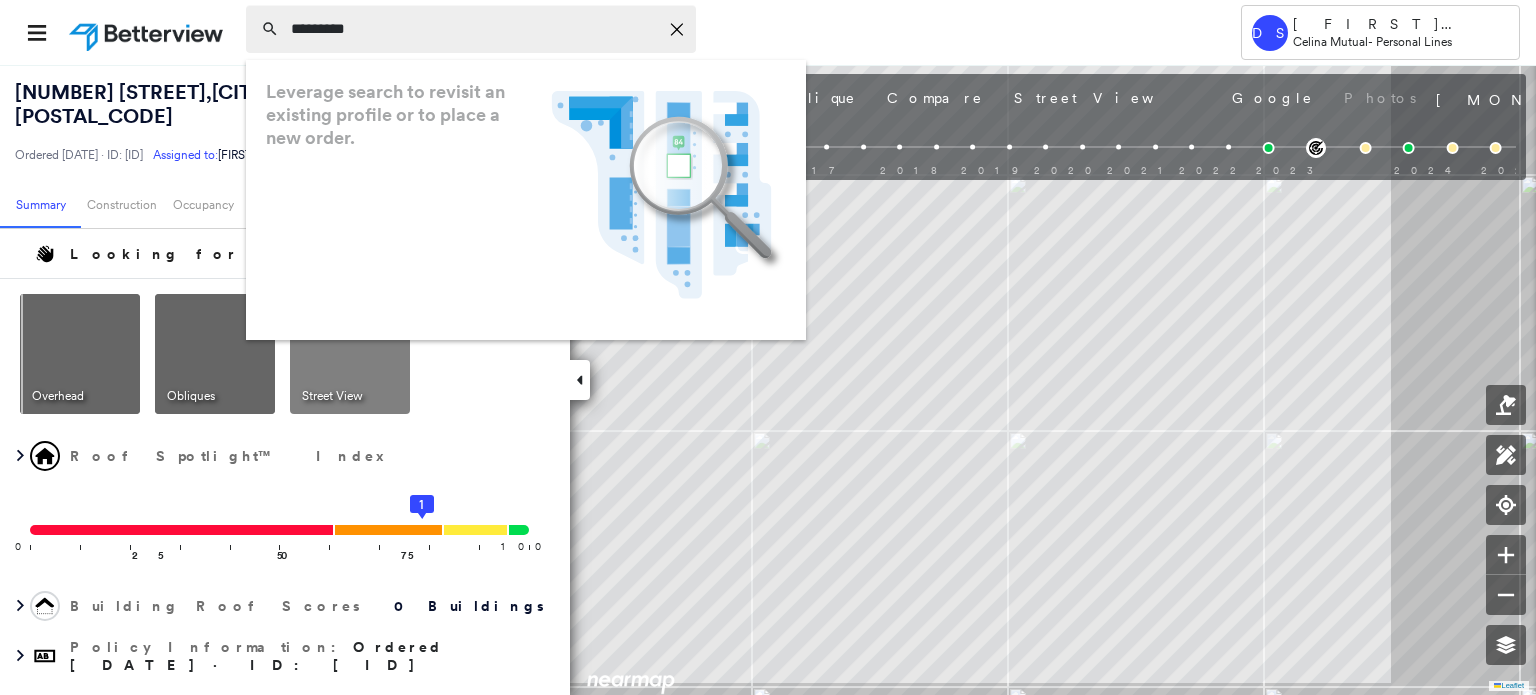 type on "*********" 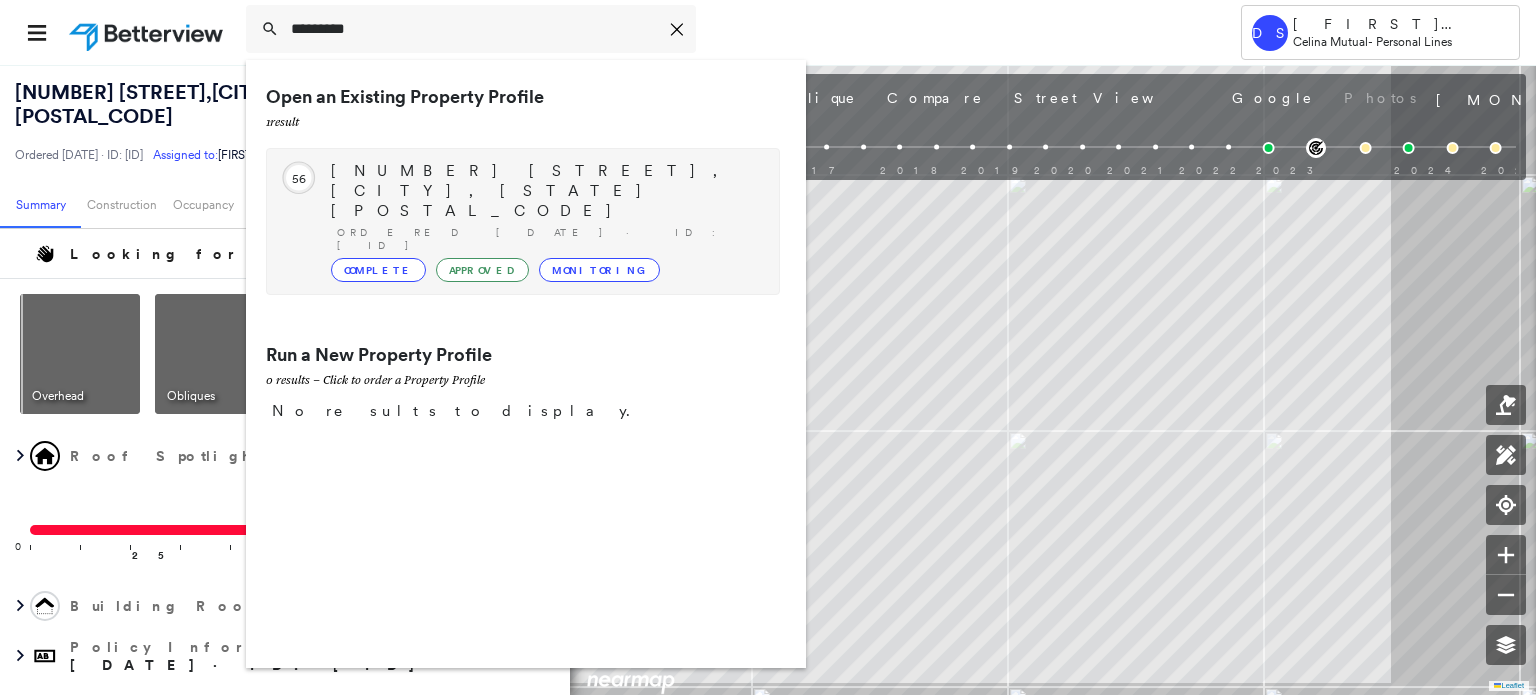click on "Complete" at bounding box center [378, 270] 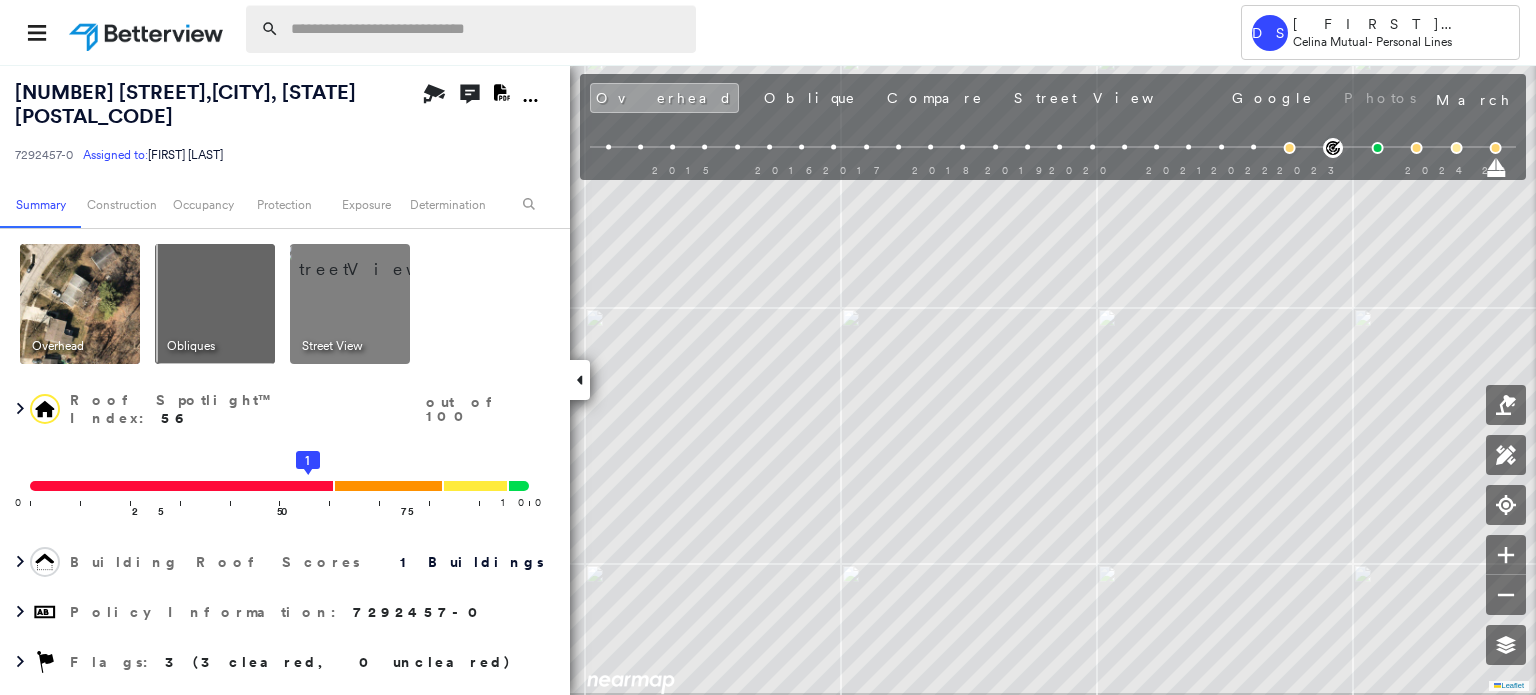 click at bounding box center (487, 29) 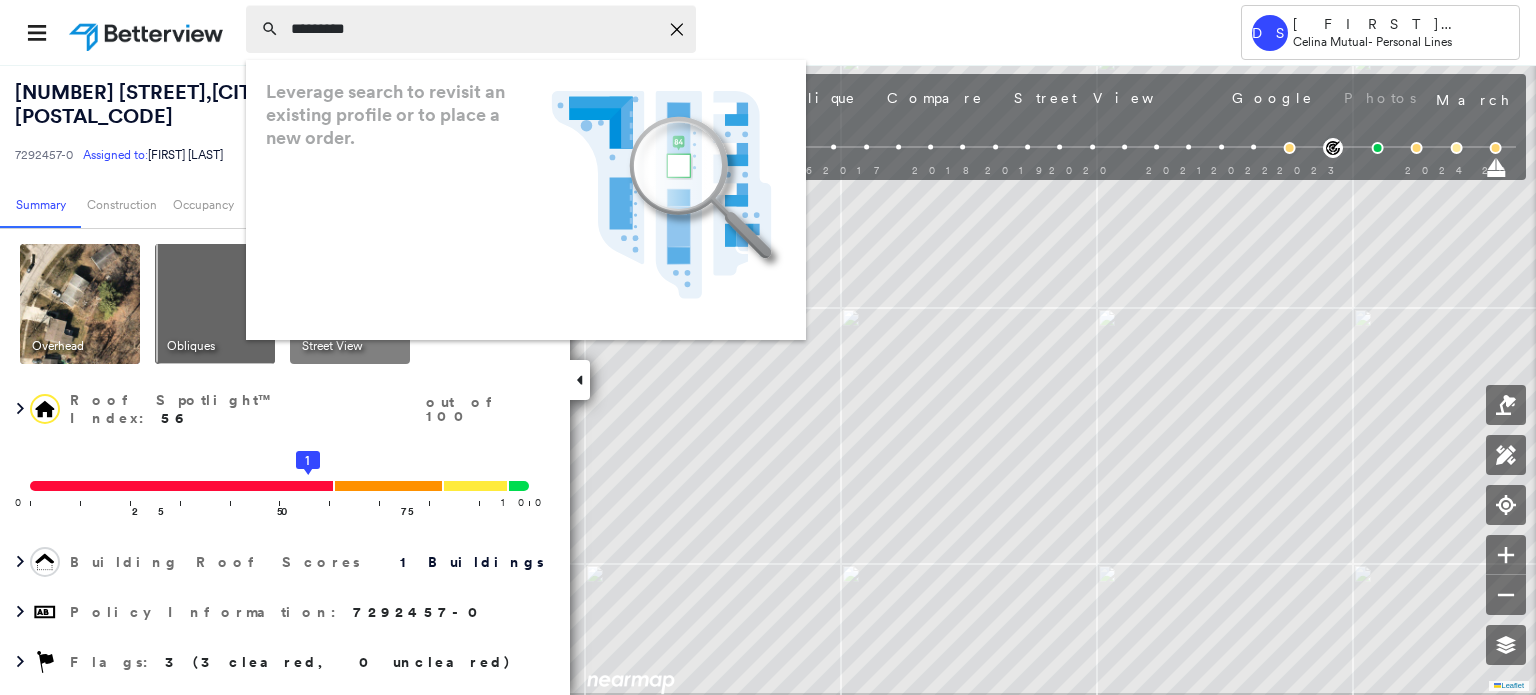 type on "*********" 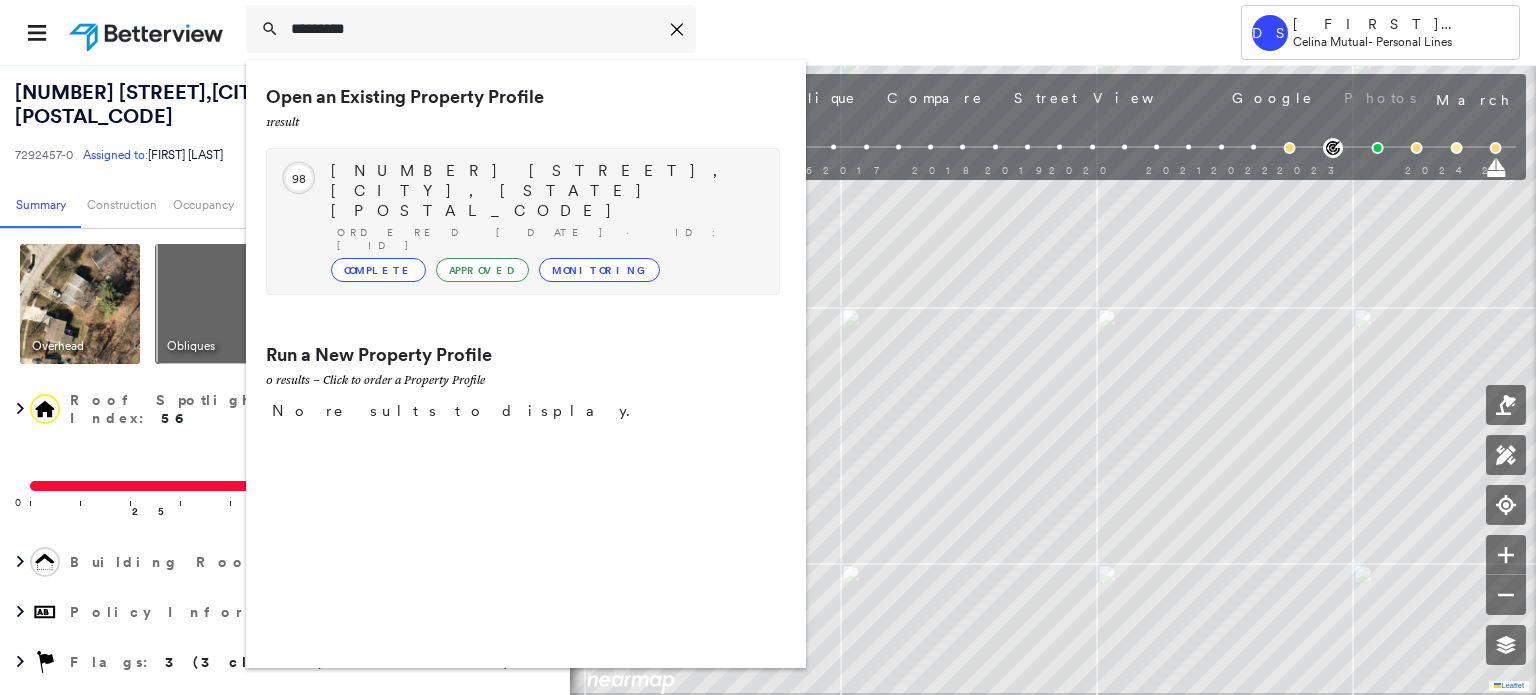 click on "Complete" at bounding box center (378, 270) 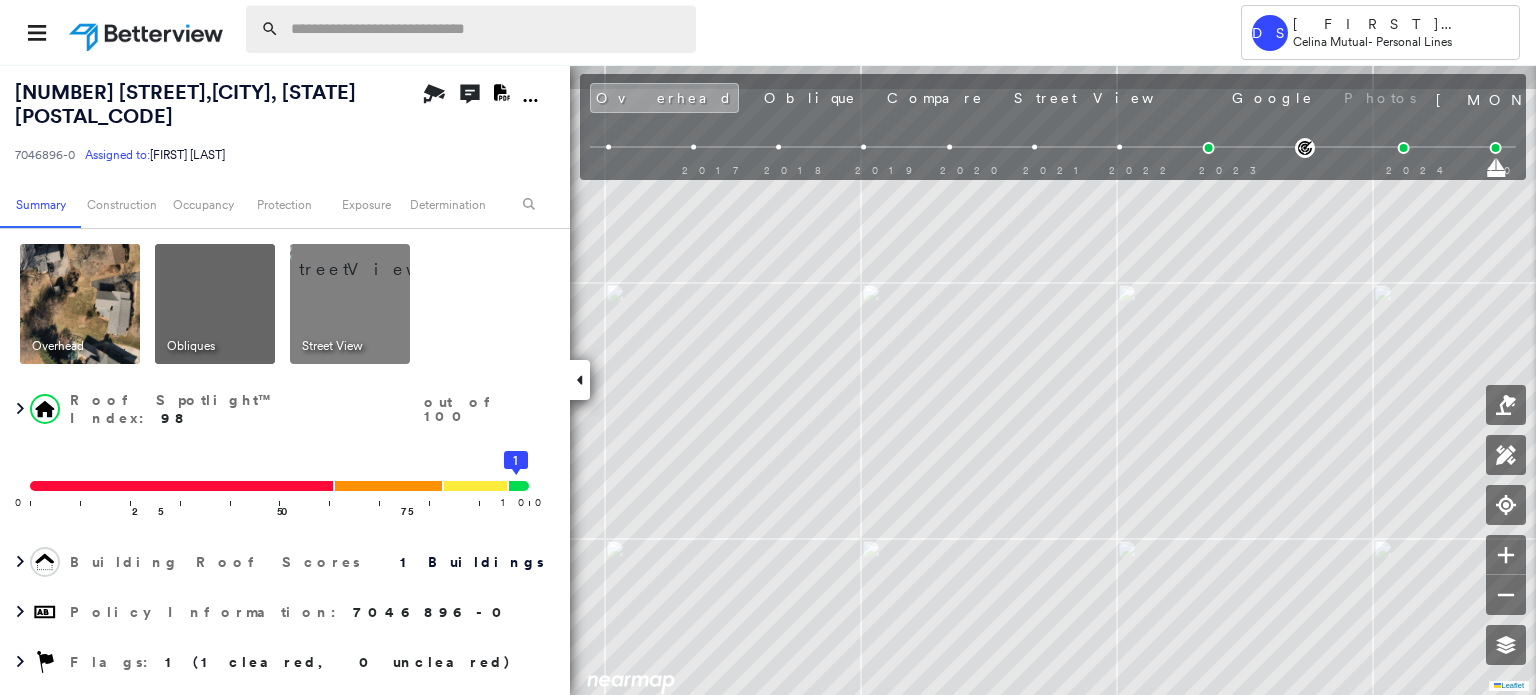 click at bounding box center [487, 29] 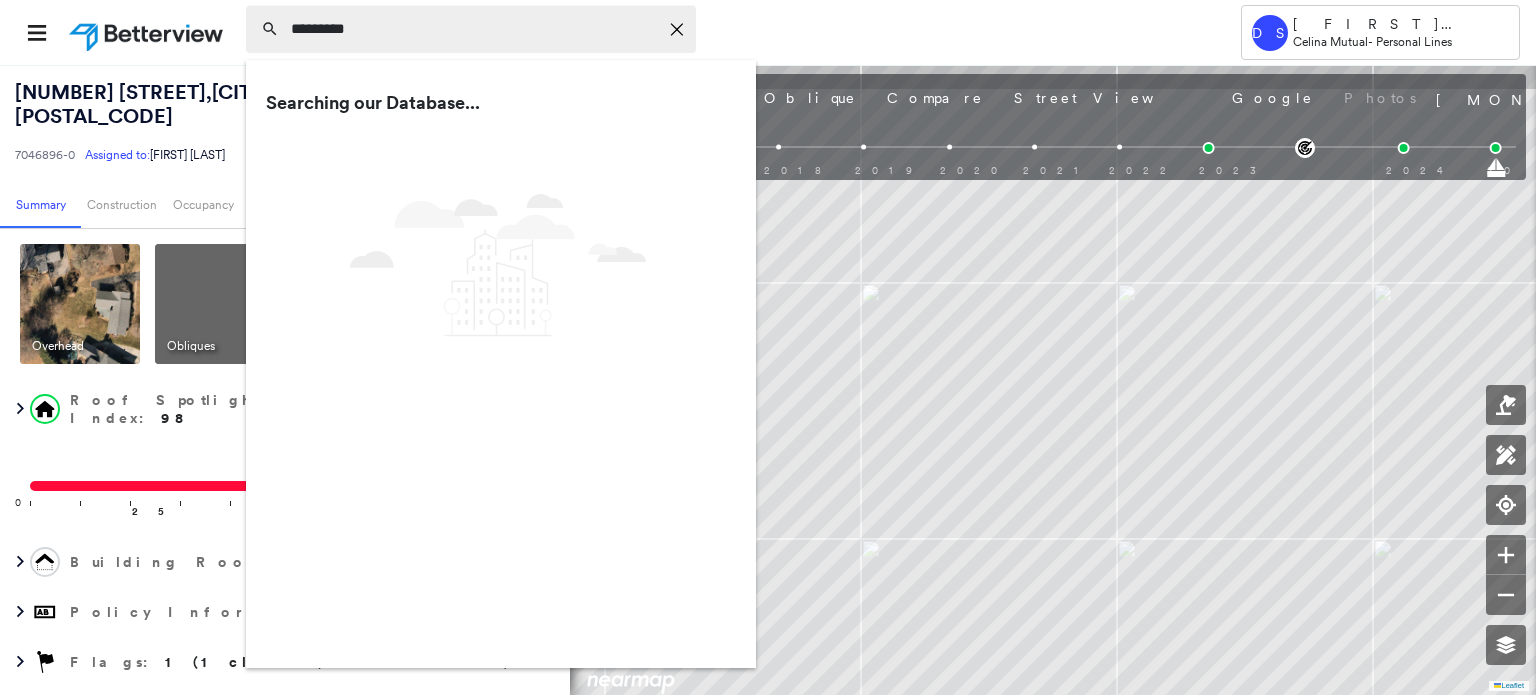 type on "*********" 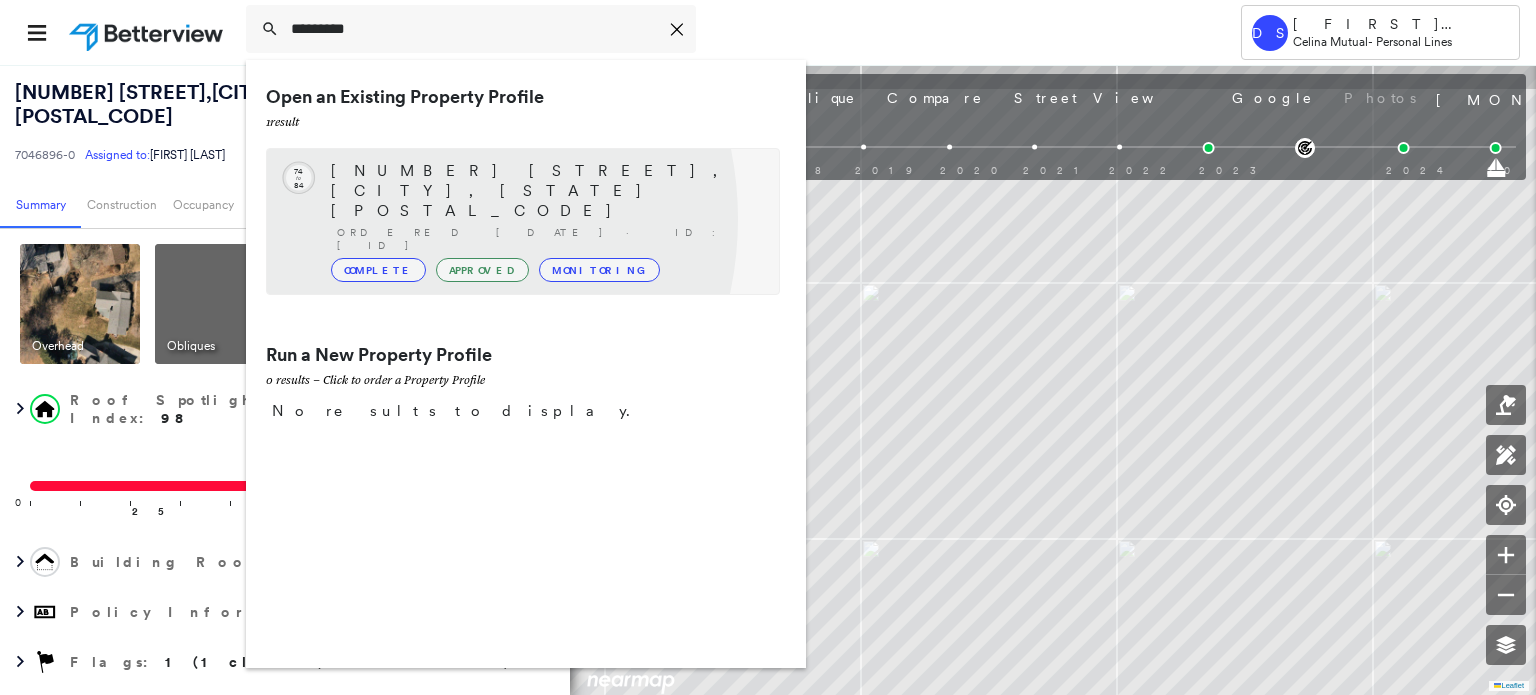 click on "Complete" at bounding box center (378, 270) 